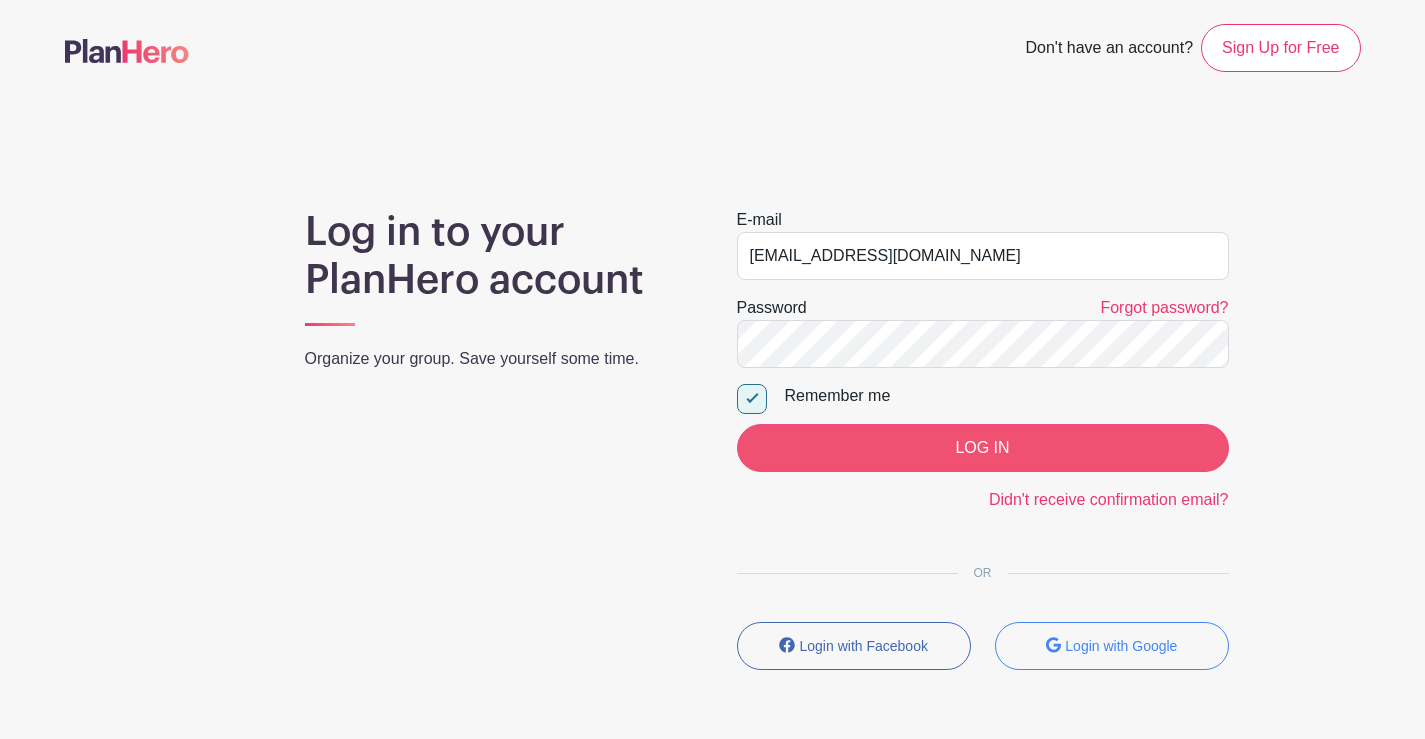scroll, scrollTop: 0, scrollLeft: 0, axis: both 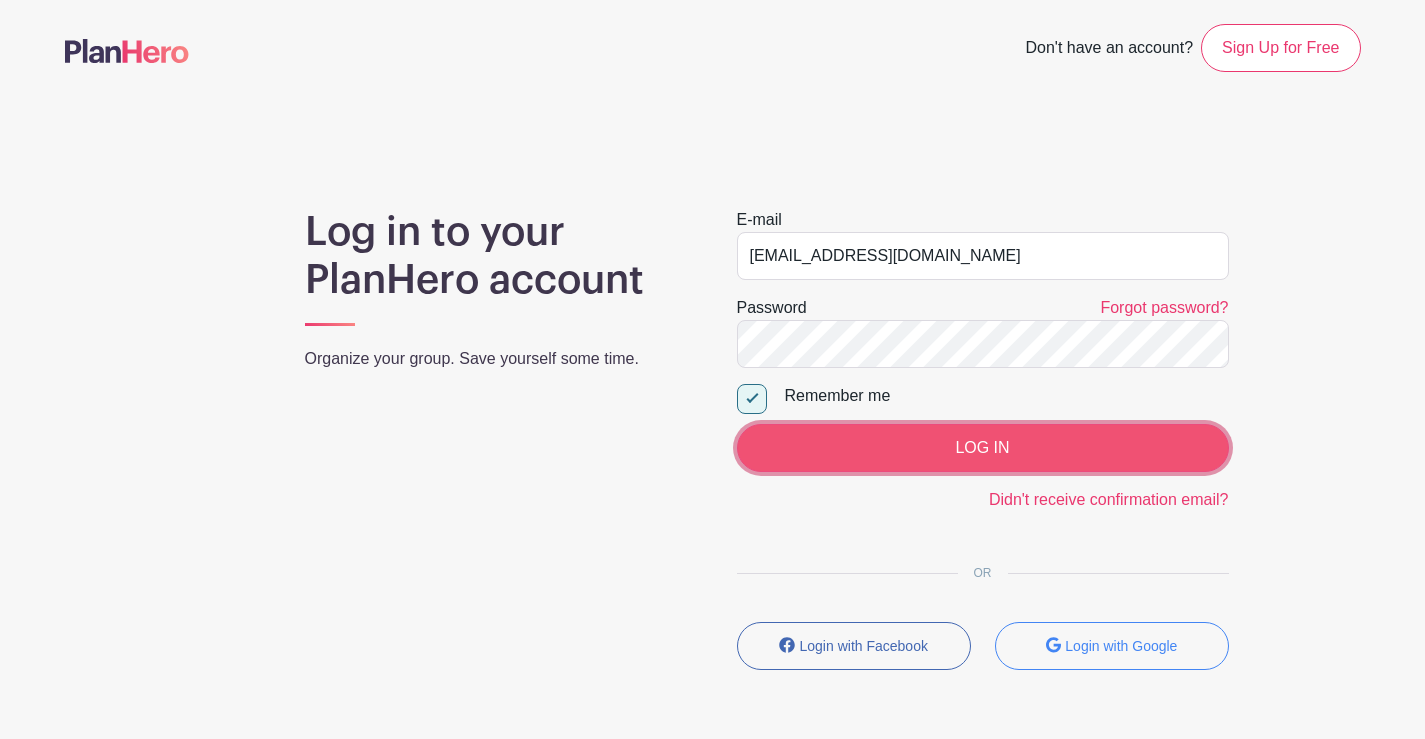 click on "LOG IN" at bounding box center [983, 448] 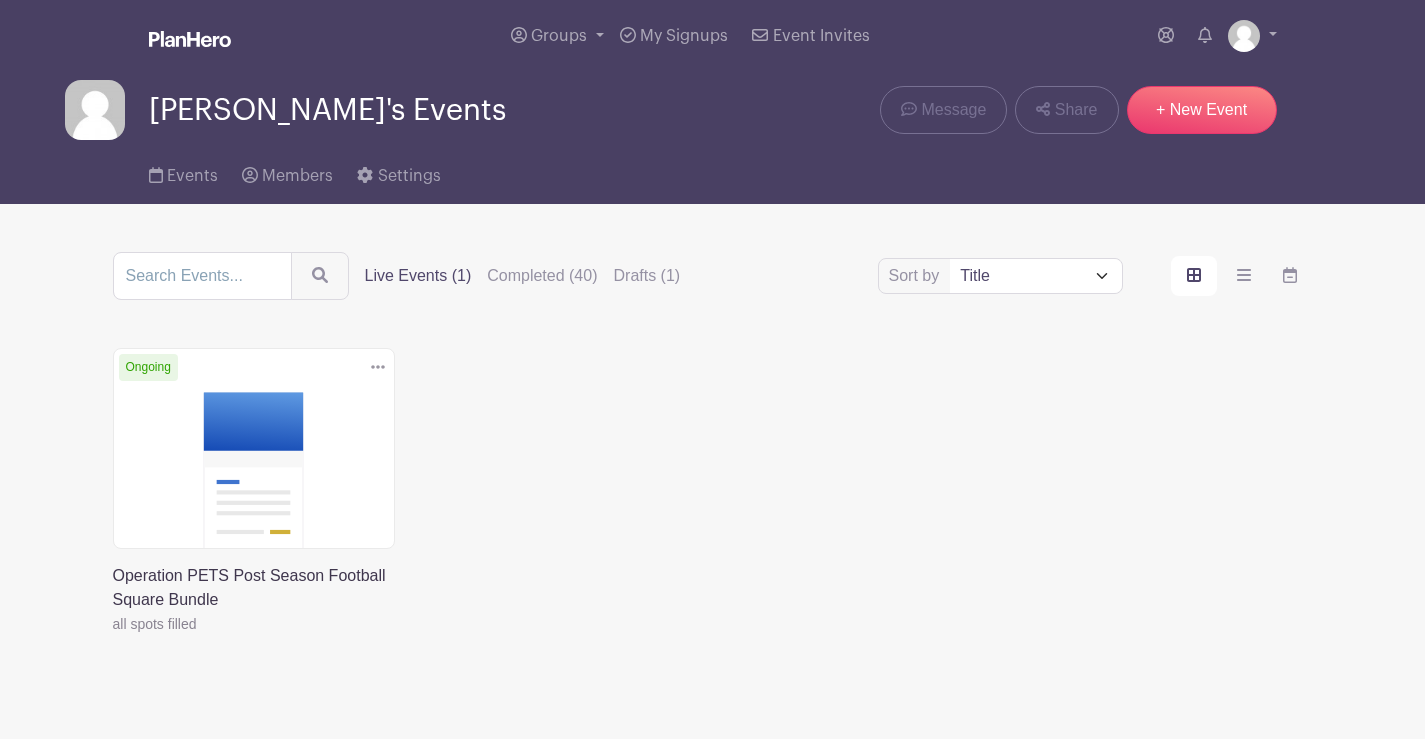 scroll, scrollTop: 0, scrollLeft: 0, axis: both 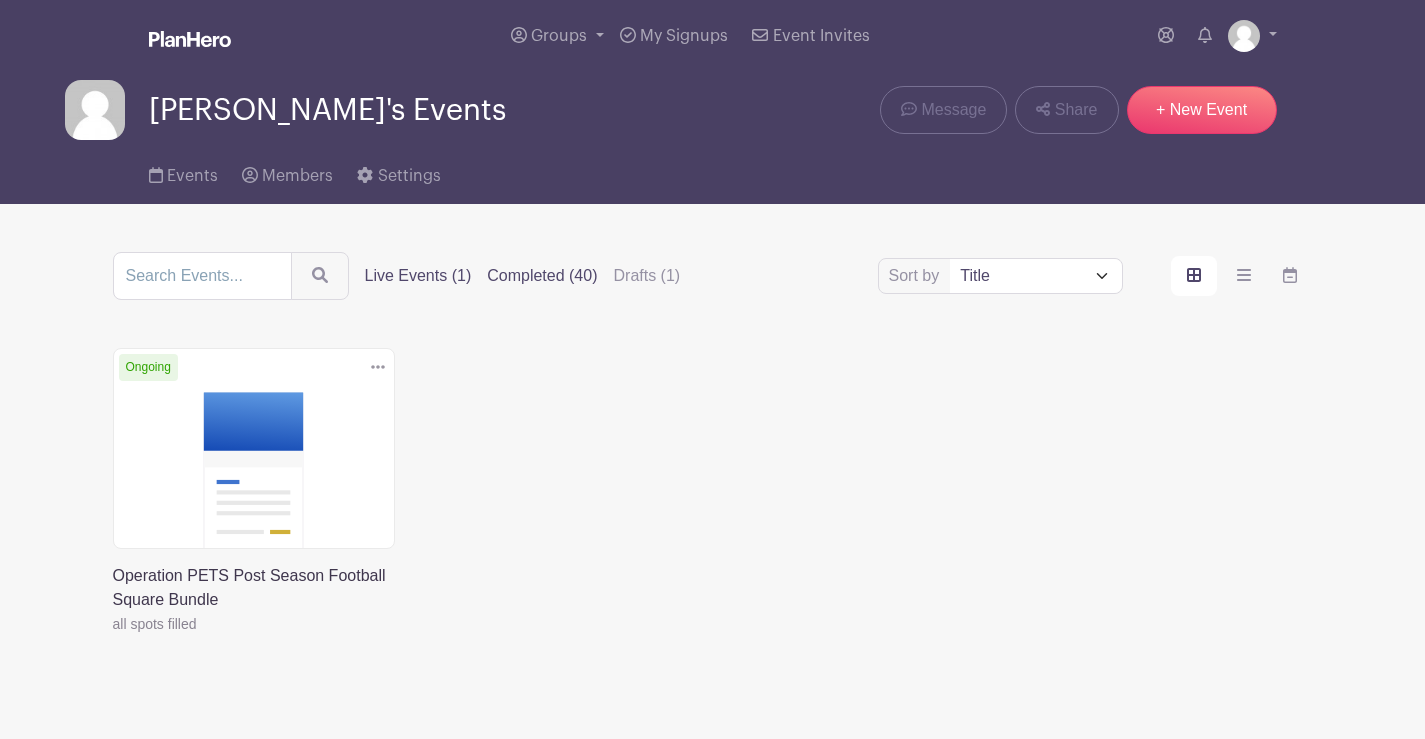 click on "Completed (40)" at bounding box center [542, 276] 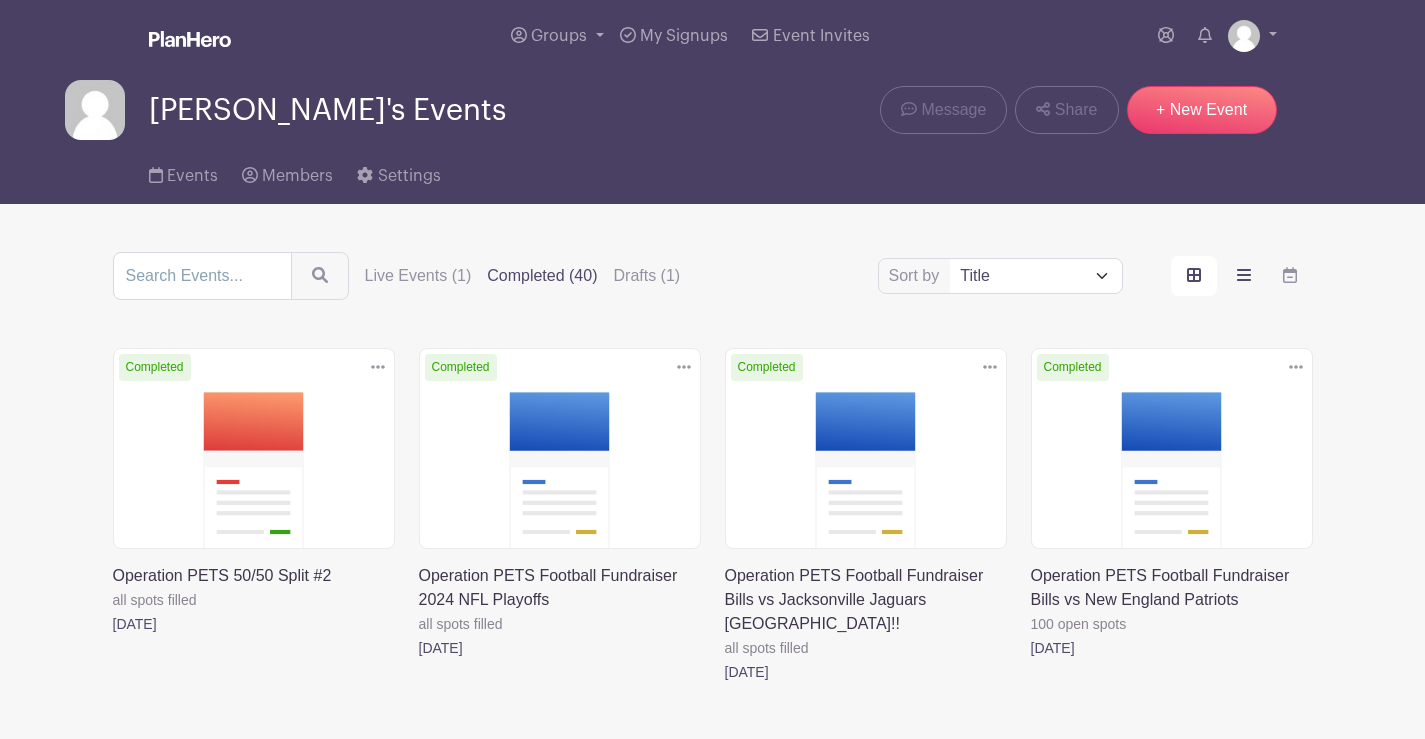click 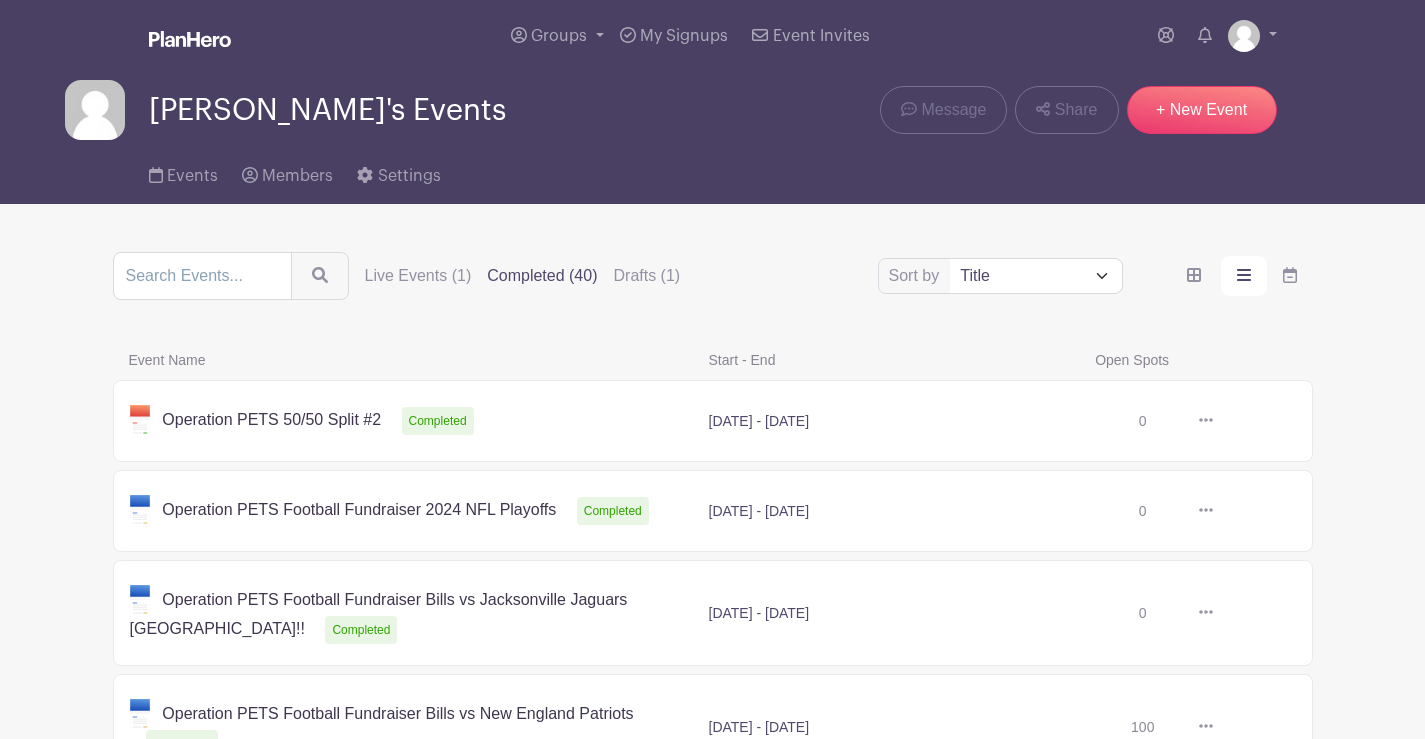 click 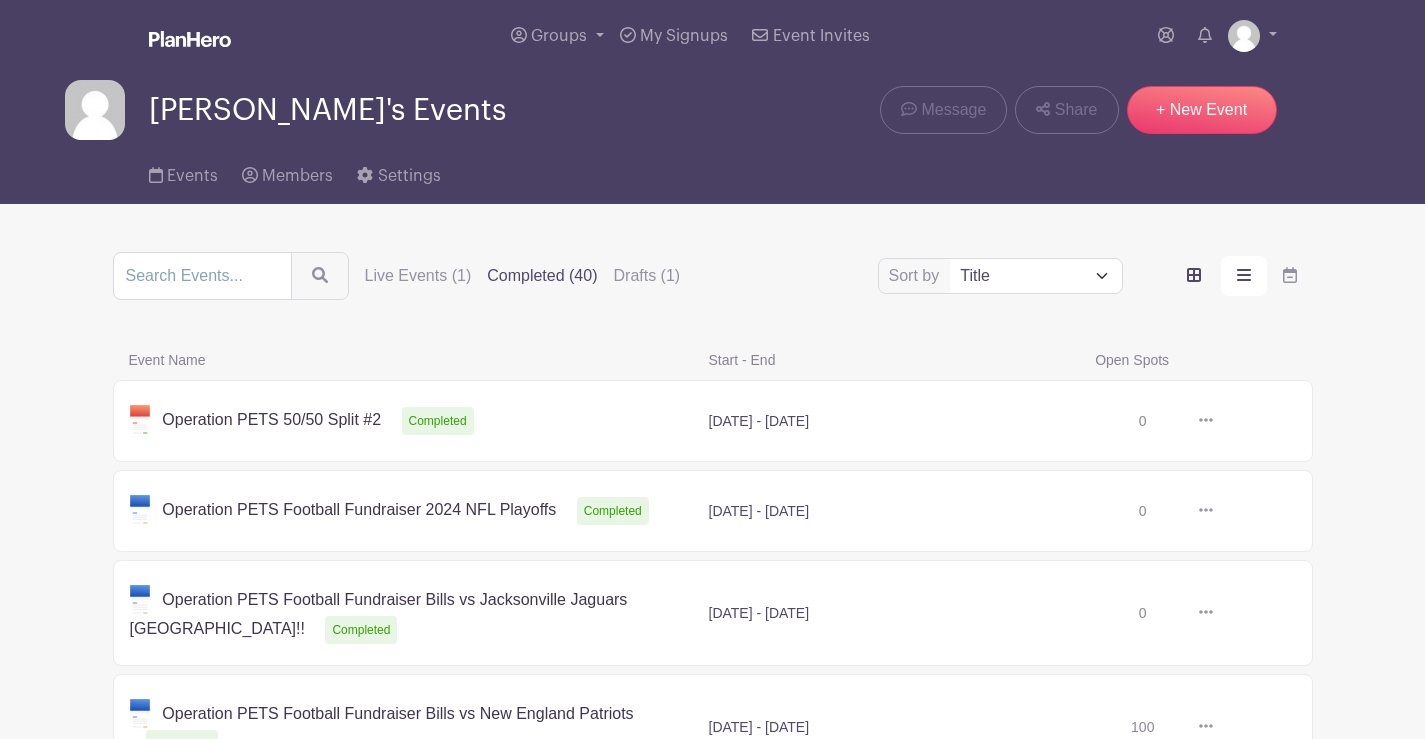click 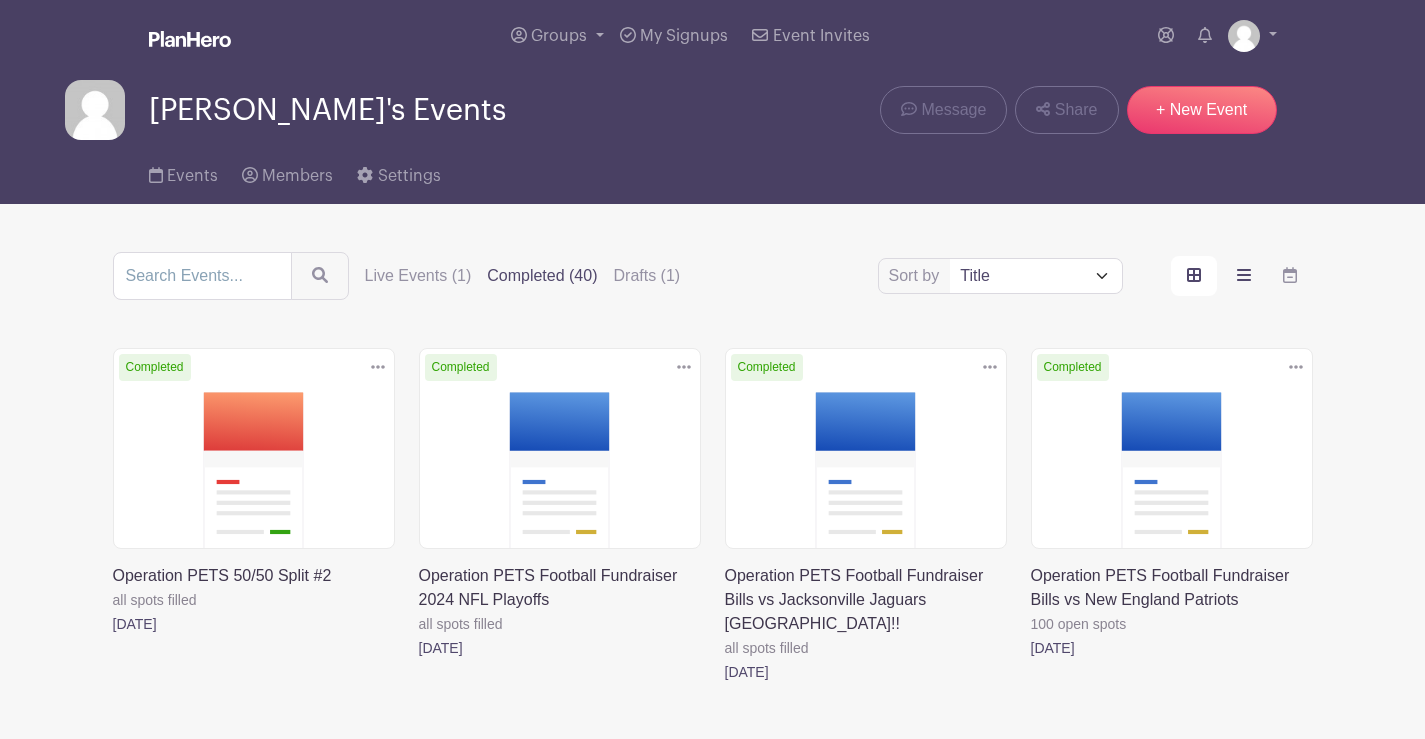 click 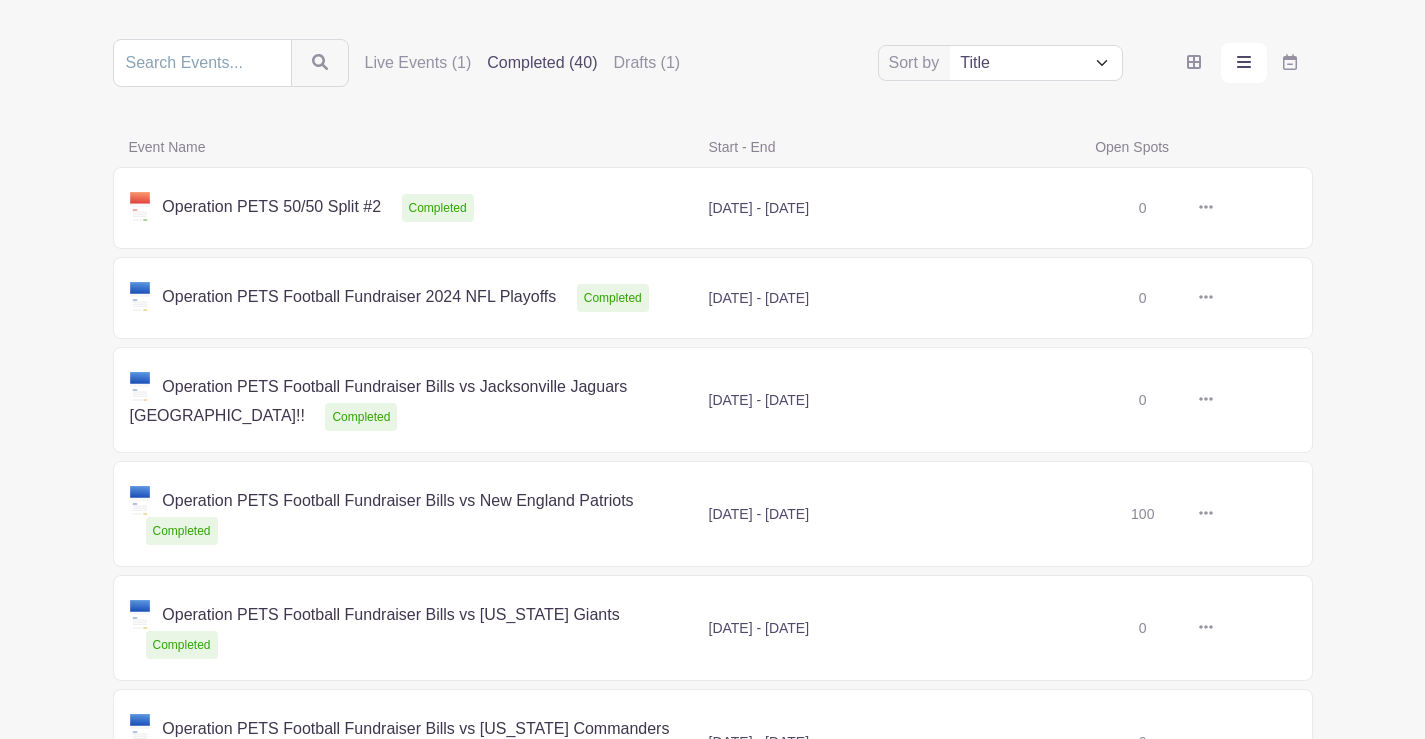 scroll, scrollTop: 0, scrollLeft: 0, axis: both 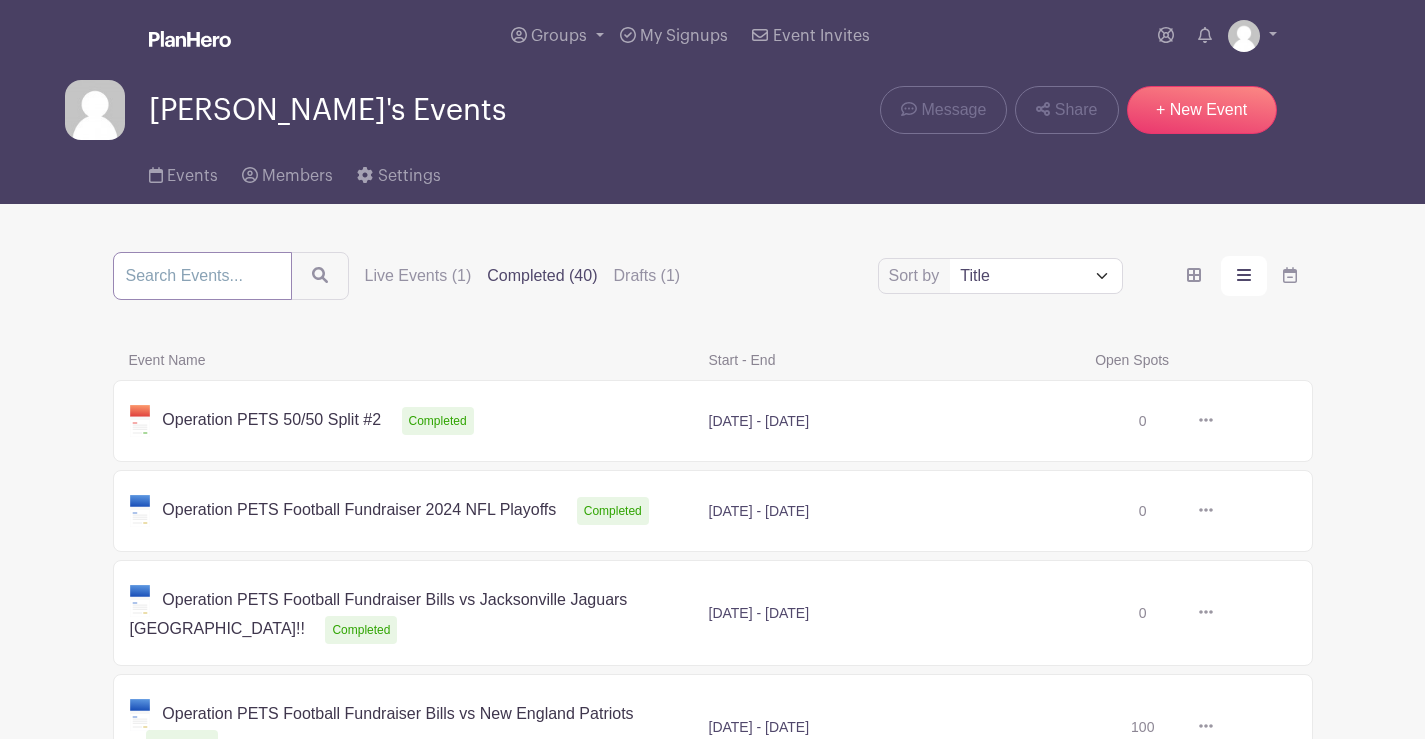 click at bounding box center [202, 276] 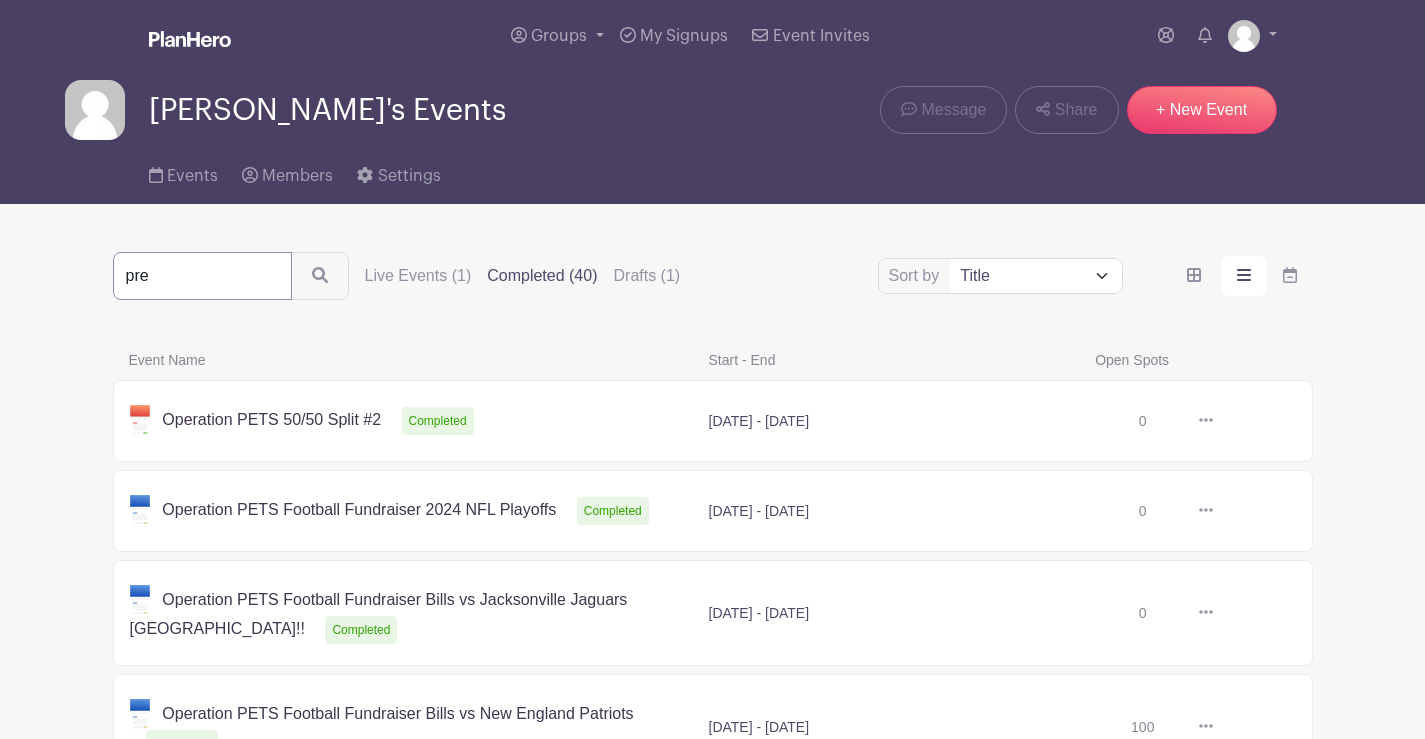 type on "pre" 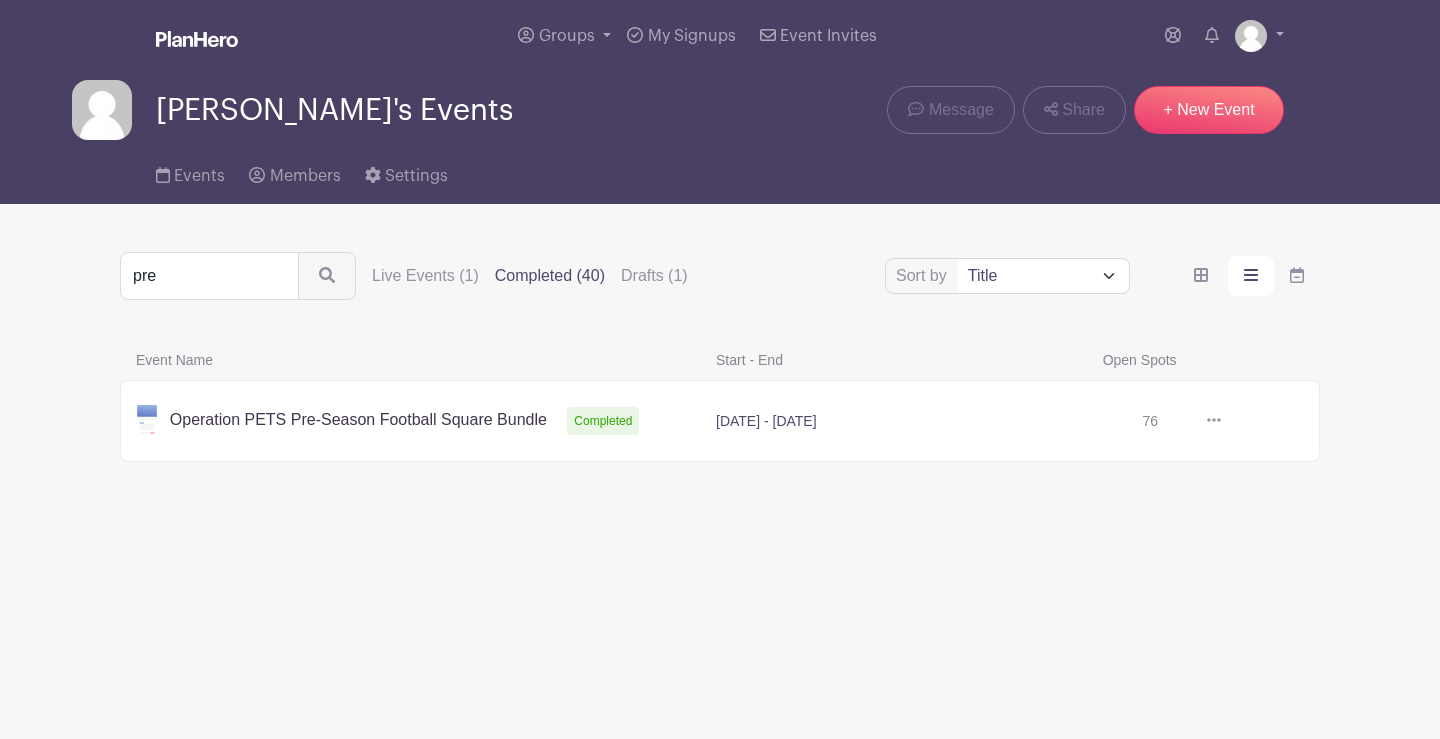 click at bounding box center (1221, 421) 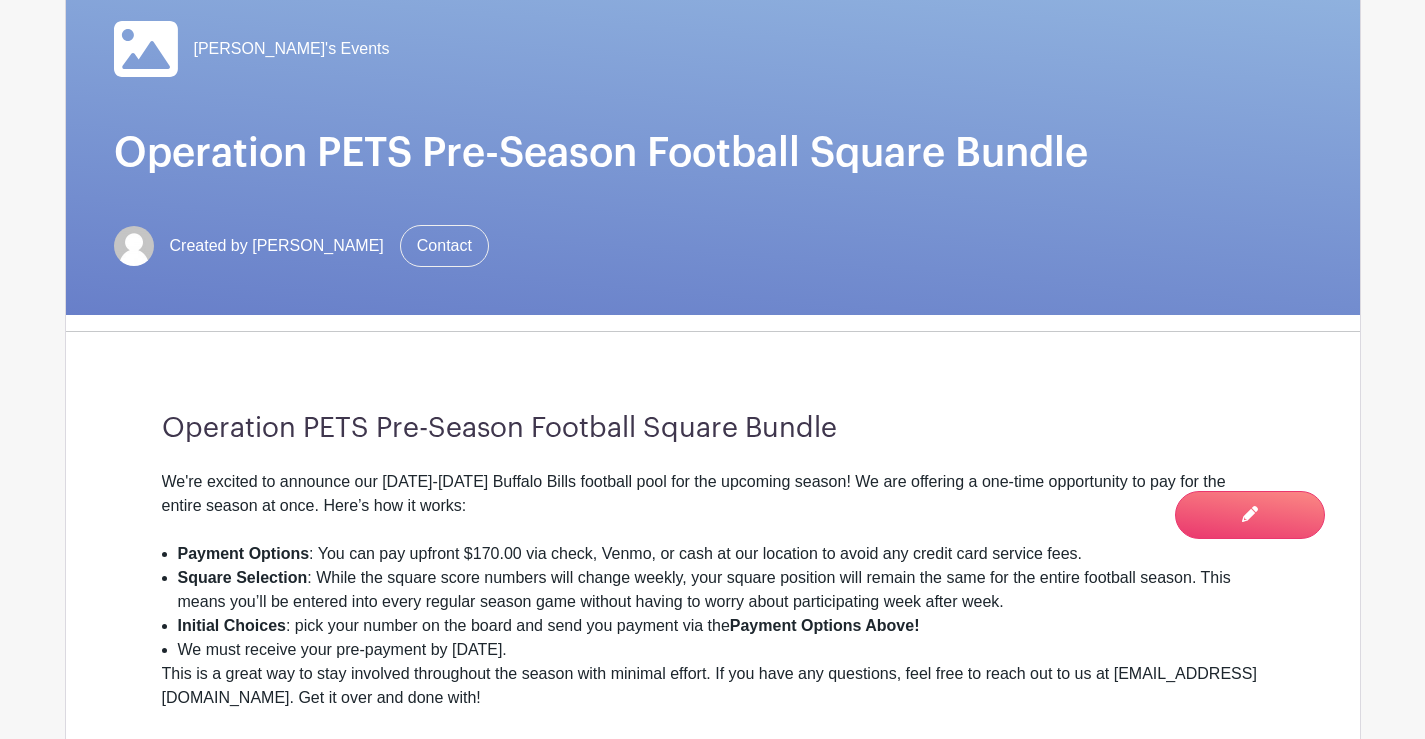 scroll, scrollTop: 300, scrollLeft: 0, axis: vertical 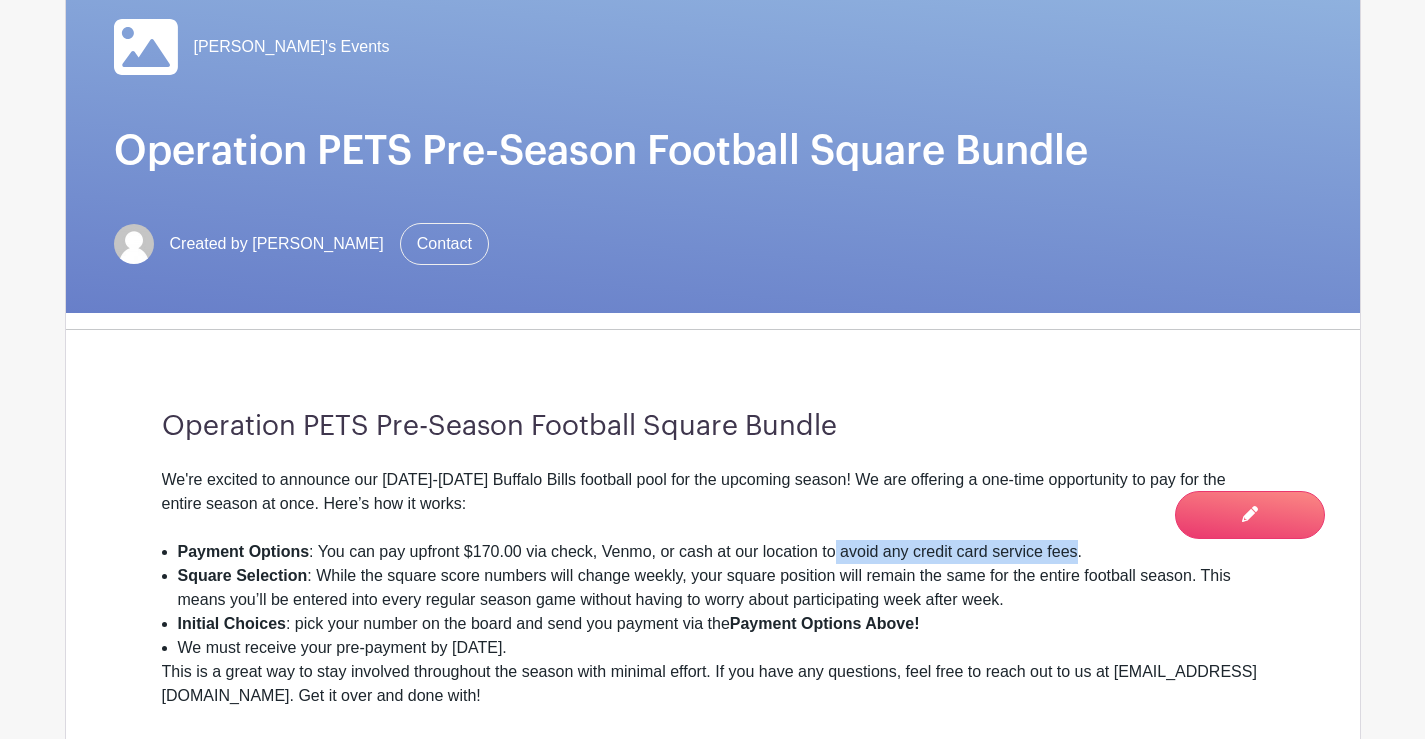 drag, startPoint x: 1078, startPoint y: 552, endPoint x: 835, endPoint y: 558, distance: 243.07407 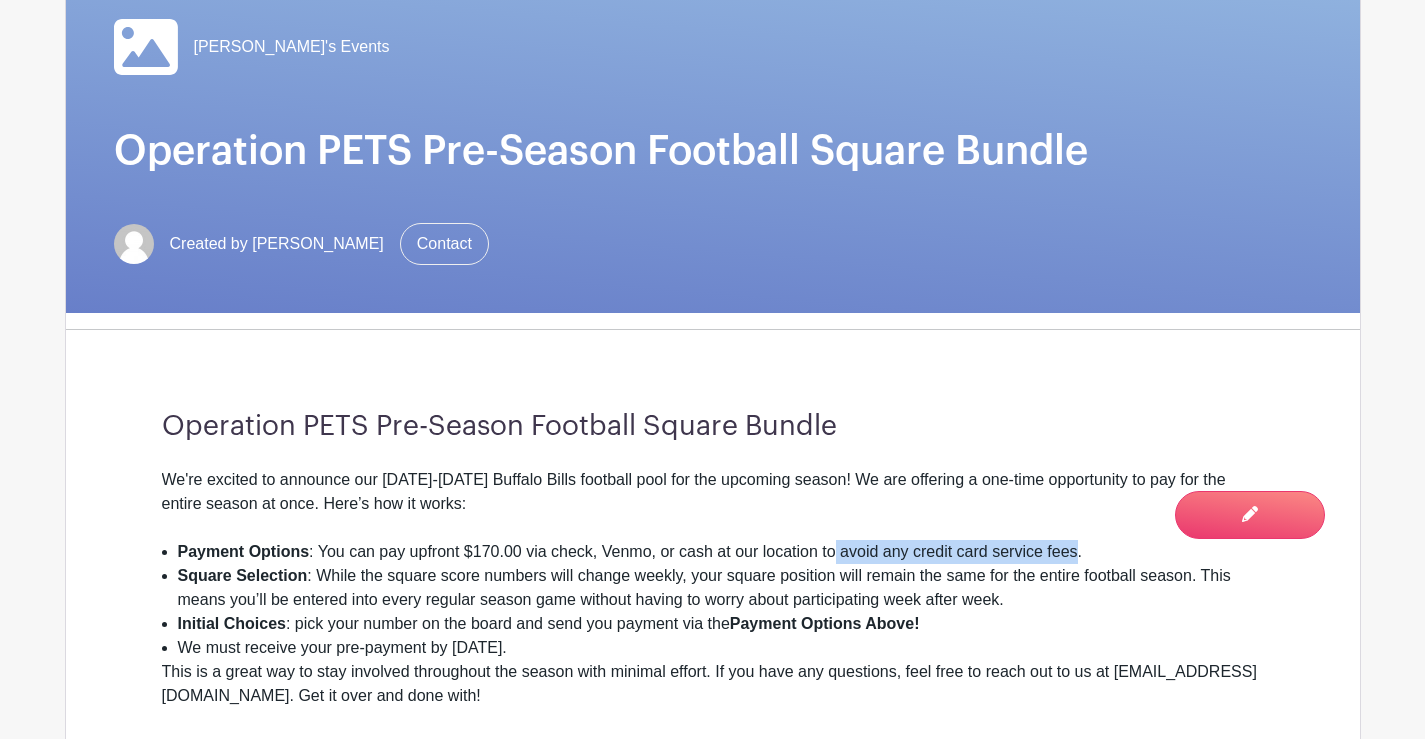 drag, startPoint x: 864, startPoint y: 558, endPoint x: 853, endPoint y: 553, distance: 12.083046 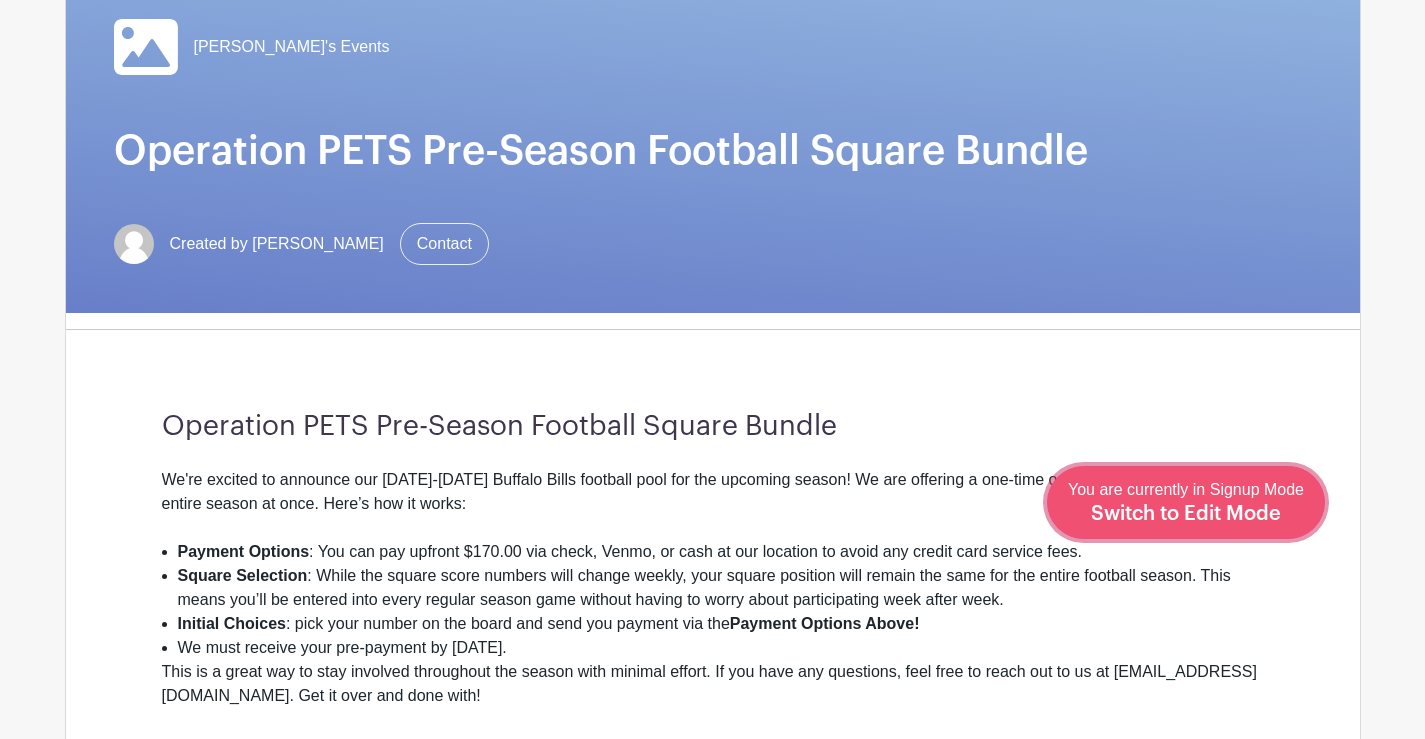 click on "Switch to Edit Mode" at bounding box center (1186, 514) 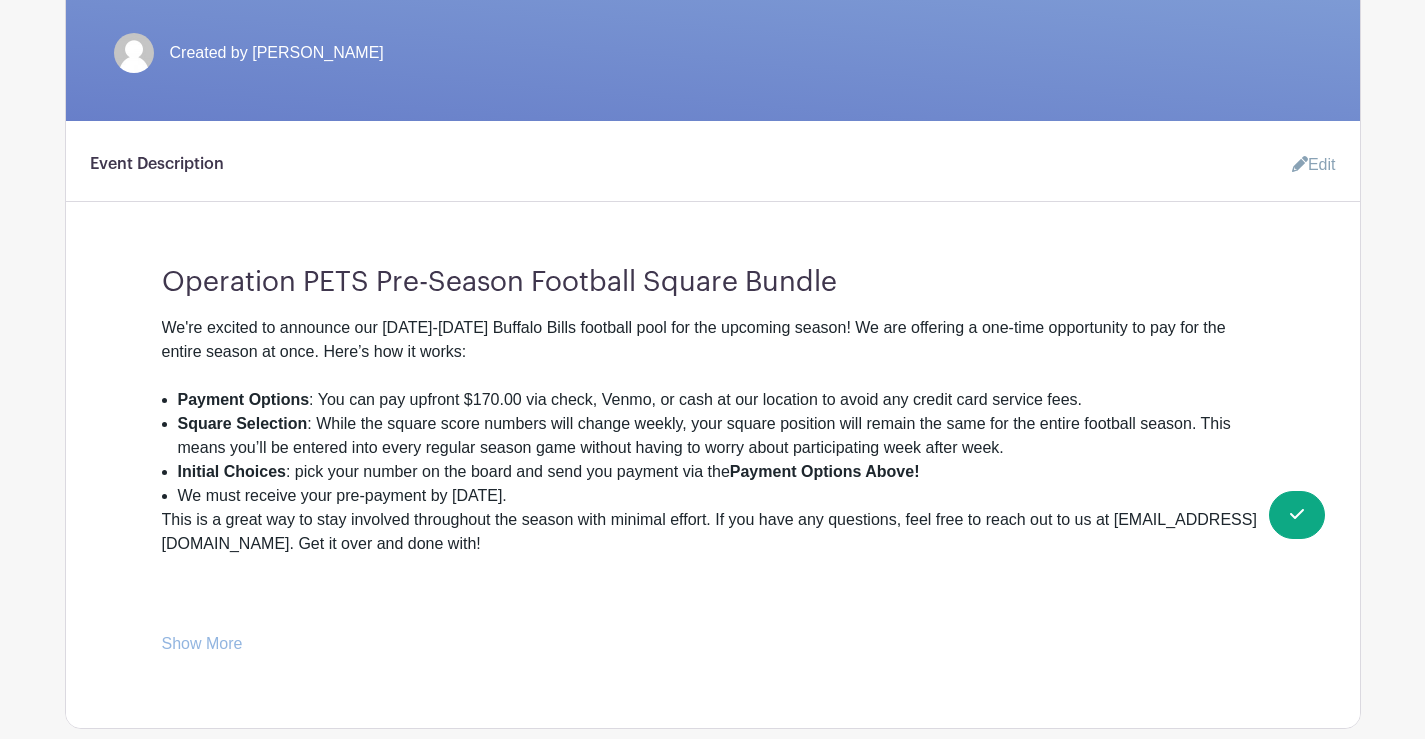 scroll, scrollTop: 500, scrollLeft: 0, axis: vertical 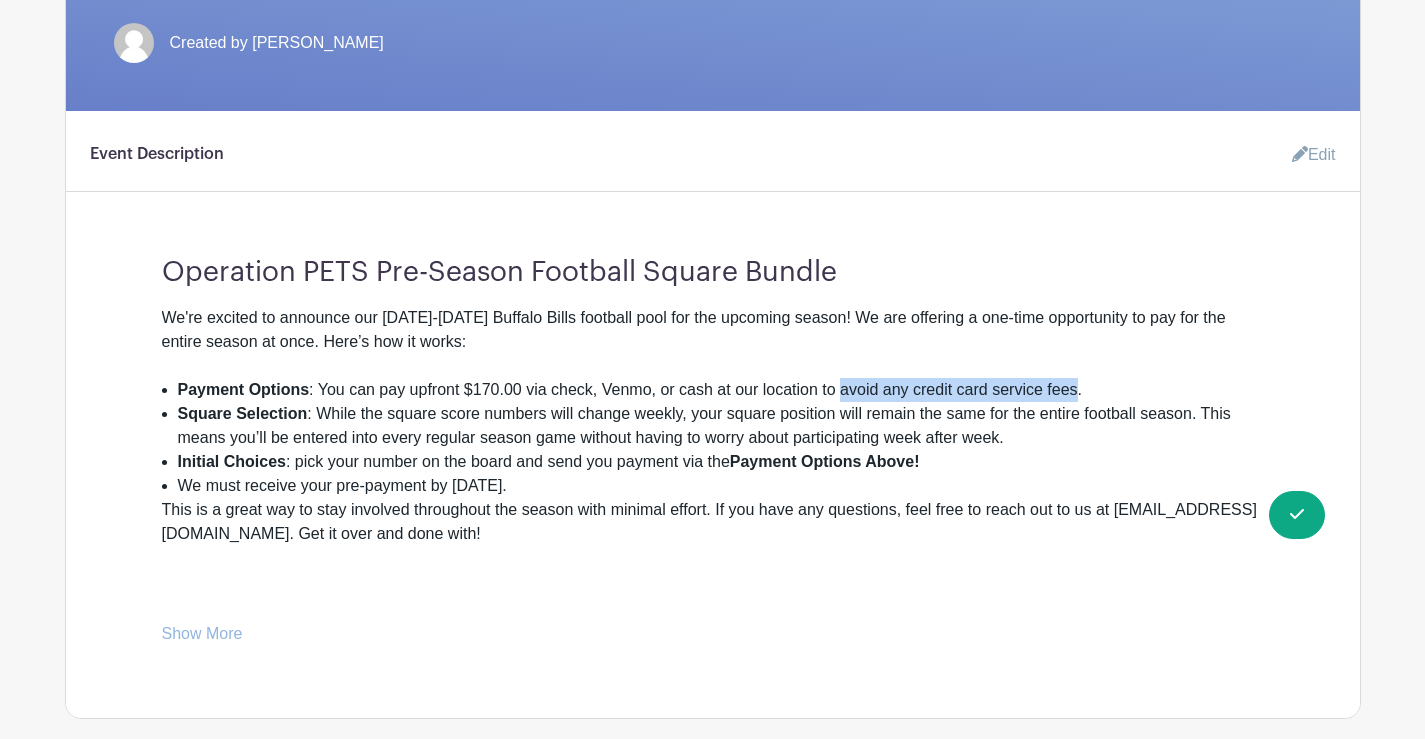 drag, startPoint x: 1074, startPoint y: 387, endPoint x: 841, endPoint y: 388, distance: 233.00215 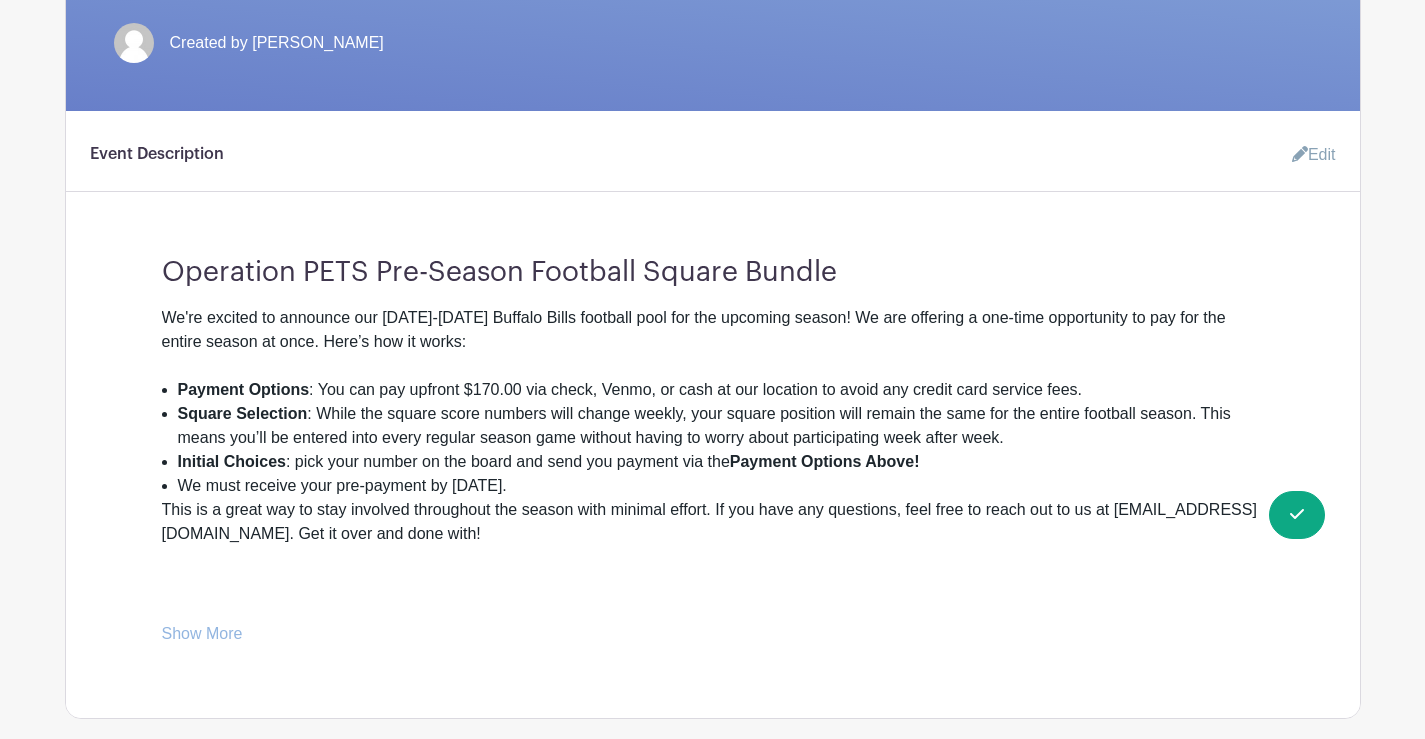 drag, startPoint x: 863, startPoint y: 389, endPoint x: 795, endPoint y: 615, distance: 236.00847 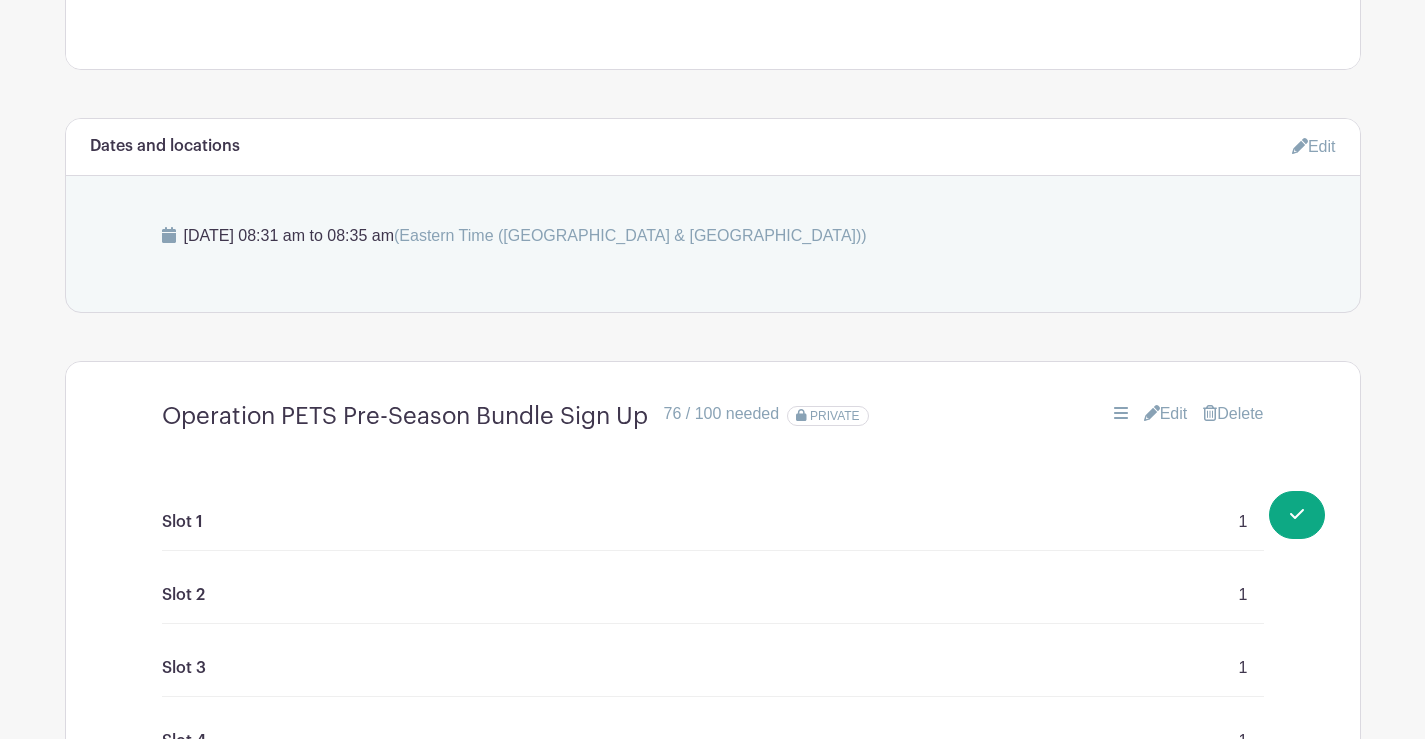 scroll, scrollTop: 1500, scrollLeft: 0, axis: vertical 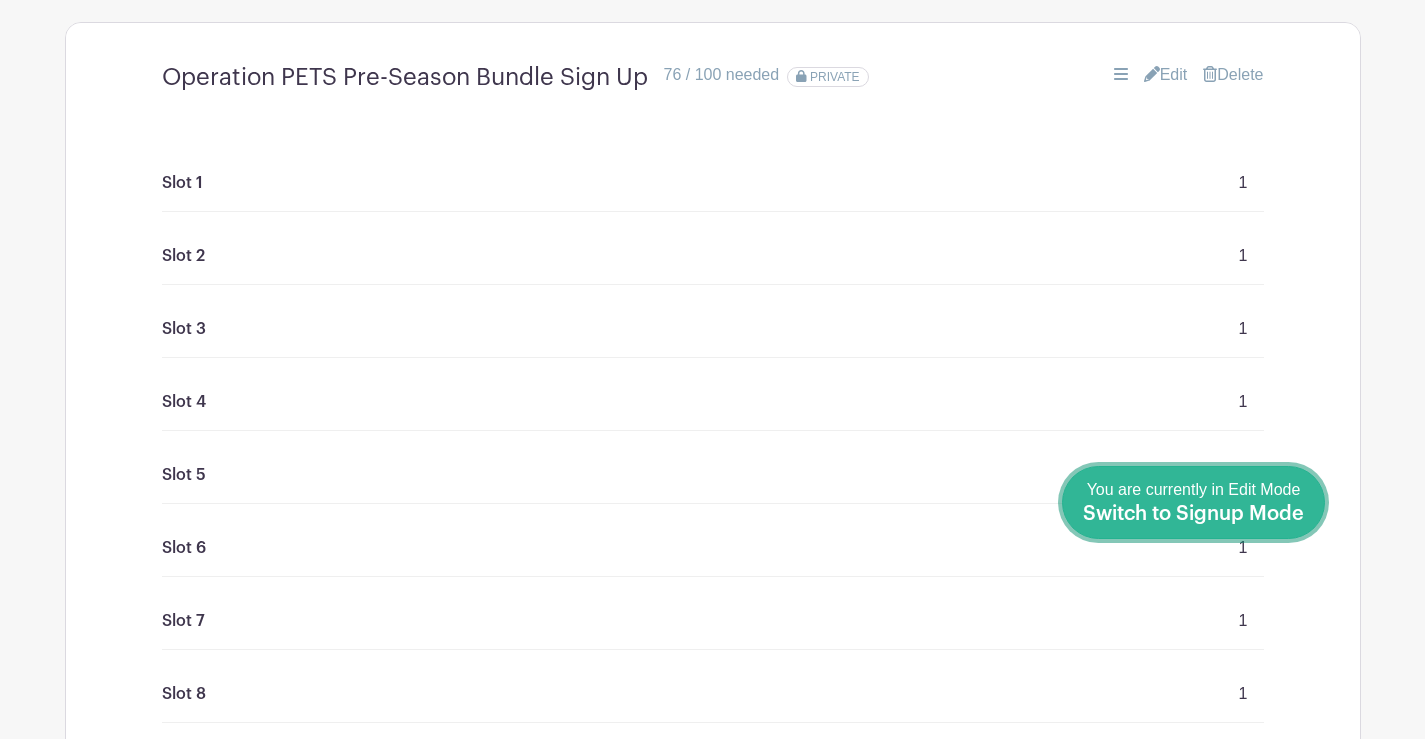 click on "You are currently in Edit Mode
Switch to Signup Mode" at bounding box center [1193, 502] 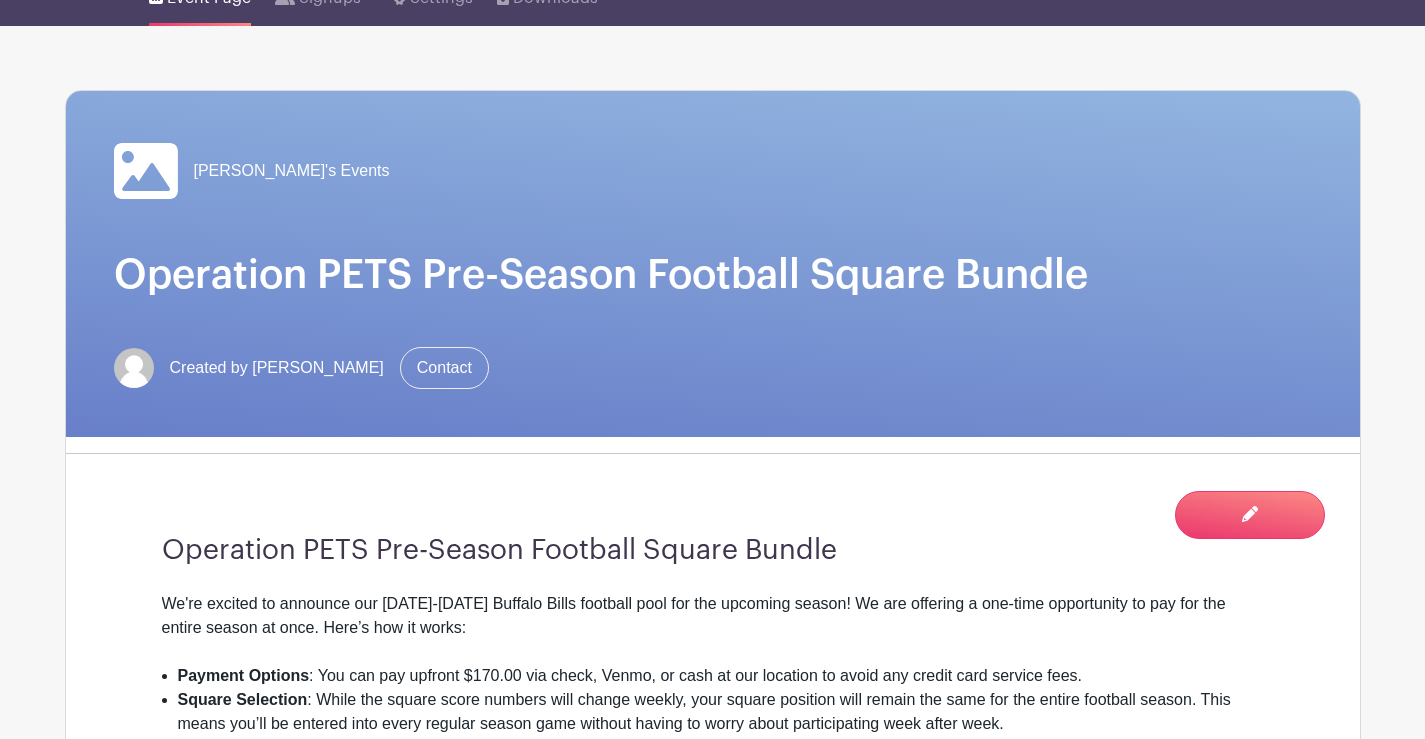 scroll, scrollTop: 0, scrollLeft: 0, axis: both 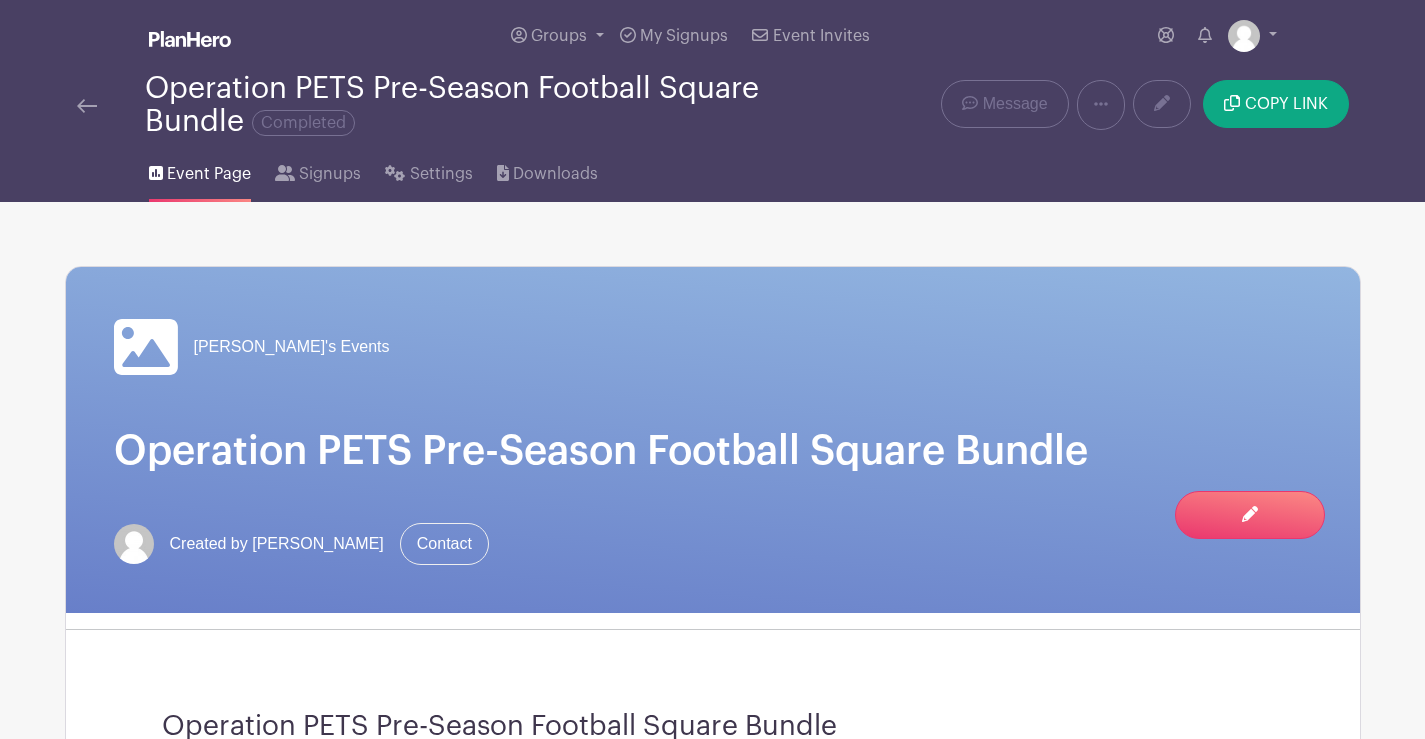 click at bounding box center [87, 106] 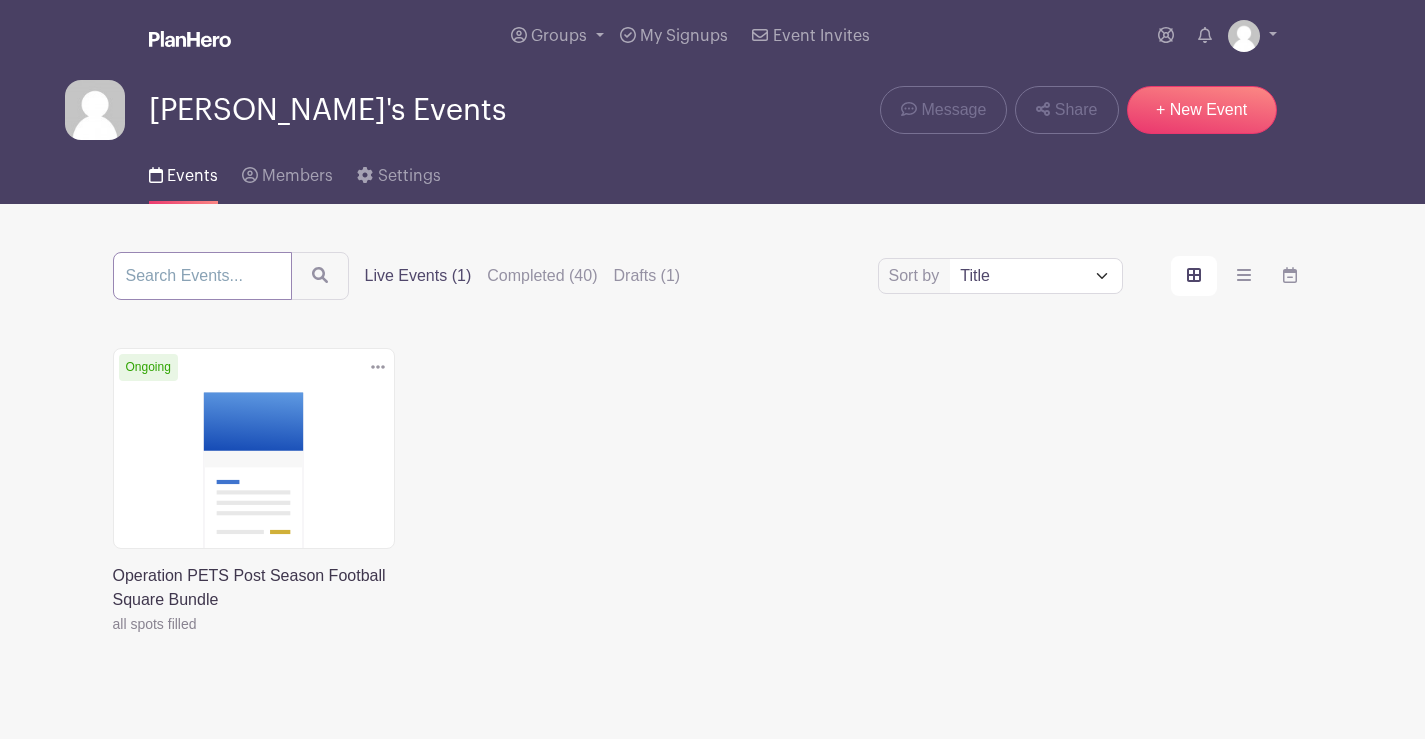 click at bounding box center [202, 276] 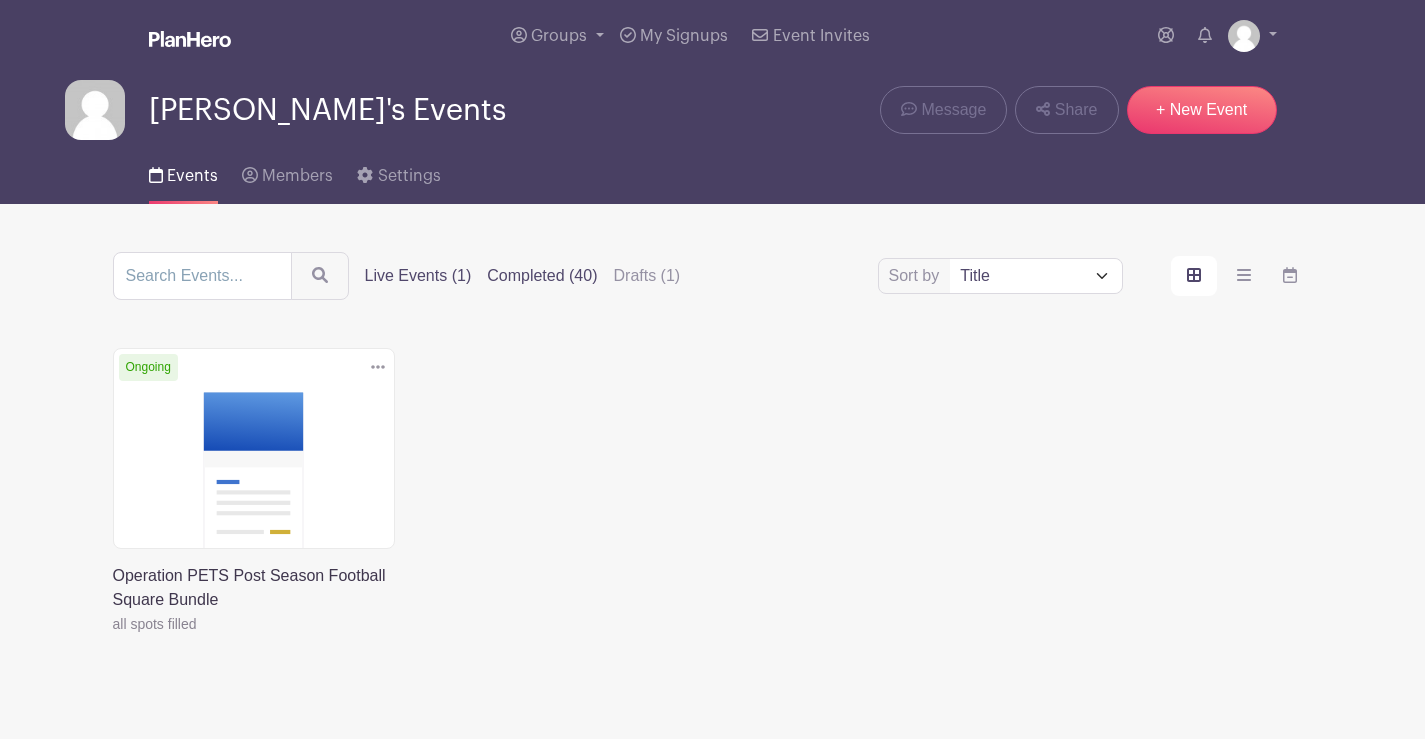 click on "Completed (40)" at bounding box center (542, 276) 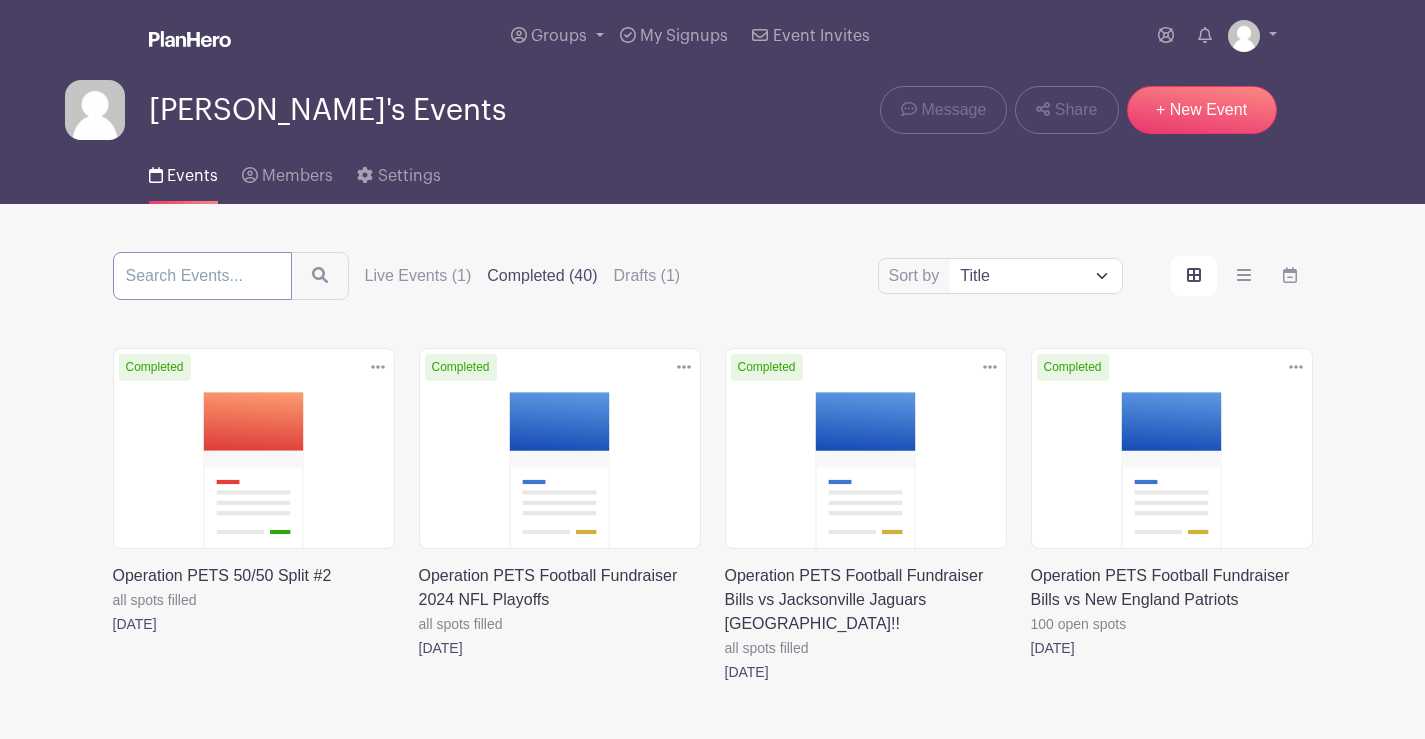 click at bounding box center (202, 276) 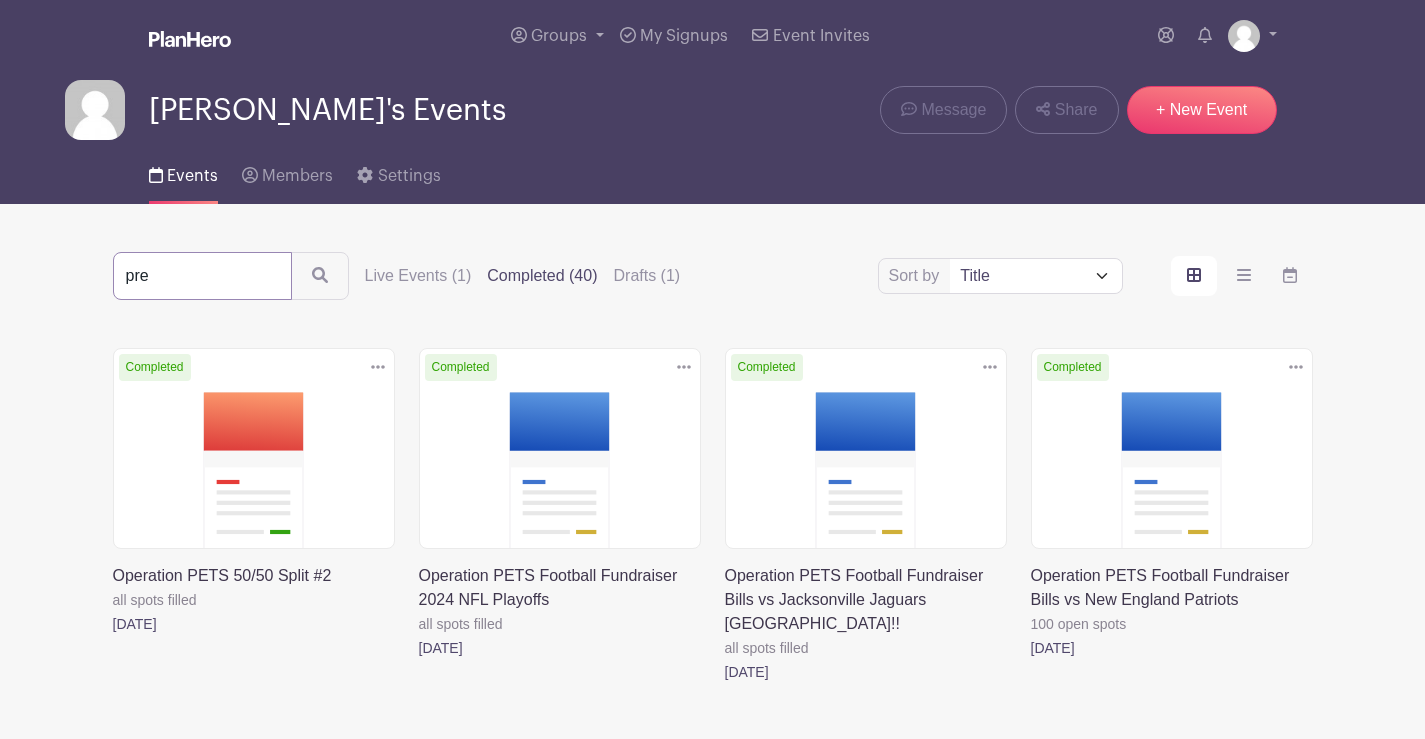 type on "pre" 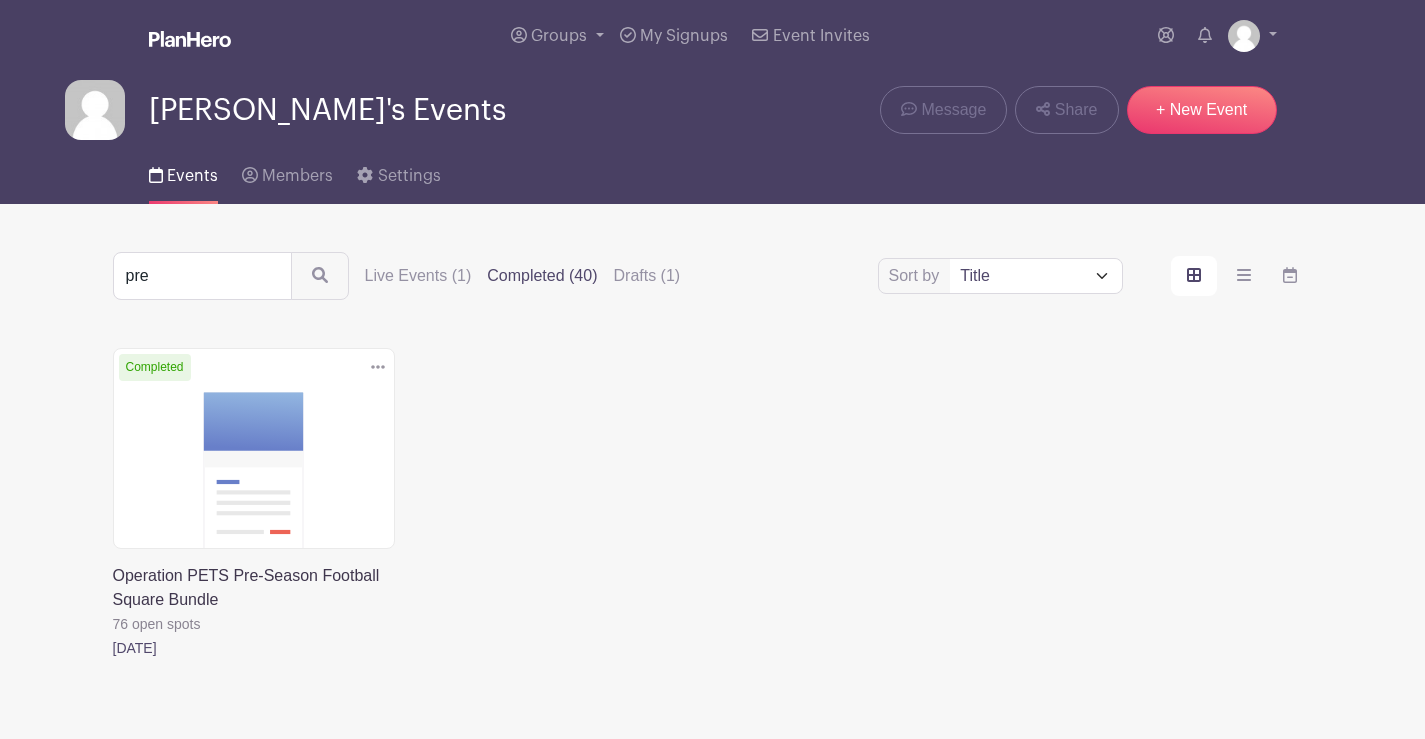 click at bounding box center [113, 660] 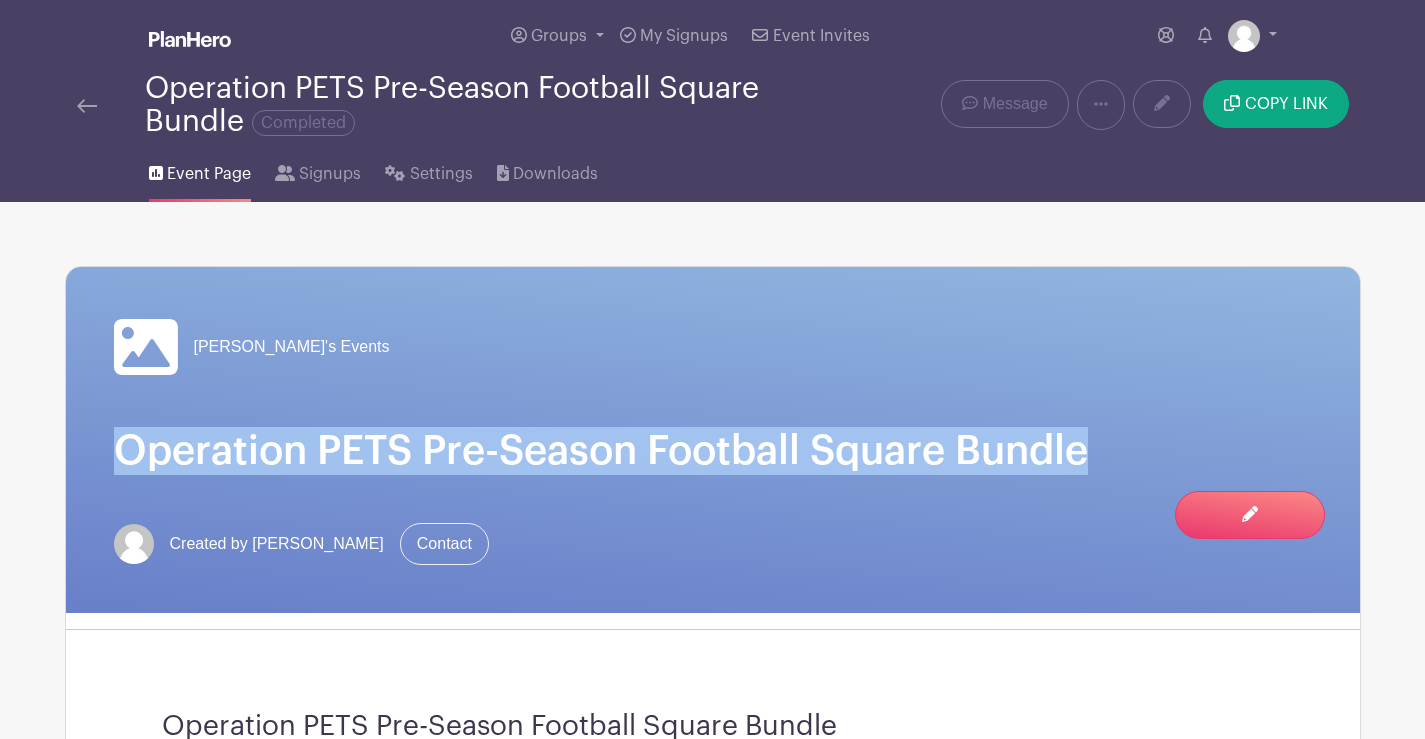 drag, startPoint x: 1100, startPoint y: 451, endPoint x: 115, endPoint y: 467, distance: 985.12994 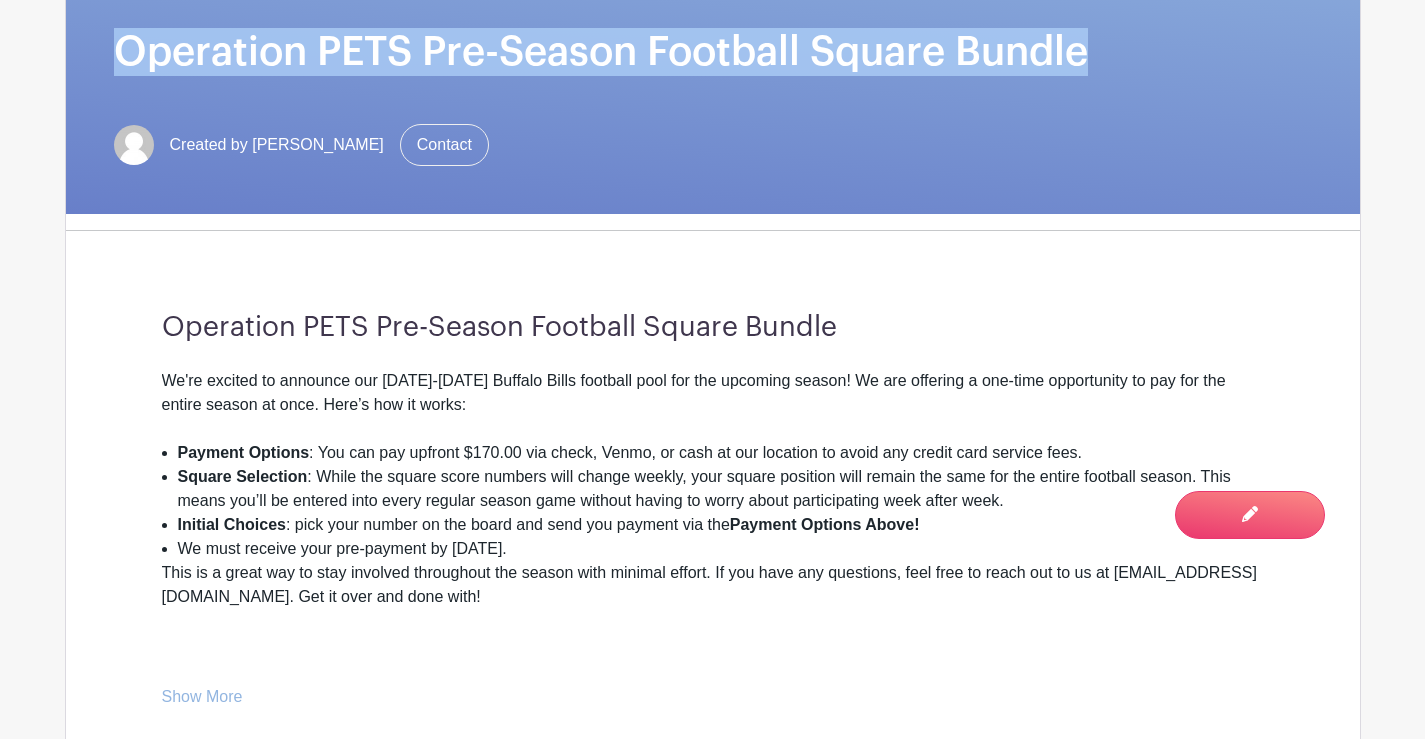 scroll, scrollTop: 400, scrollLeft: 0, axis: vertical 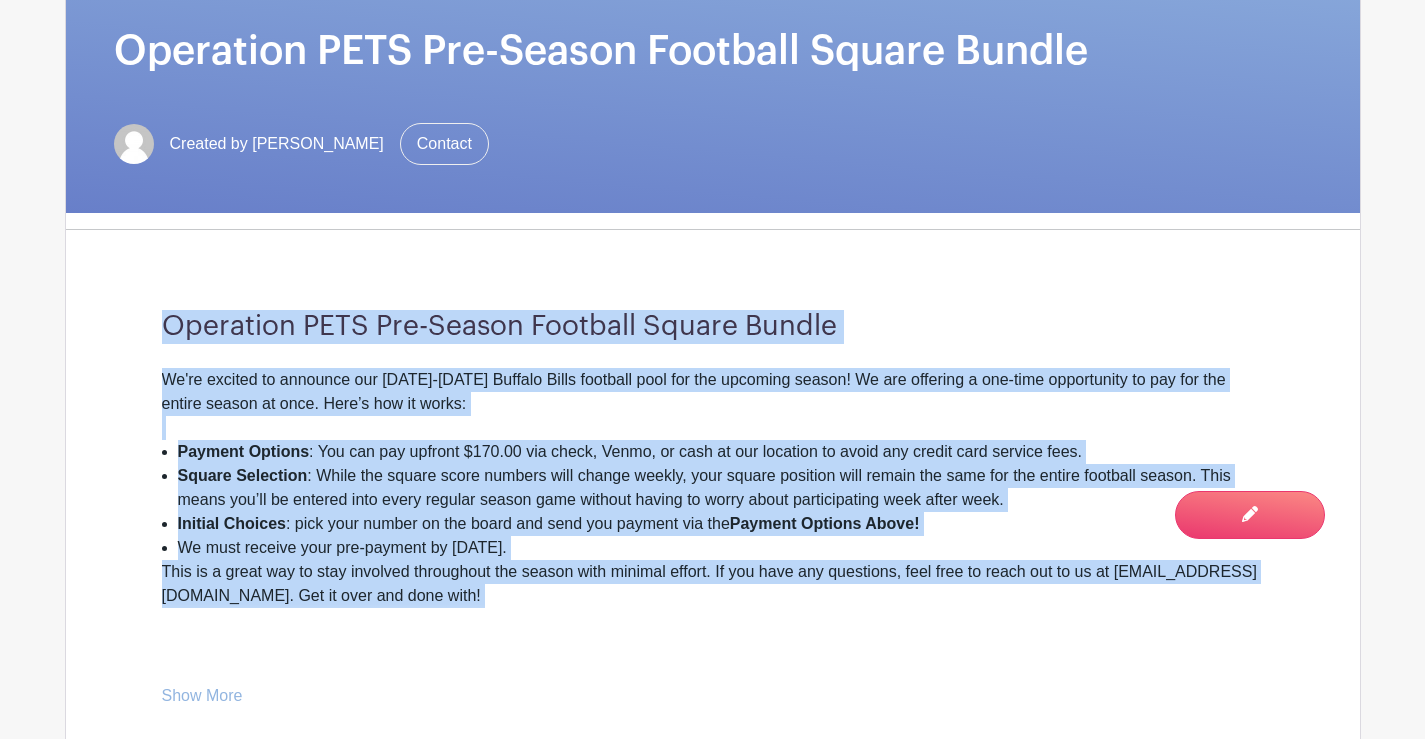 drag, startPoint x: 151, startPoint y: 319, endPoint x: 523, endPoint y: 614, distance: 474.77258 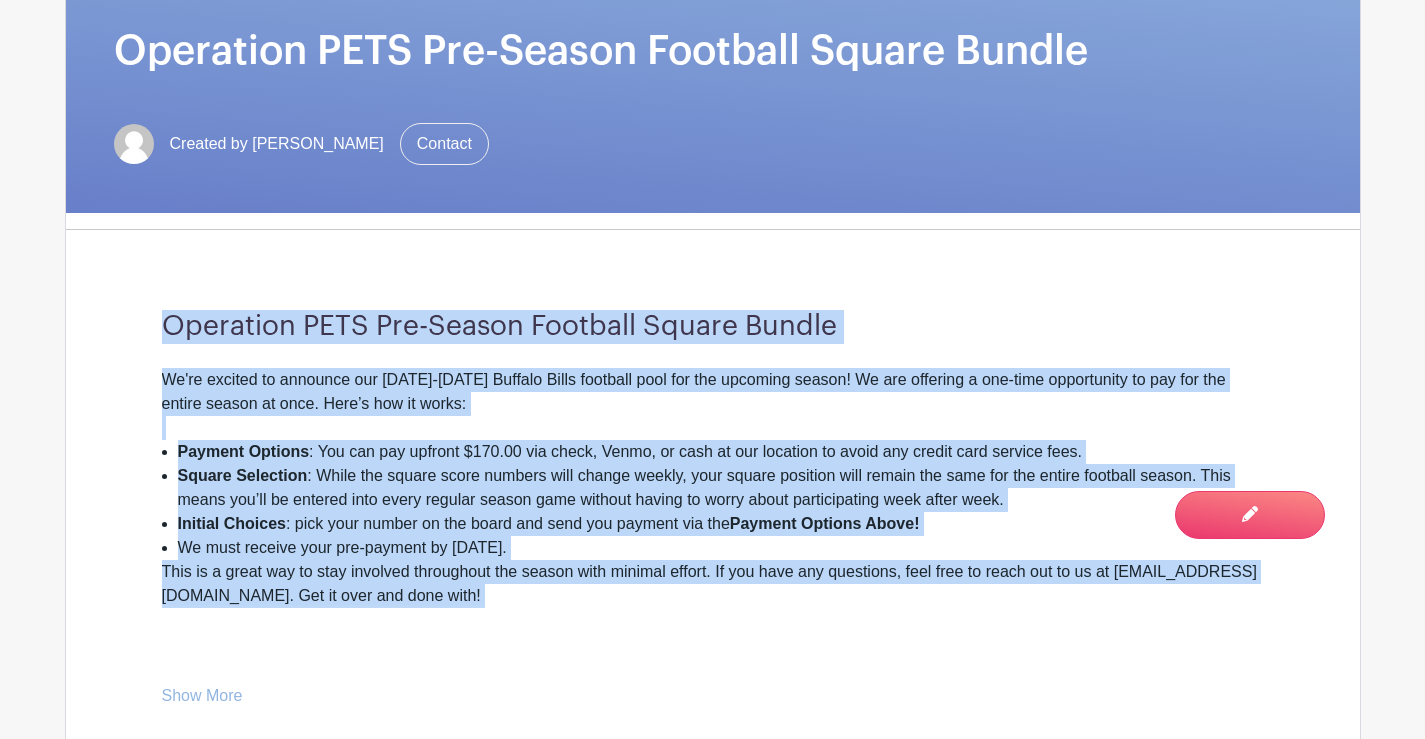 copy on "Operation PETS Pre-Season Football Square Bundle
We're excited to announce our 2024-2025 Buffalo Bills football pool for the upcoming season! We are offering a one-time opportunity to pay for the entire season at once. Here’s how it works:
Payment Options : You can pay upfront $170.00 via check, Venmo, or cash at our location to avoid any credit card service fees.
Square Selection : While the square score numbers will change weekly, your square position will remain the same for the entire football season. This means you’ll be entered into every regular season game without having to worry about participating week after week.
Initial Choices : pick your number on the board and send you payment via the  Payment Options Above!
We must receive your pre-payment by August 19th.
This is a great way to stay involved throughout the season with minimal effort. If you have any questions, feel free to reach out to us at oppetsappt@gmail.com. Get it over and done with!" 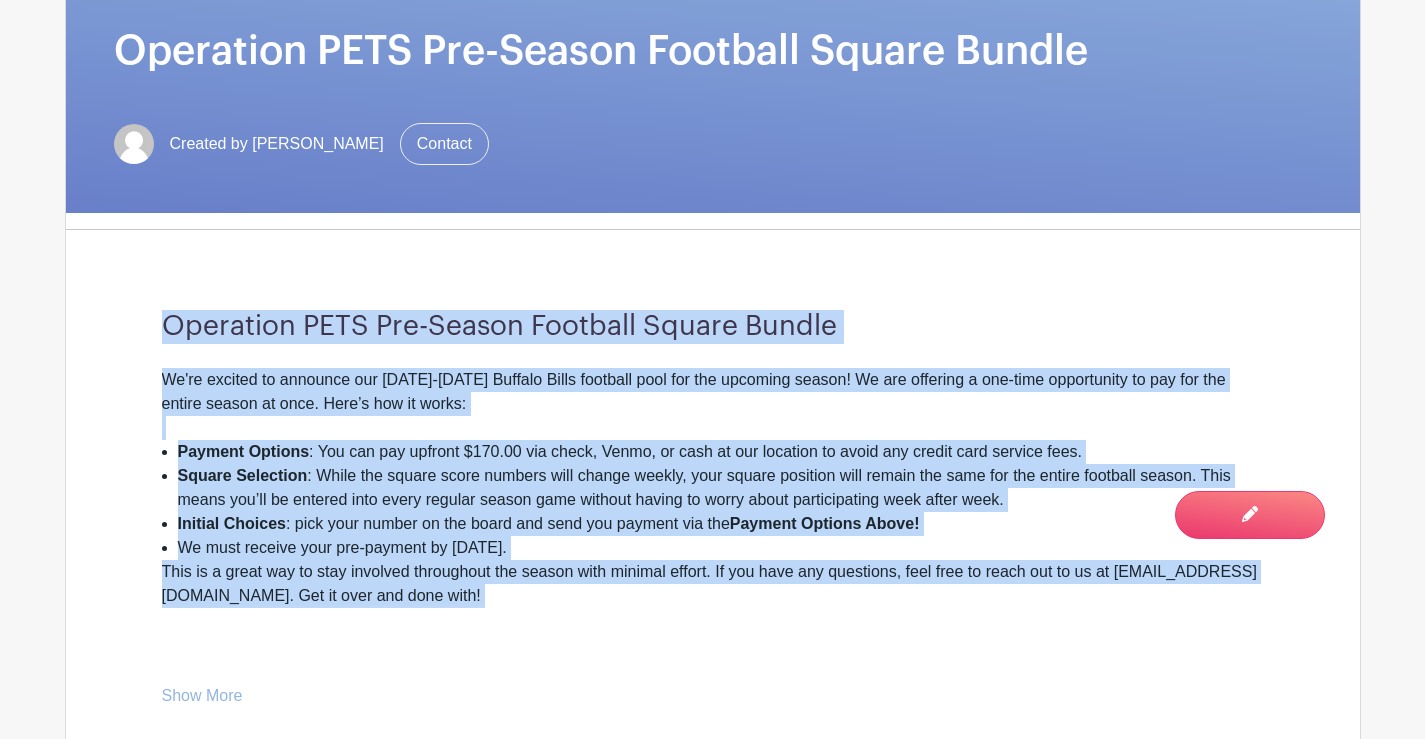 click on "Operation PETS Pre-Season Football Square Bundle
We're excited to announce our 2024-2025 Buffalo Bills football pool for the upcoming season! We are offering a one-time opportunity to pay for the entire season at once. Here’s how it works:
Payment Options : You can pay upfront $170.00 via check, Venmo, or cash at our location to avoid any credit card service fees.
Square Selection : While the square score numbers will change weekly, your square position will remain the same for the entire football season. This means you’ll be entered into every regular season game without having to worry about participating week after week.
Initial Choices : pick your number on the board and send you payment via the  Payment Options Above!
We must receive your pre-payment by August 19th.
Show More" at bounding box center [713, 509] 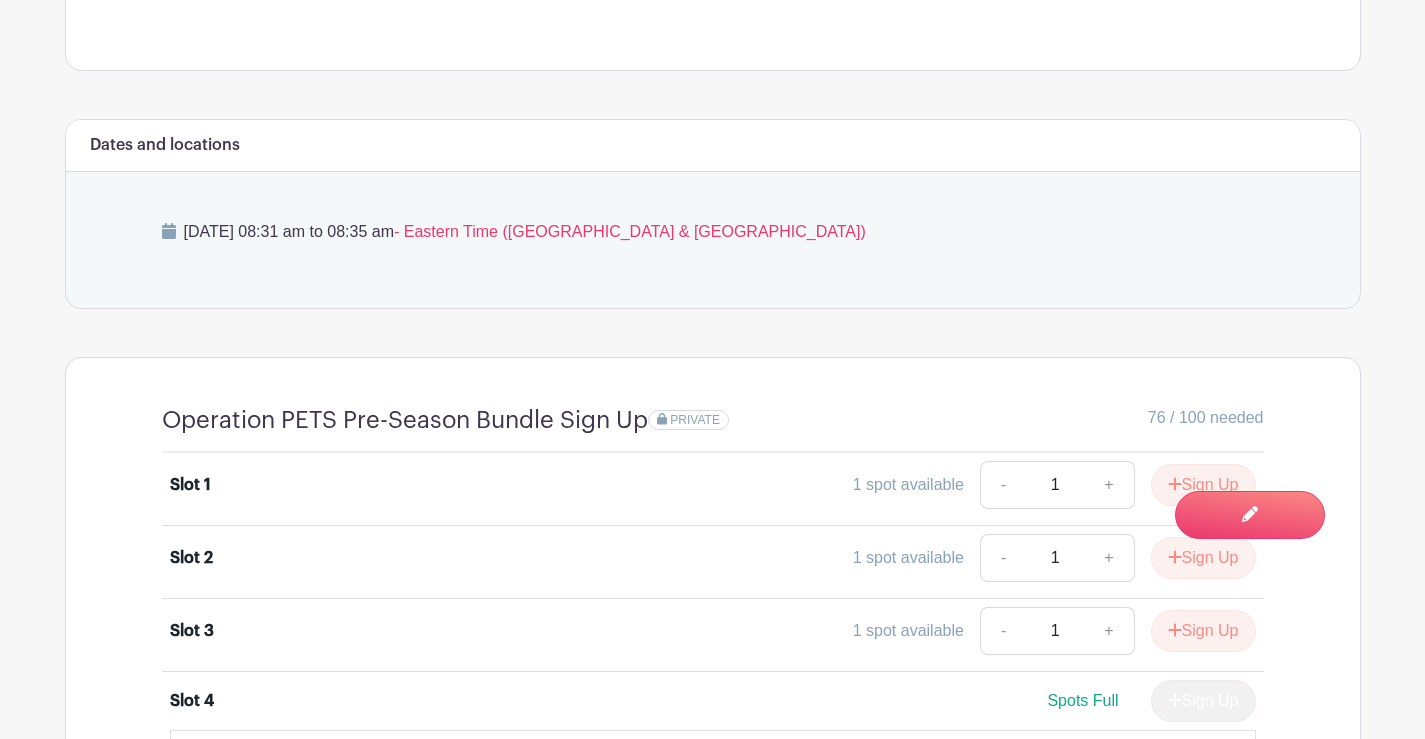 scroll, scrollTop: 1200, scrollLeft: 0, axis: vertical 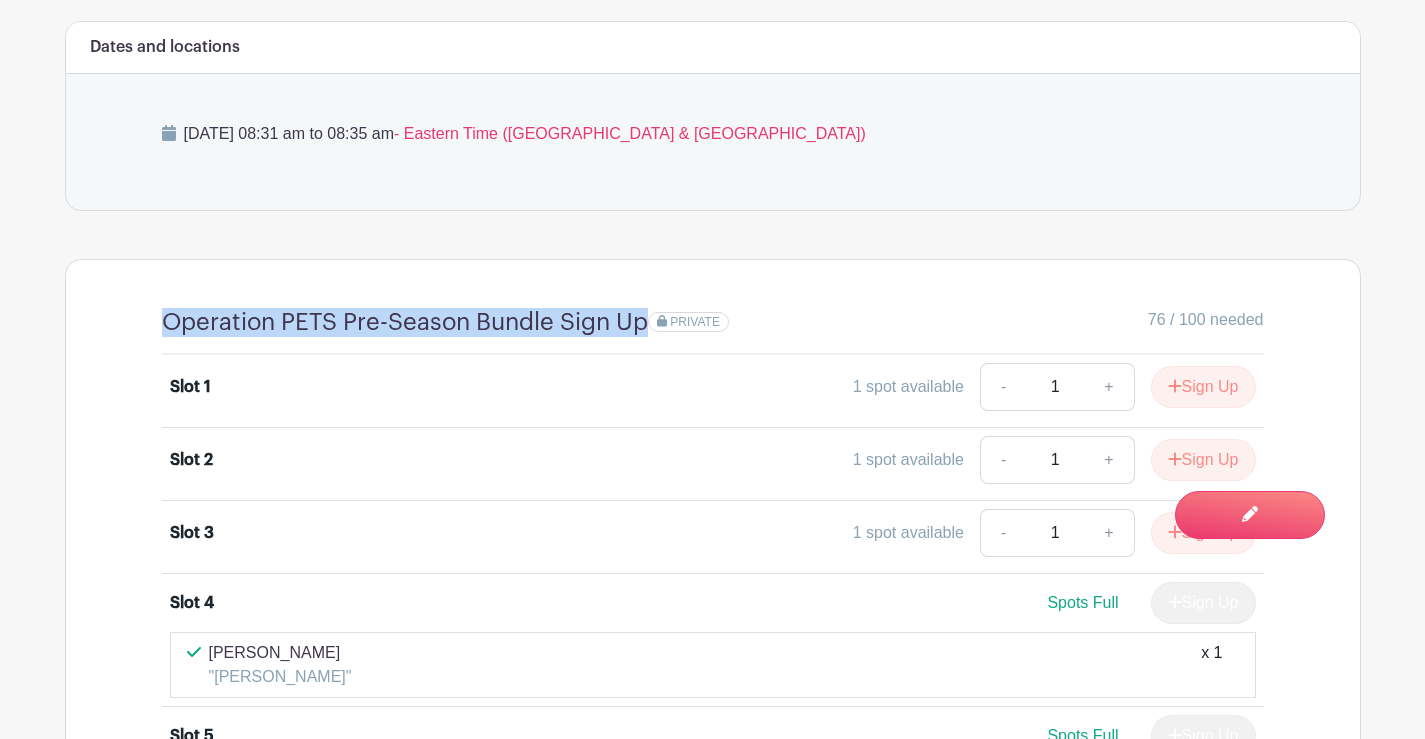 drag, startPoint x: 162, startPoint y: 319, endPoint x: 644, endPoint y: 329, distance: 482.10373 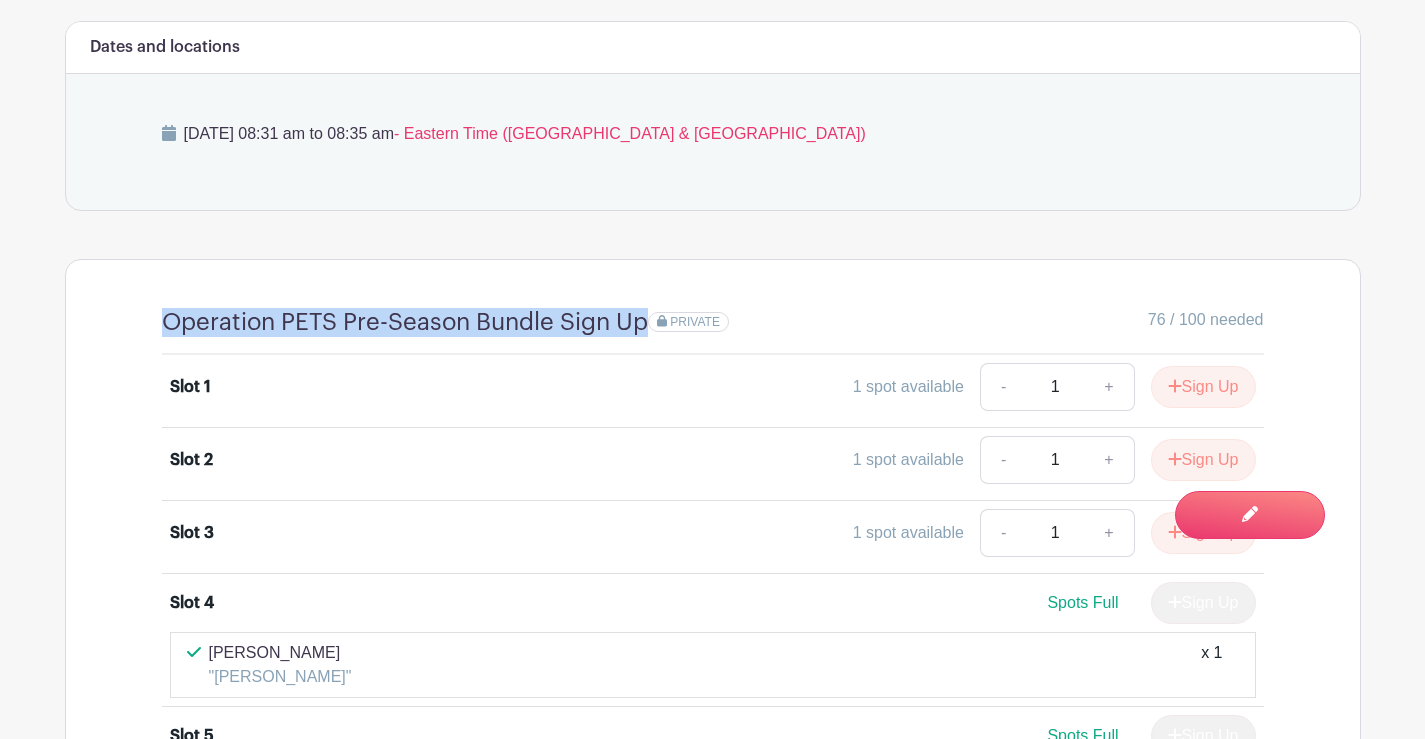copy on "Operation PETS Pre-Season Bundle Sign Up" 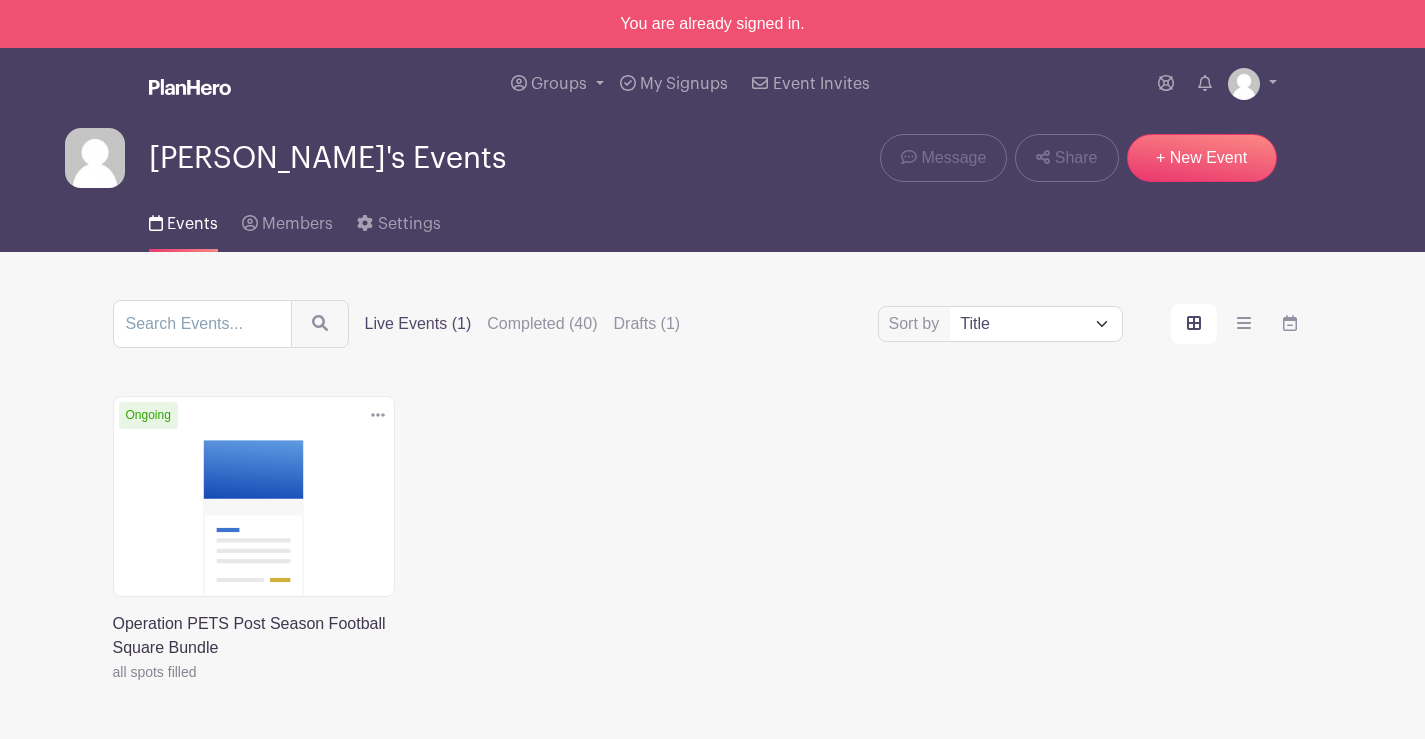 scroll, scrollTop: 0, scrollLeft: 0, axis: both 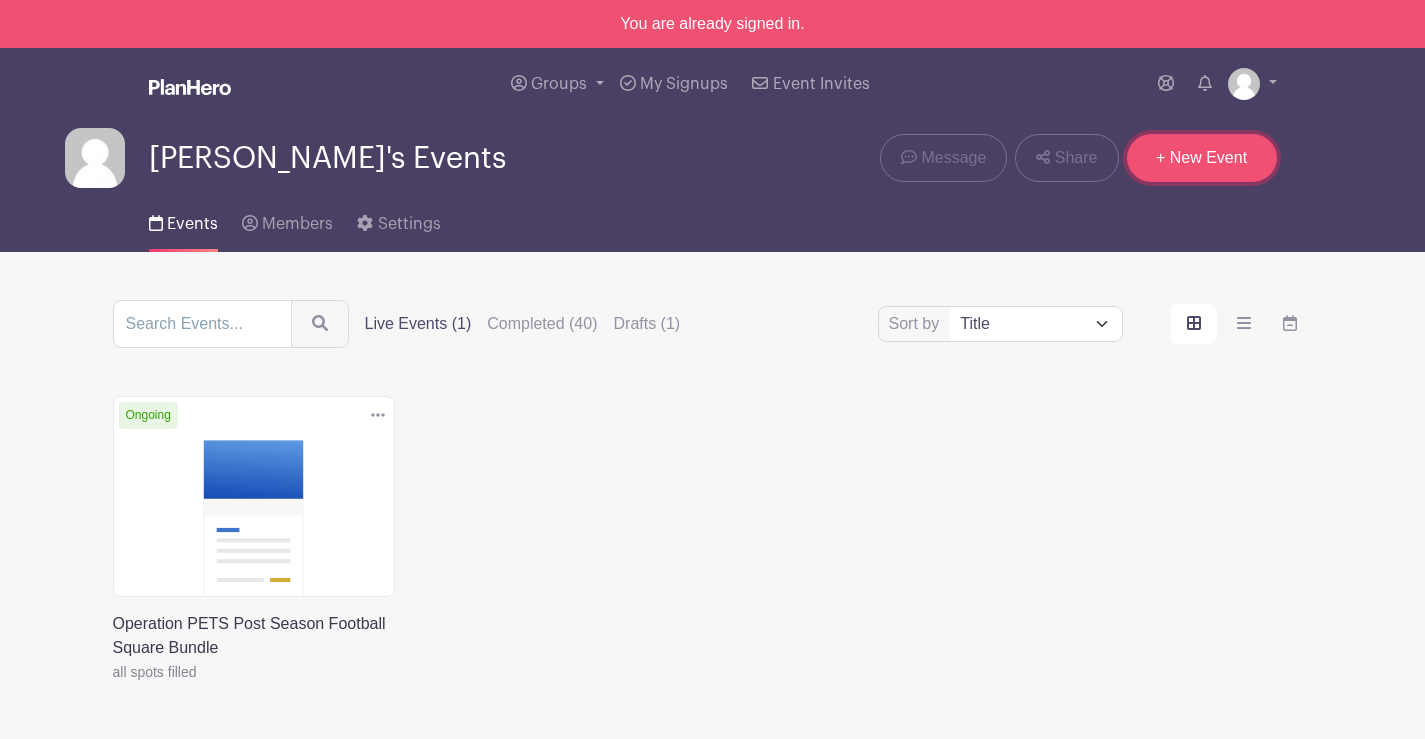click on "+ New Event" at bounding box center [1202, 158] 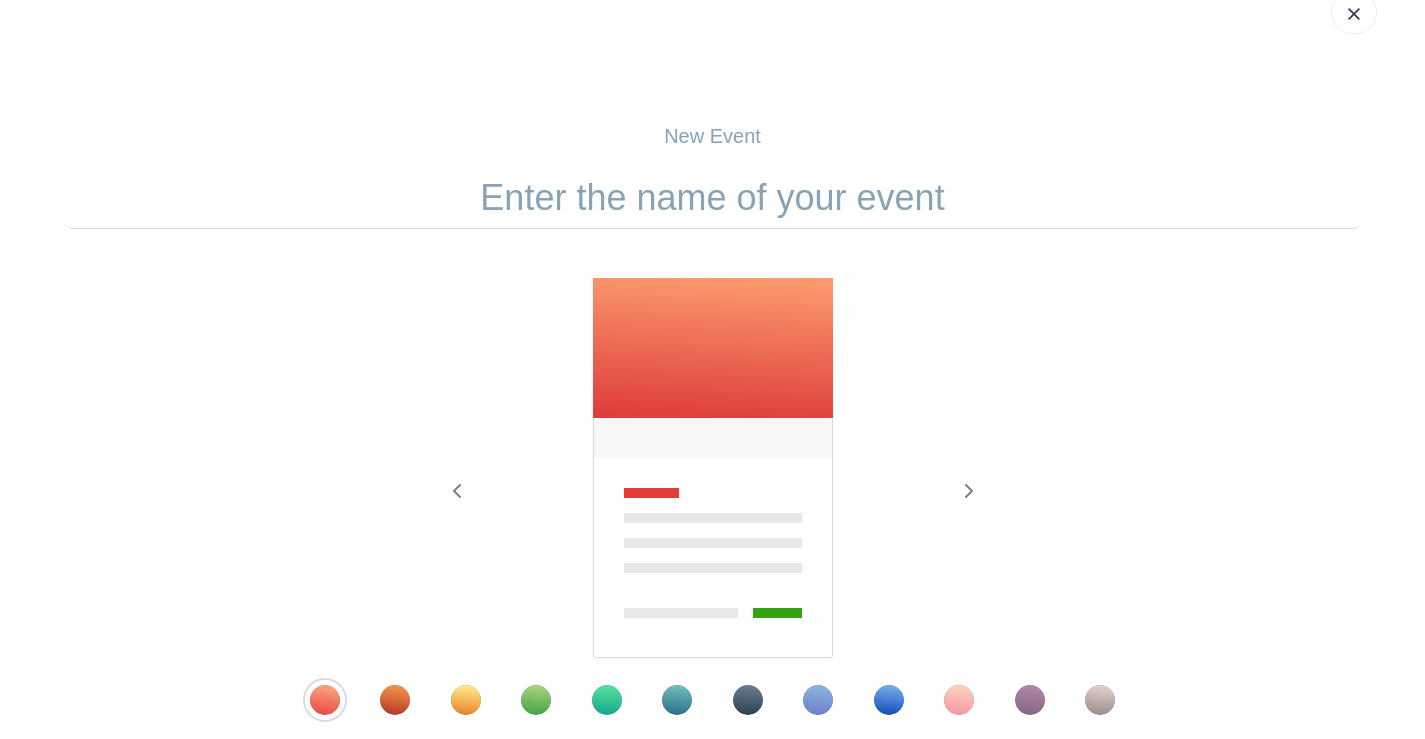 scroll, scrollTop: 100, scrollLeft: 0, axis: vertical 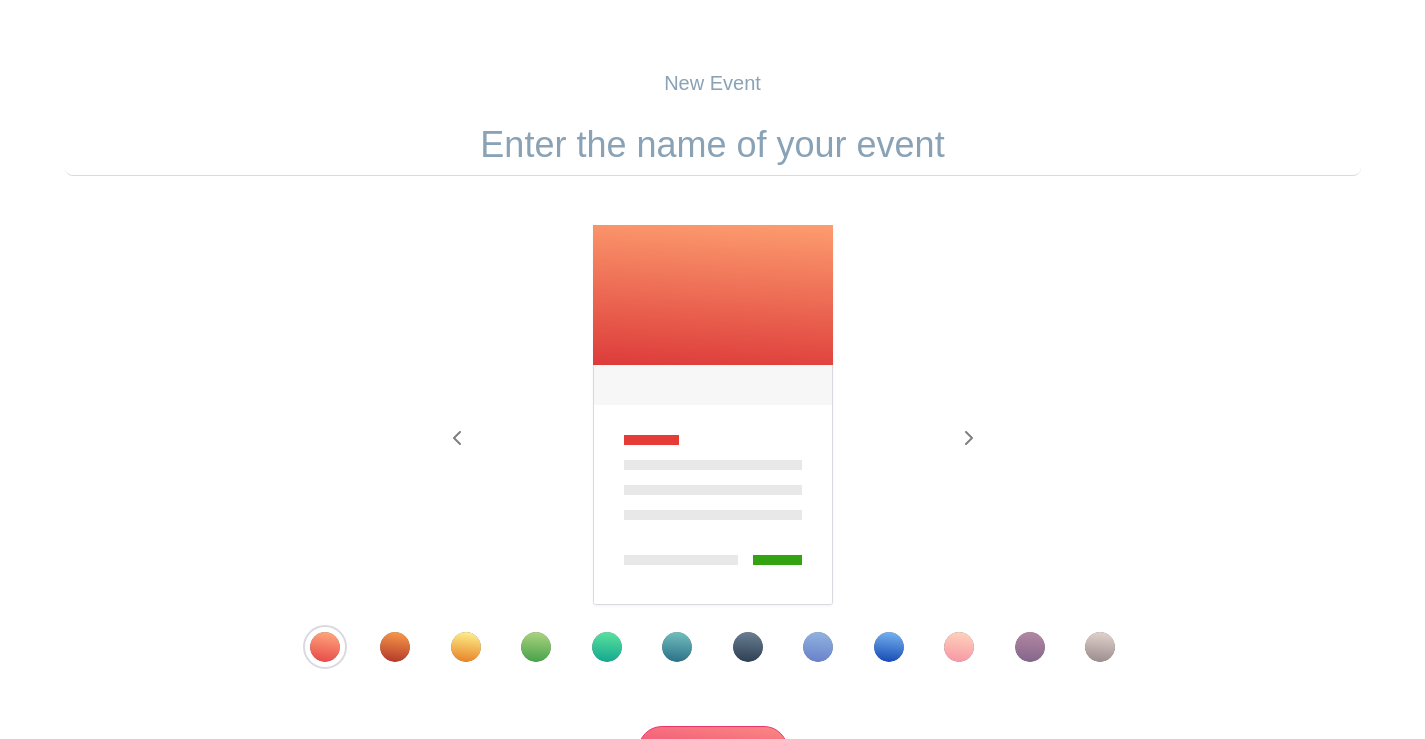 click at bounding box center [889, 647] 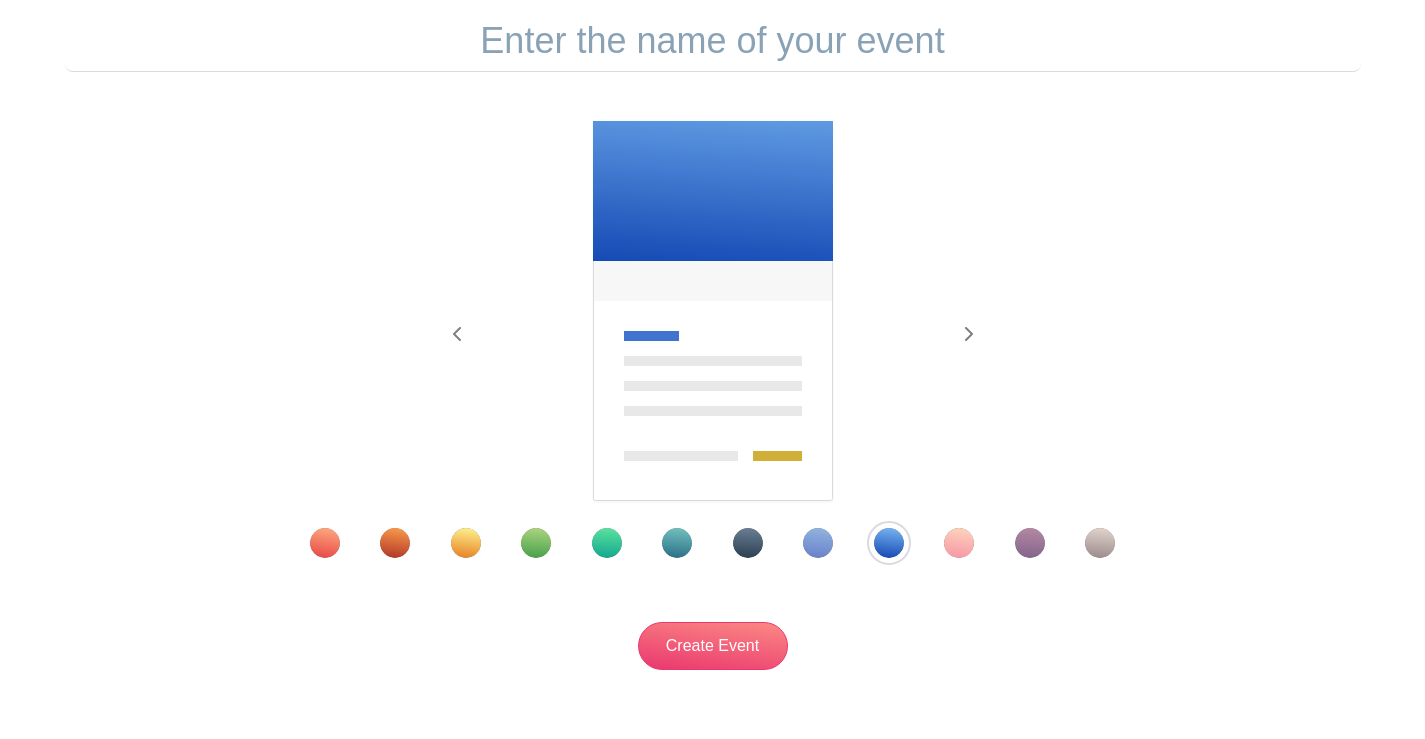 scroll, scrollTop: 308, scrollLeft: 0, axis: vertical 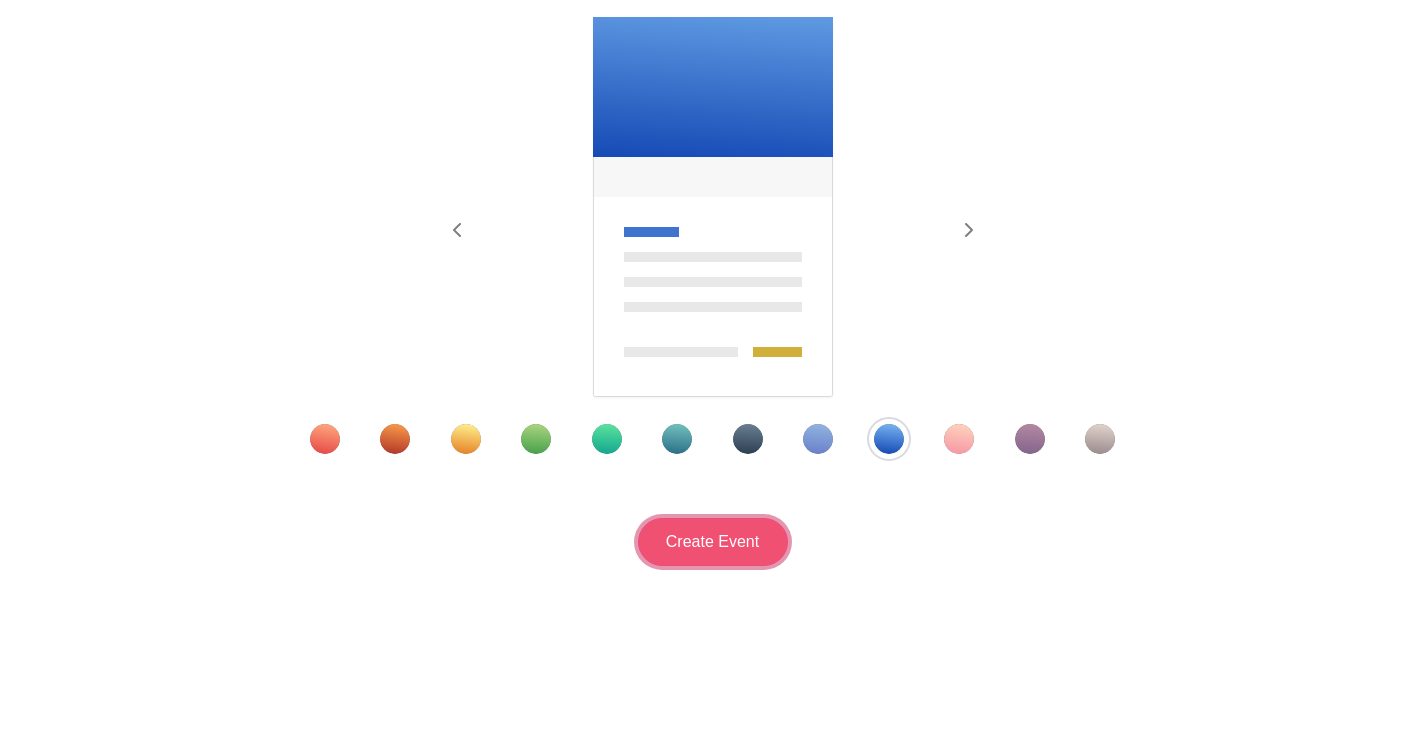 click on "Create Event" at bounding box center (713, 542) 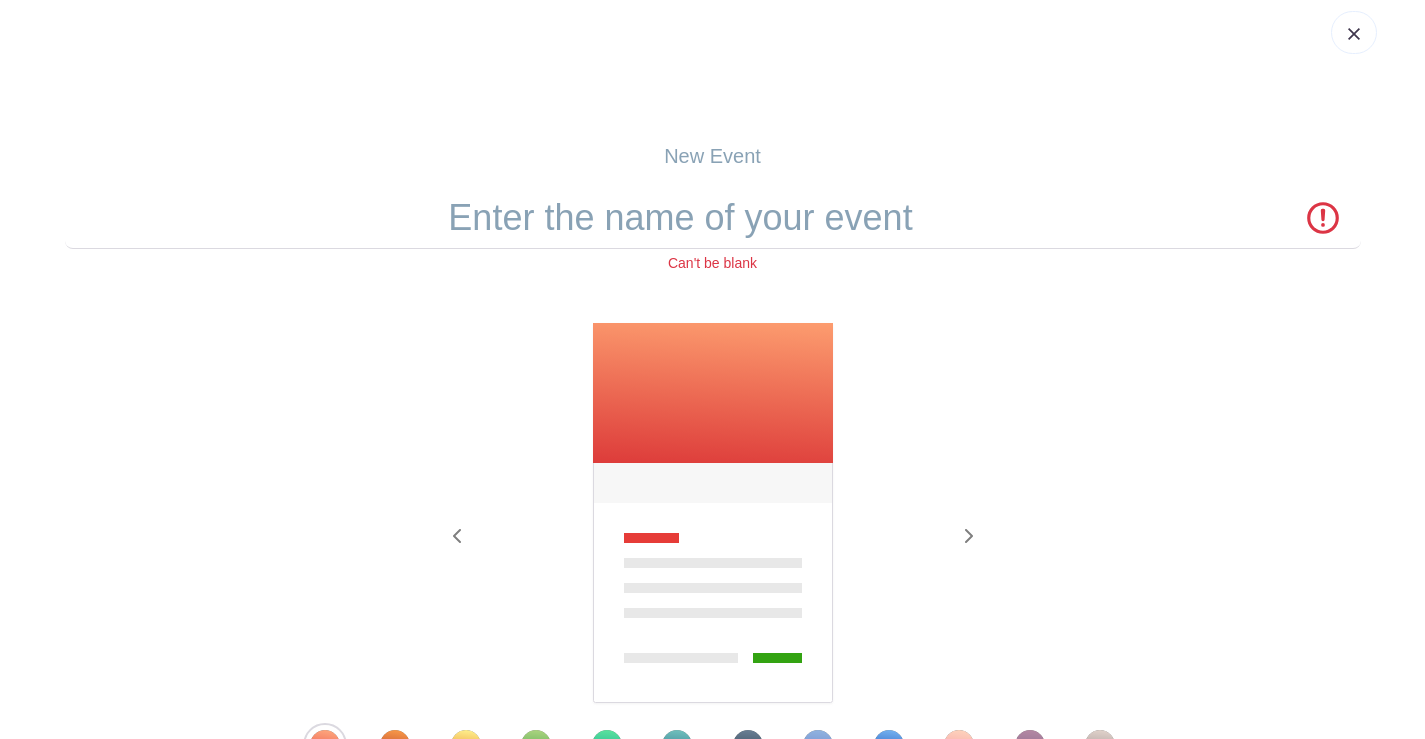 scroll, scrollTop: 0, scrollLeft: 0, axis: both 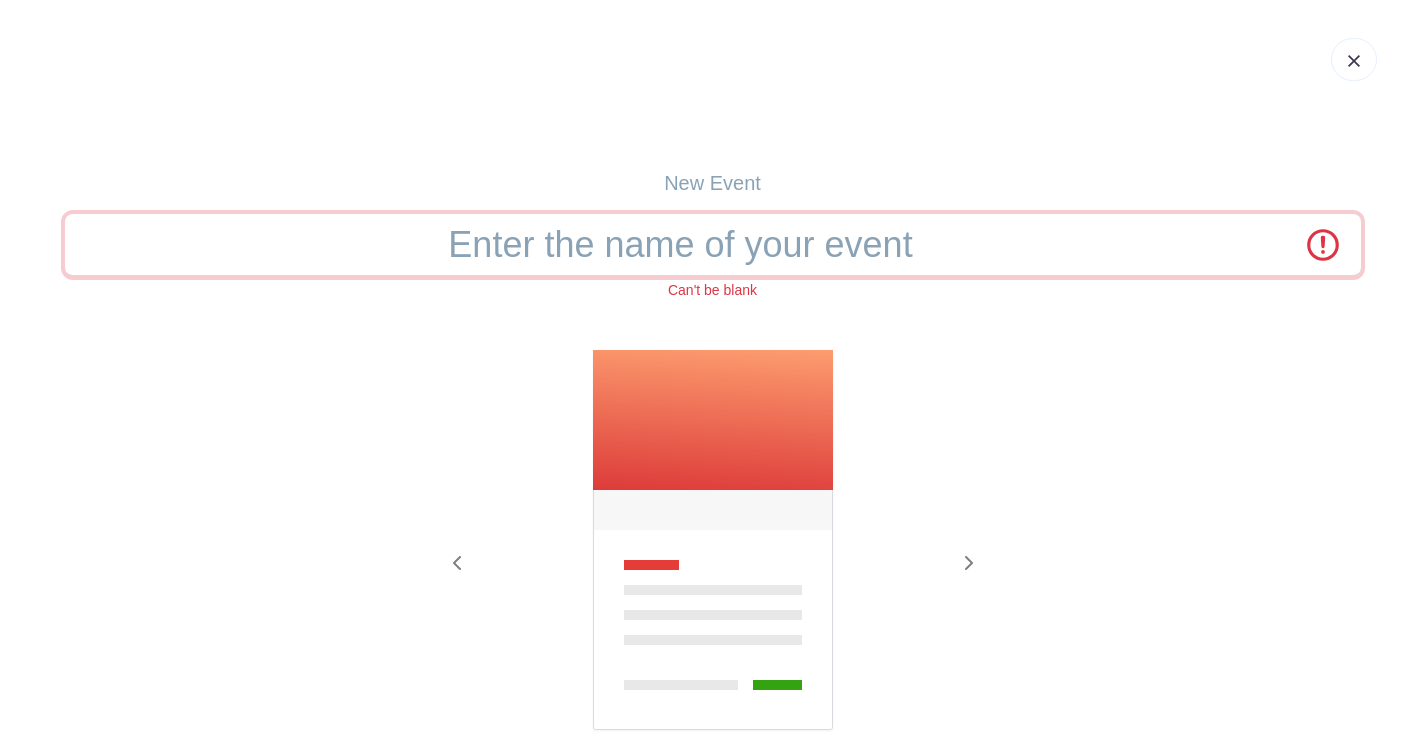 click at bounding box center (713, 245) 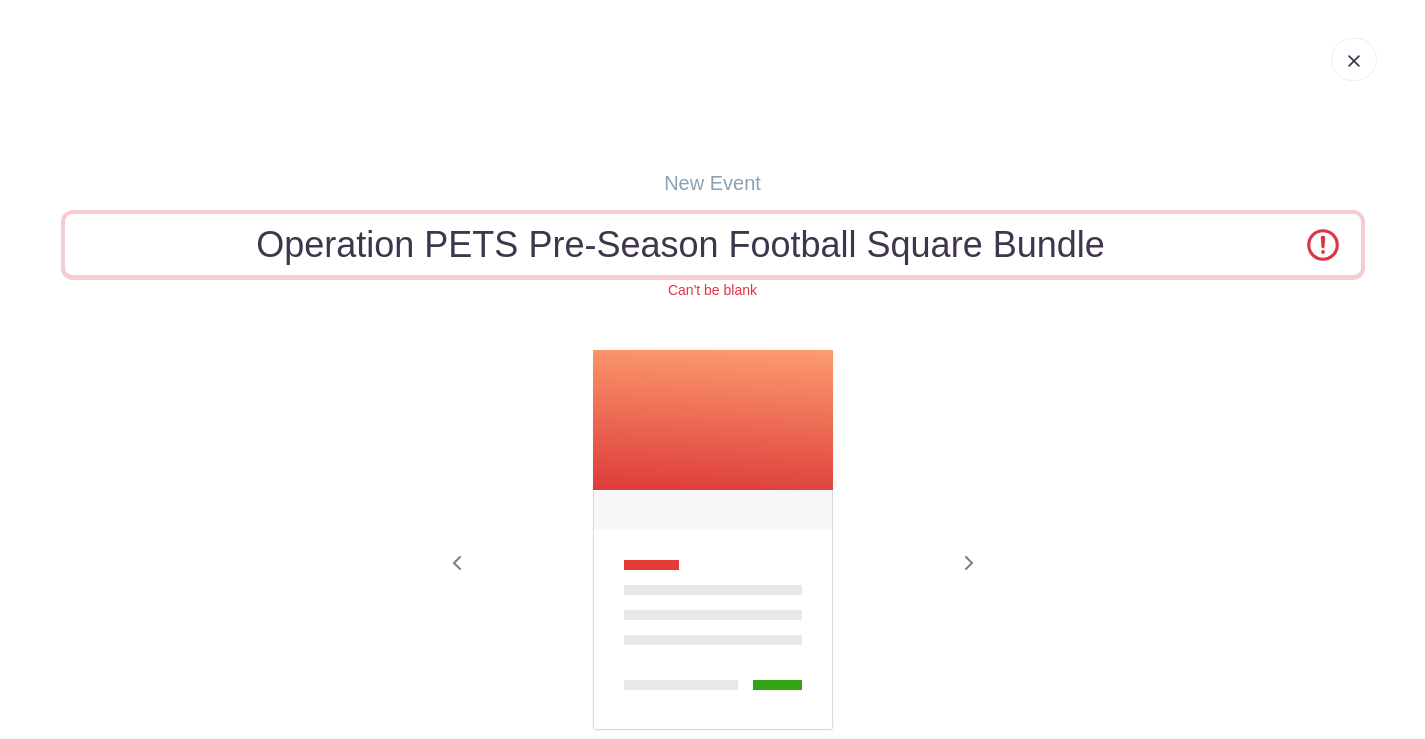 type on "Operation PETS Pre-Season Football Square Bundle" 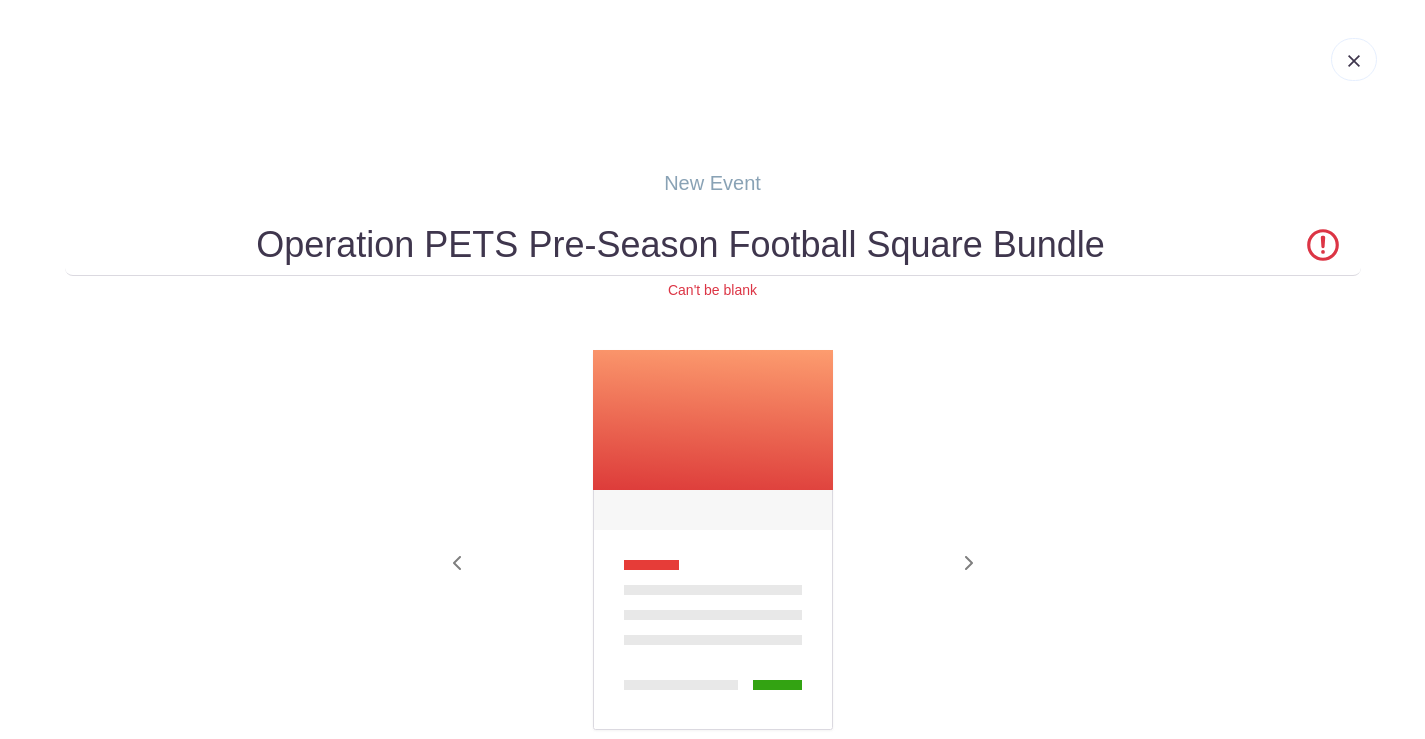 click on "Previous
Next" at bounding box center (713, 568) 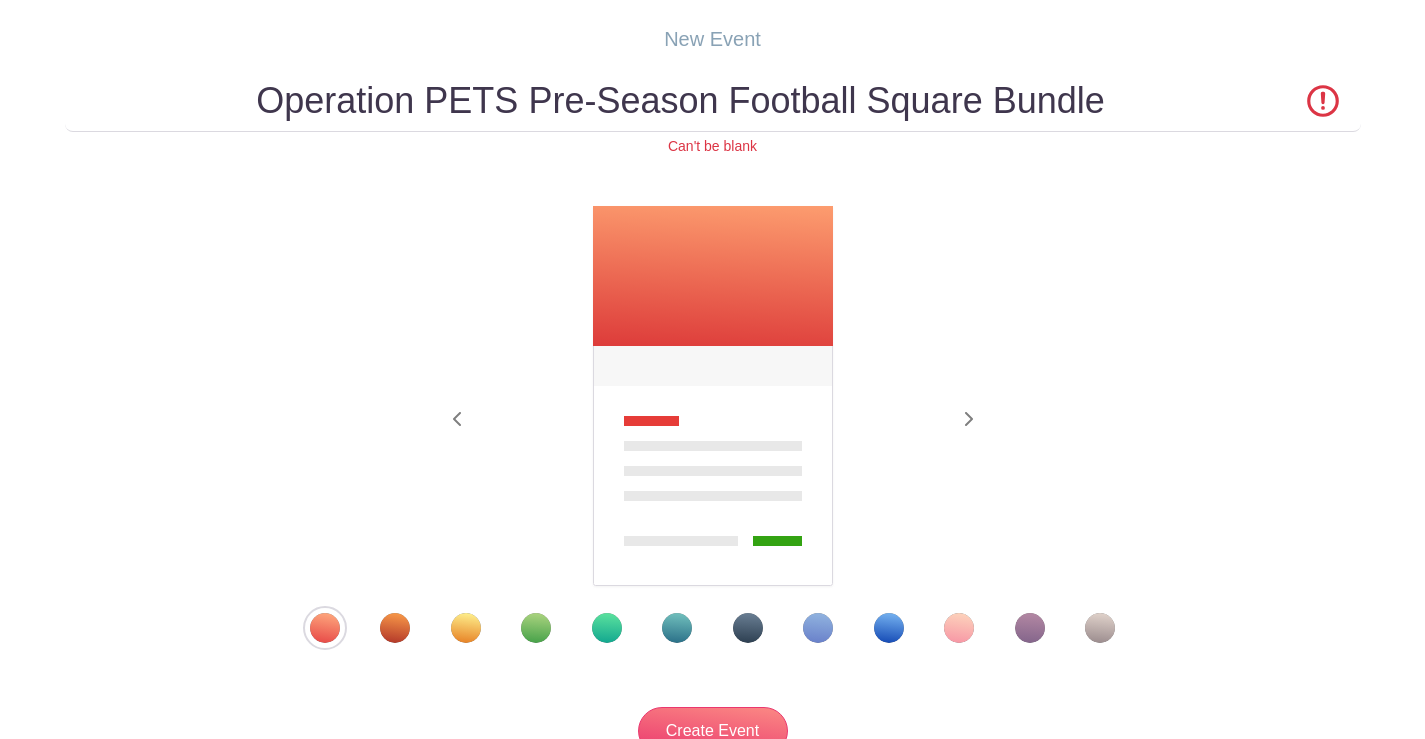 scroll, scrollTop: 333, scrollLeft: 0, axis: vertical 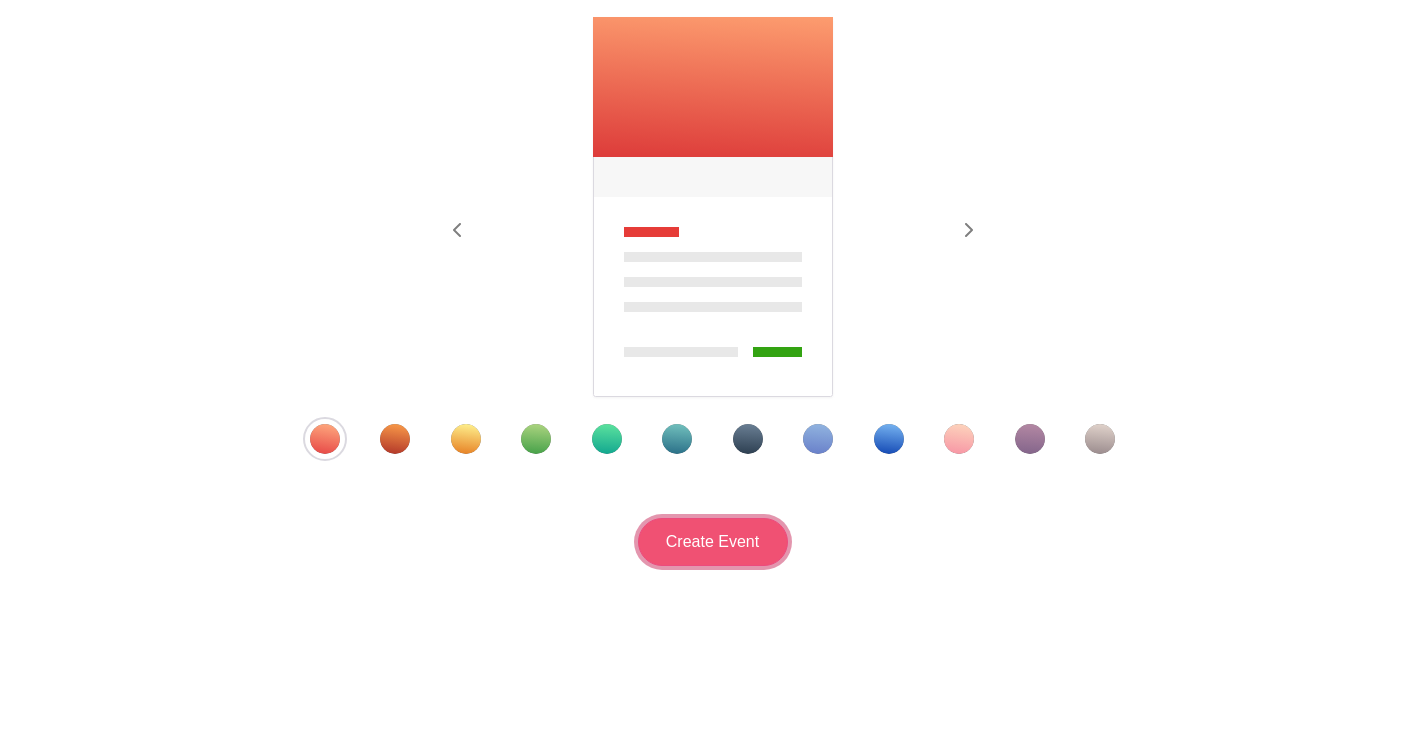 click on "Create Event" at bounding box center (713, 542) 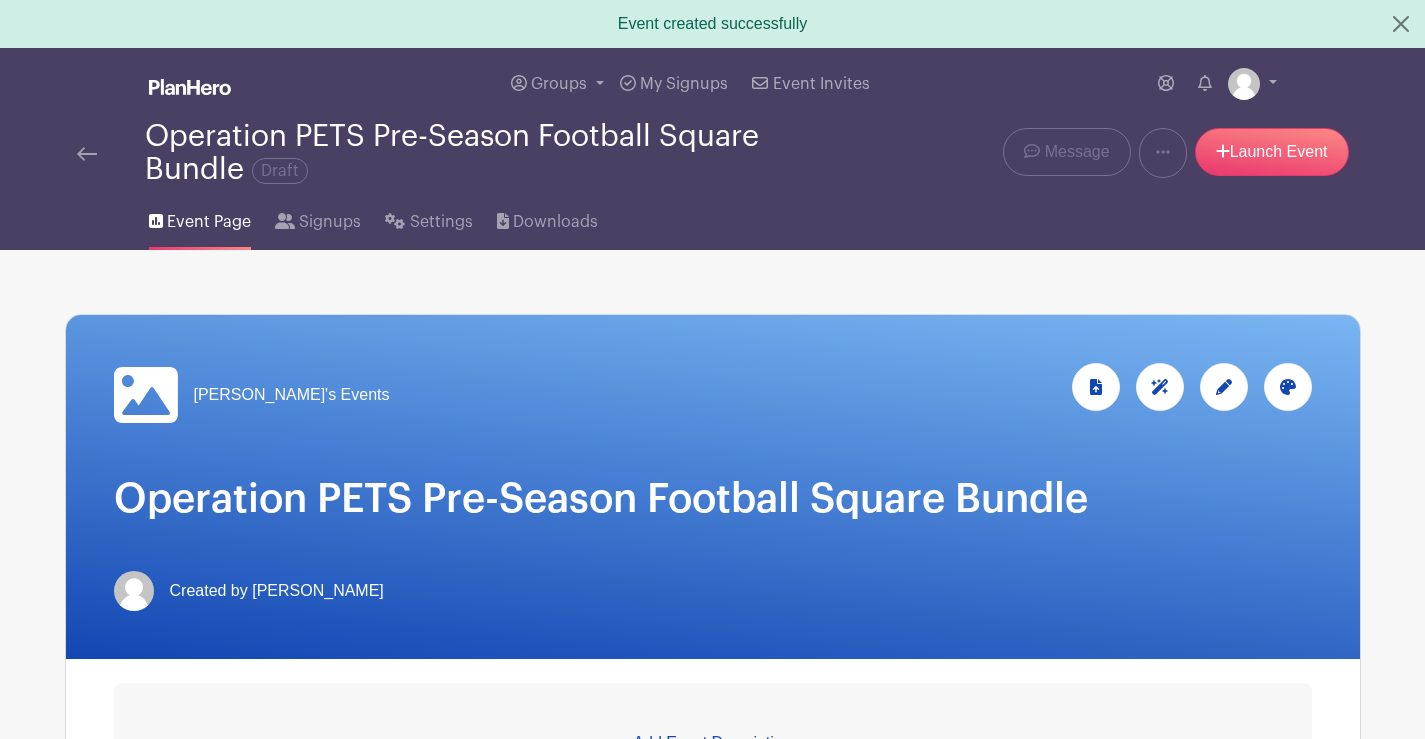 scroll, scrollTop: 500, scrollLeft: 0, axis: vertical 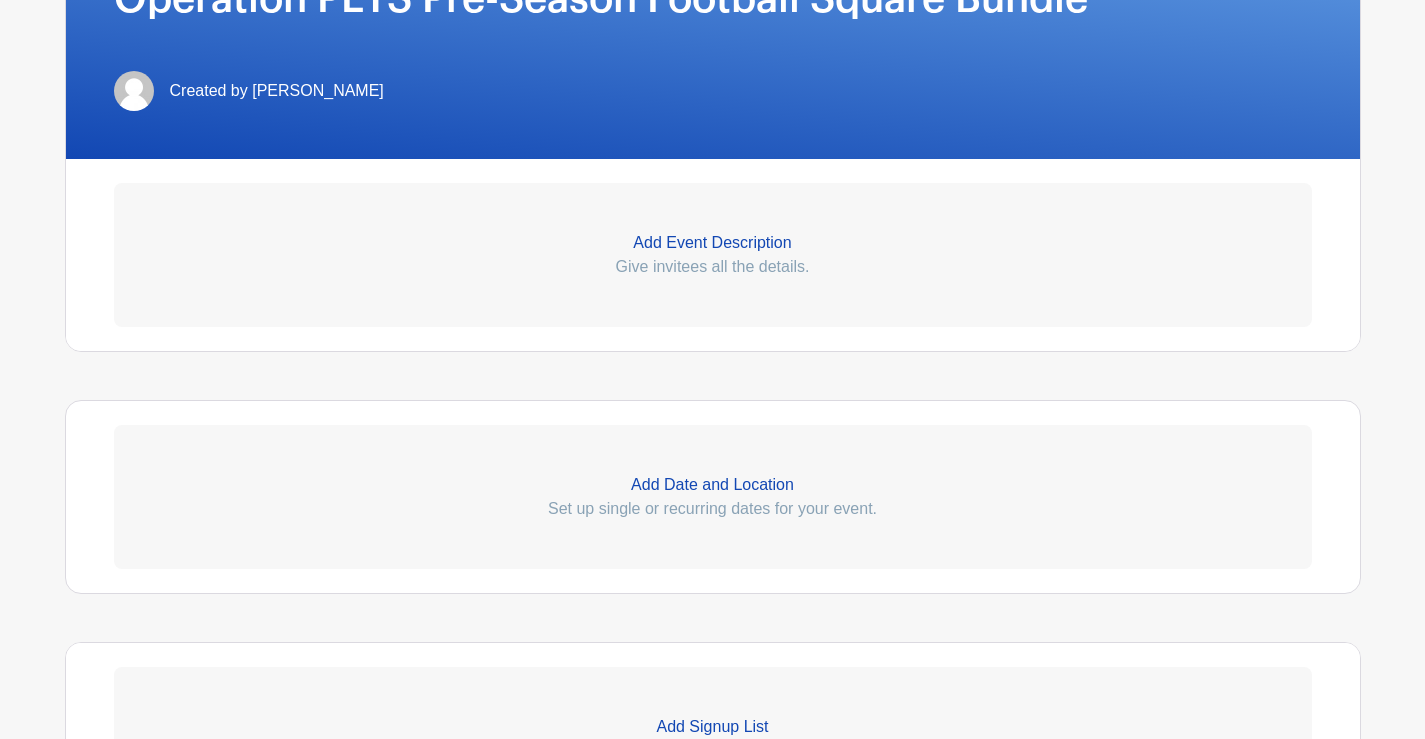 click on "Add Event Description" at bounding box center [713, 243] 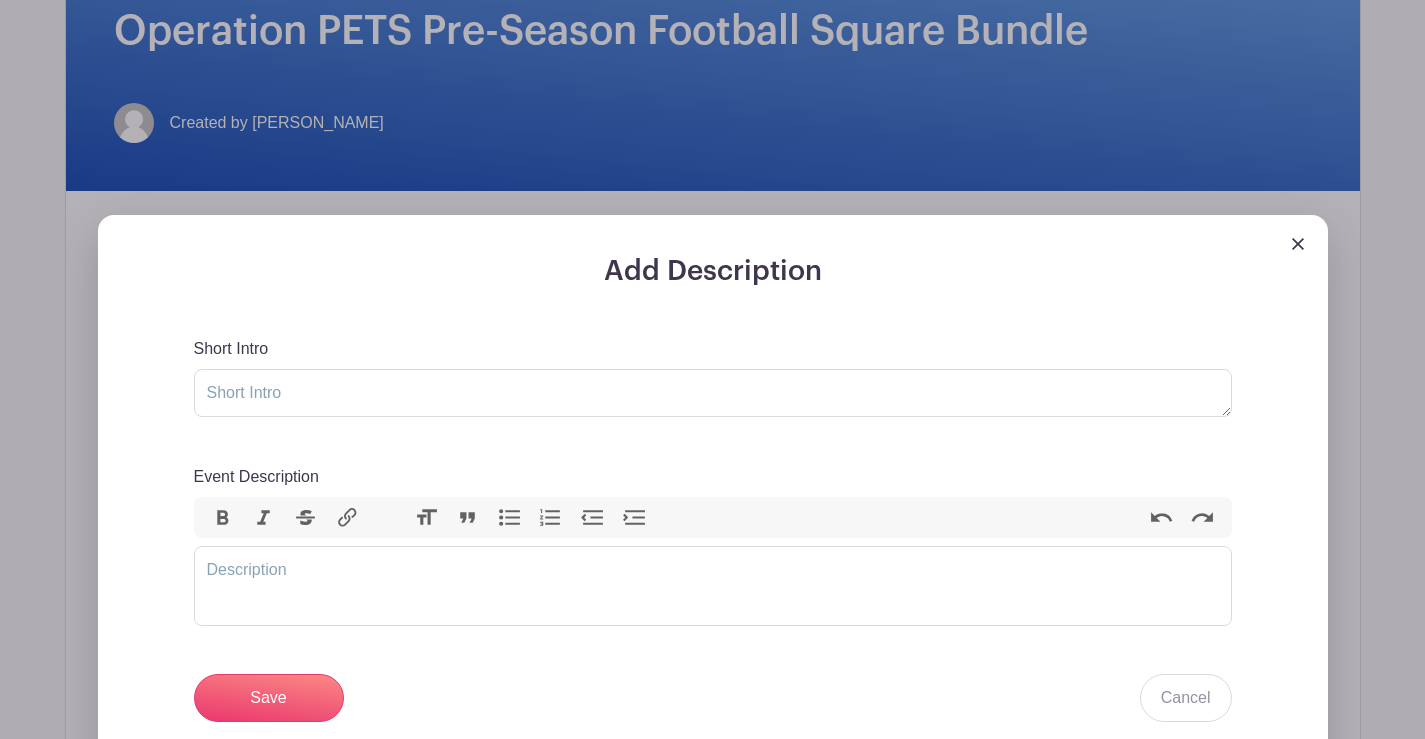 scroll, scrollTop: 500, scrollLeft: 0, axis: vertical 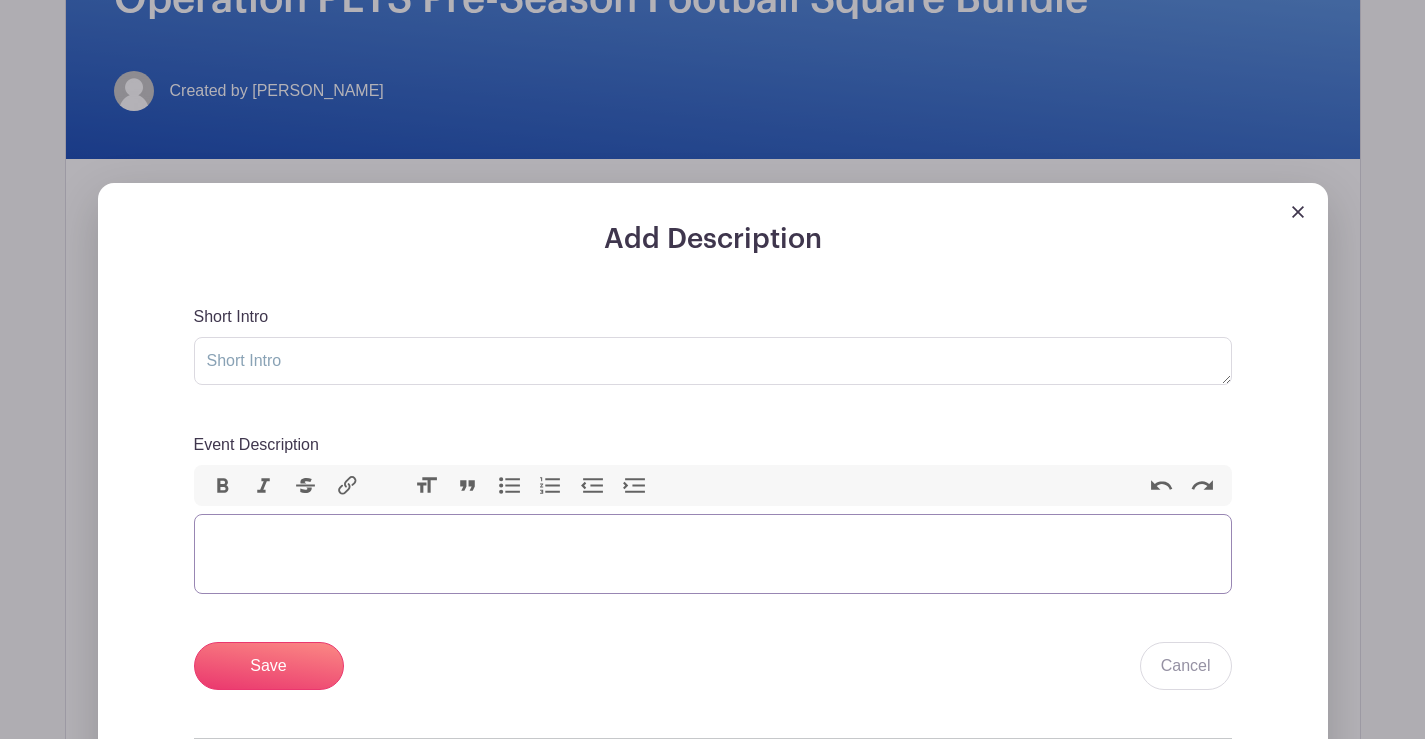 click at bounding box center (713, 554) 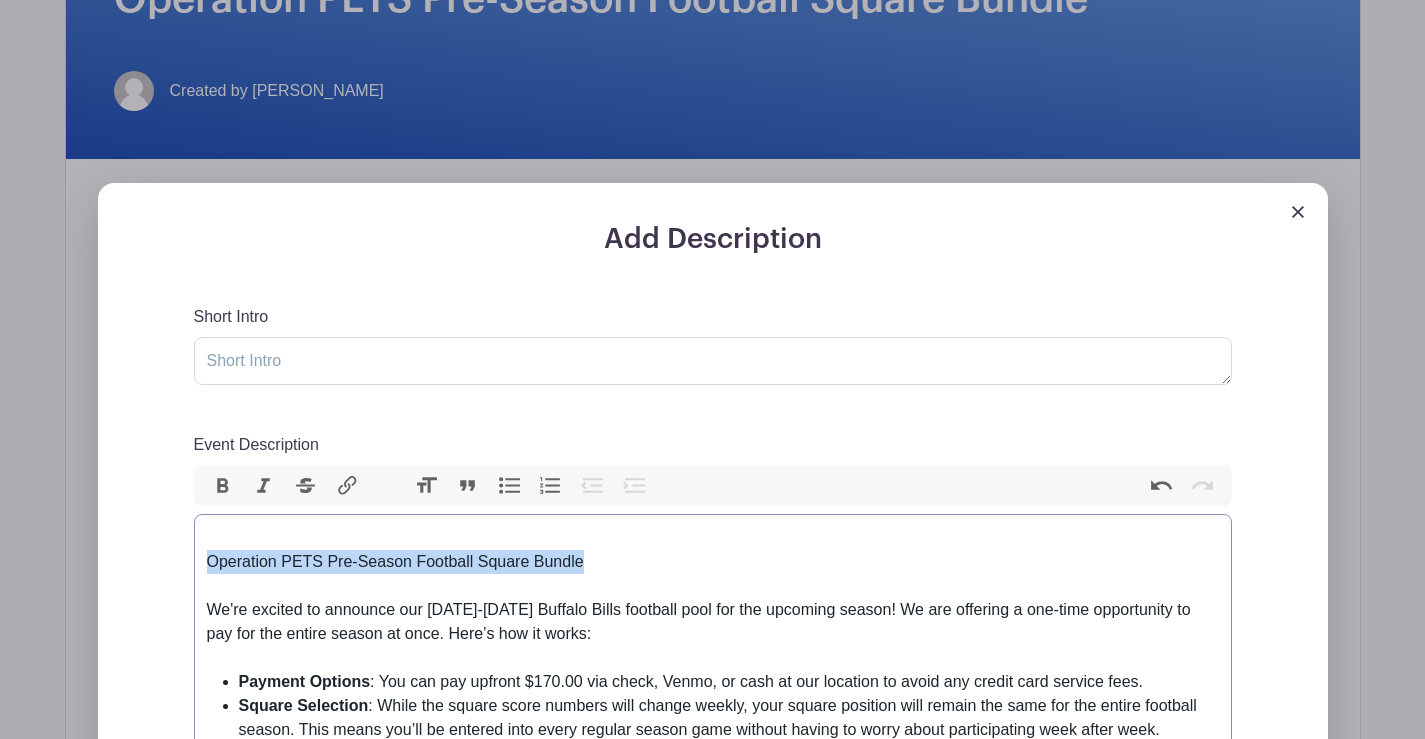 drag, startPoint x: 602, startPoint y: 557, endPoint x: 210, endPoint y: 556, distance: 392.00128 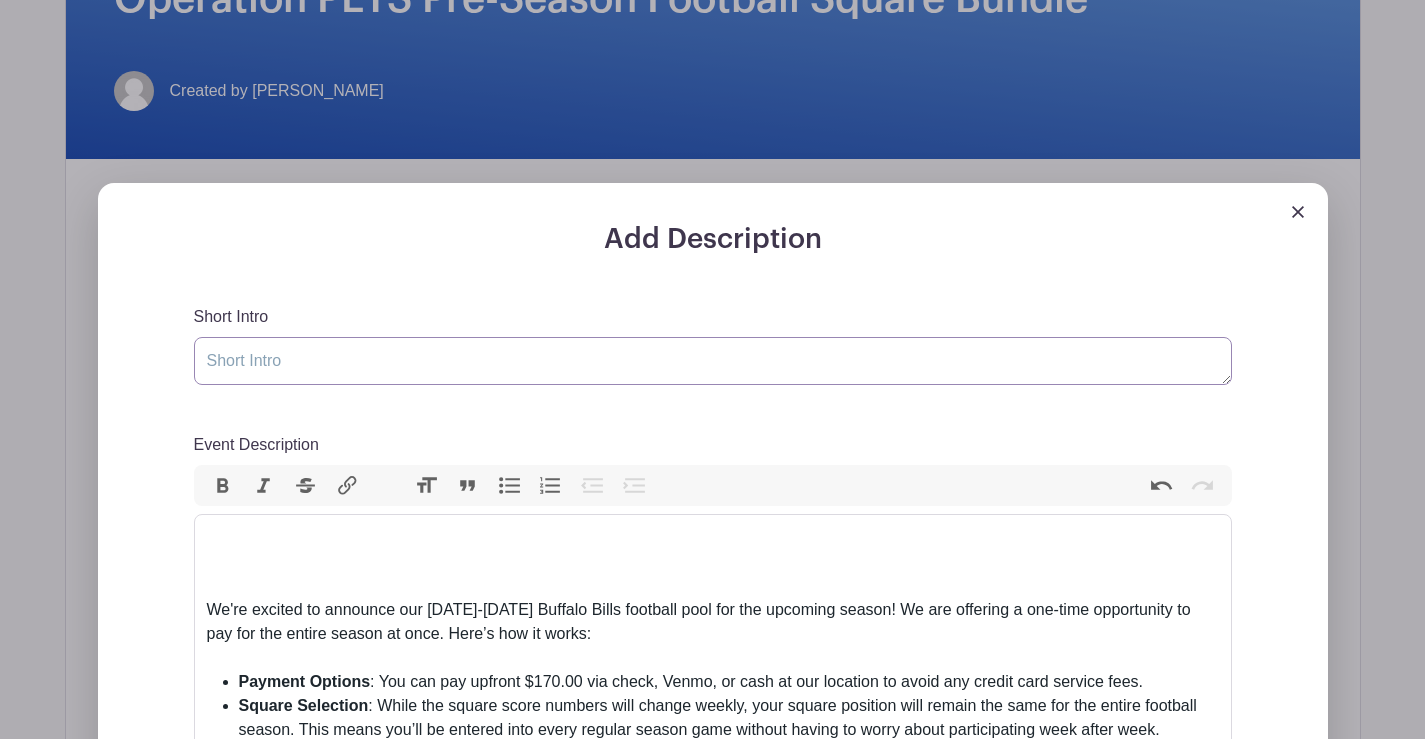 click on "Short Intro" at bounding box center (713, 361) 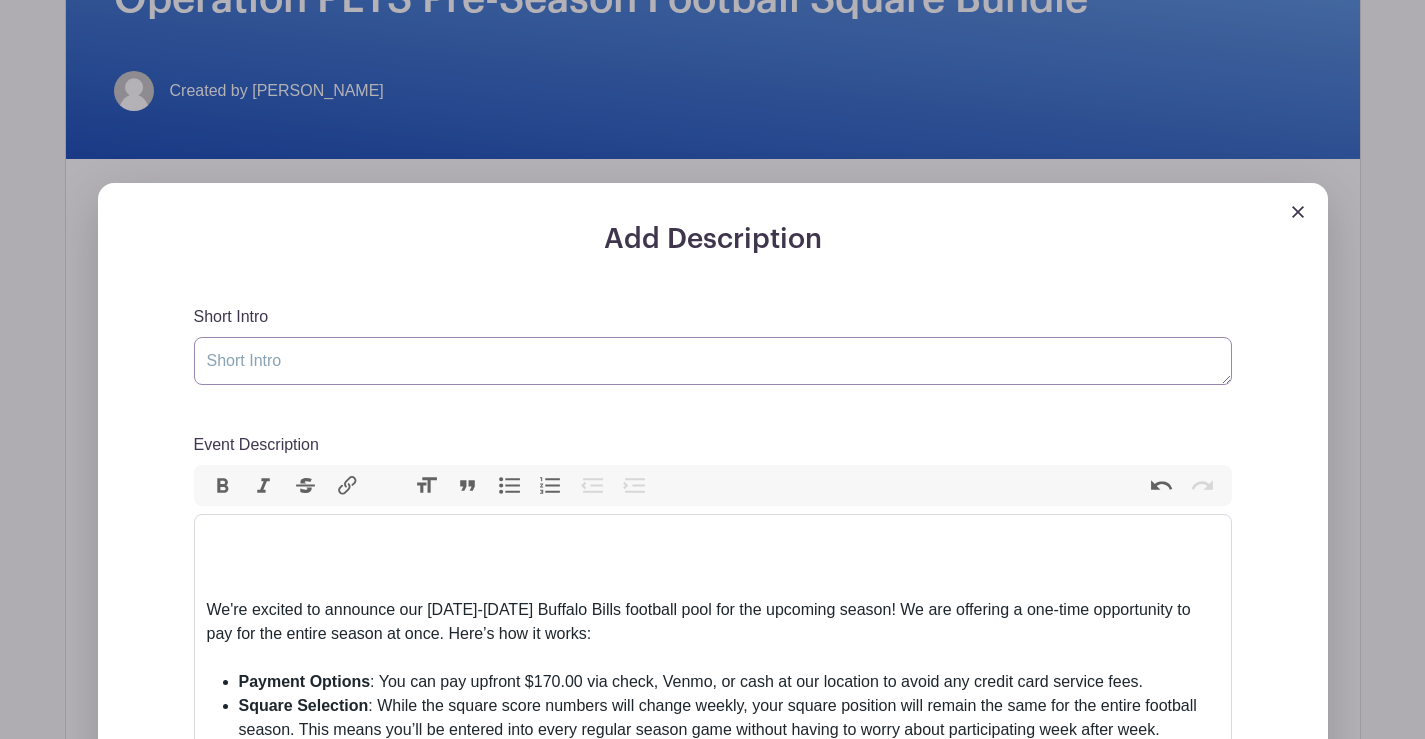 paste on "Operation PETS Pre-Season Football Square Bundle" 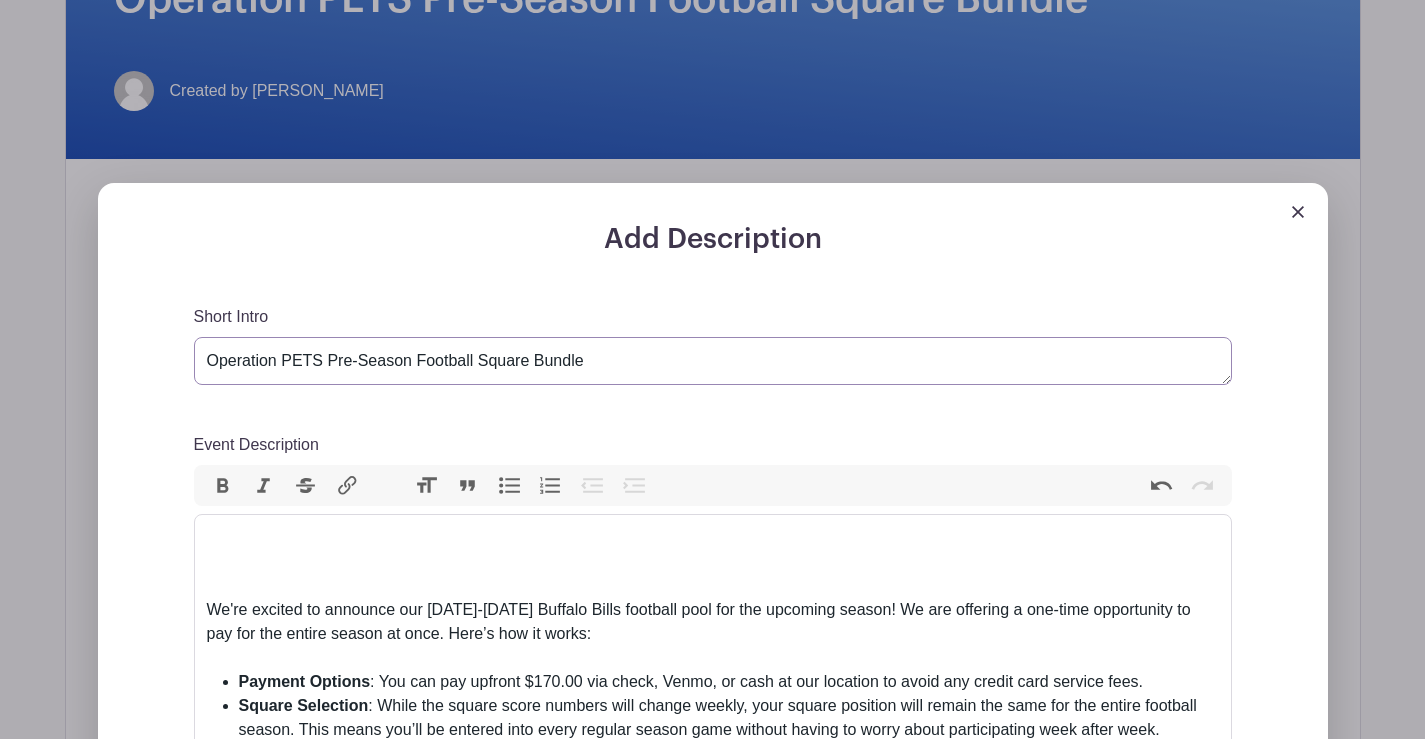 drag, startPoint x: 622, startPoint y: 354, endPoint x: 189, endPoint y: 360, distance: 433.04156 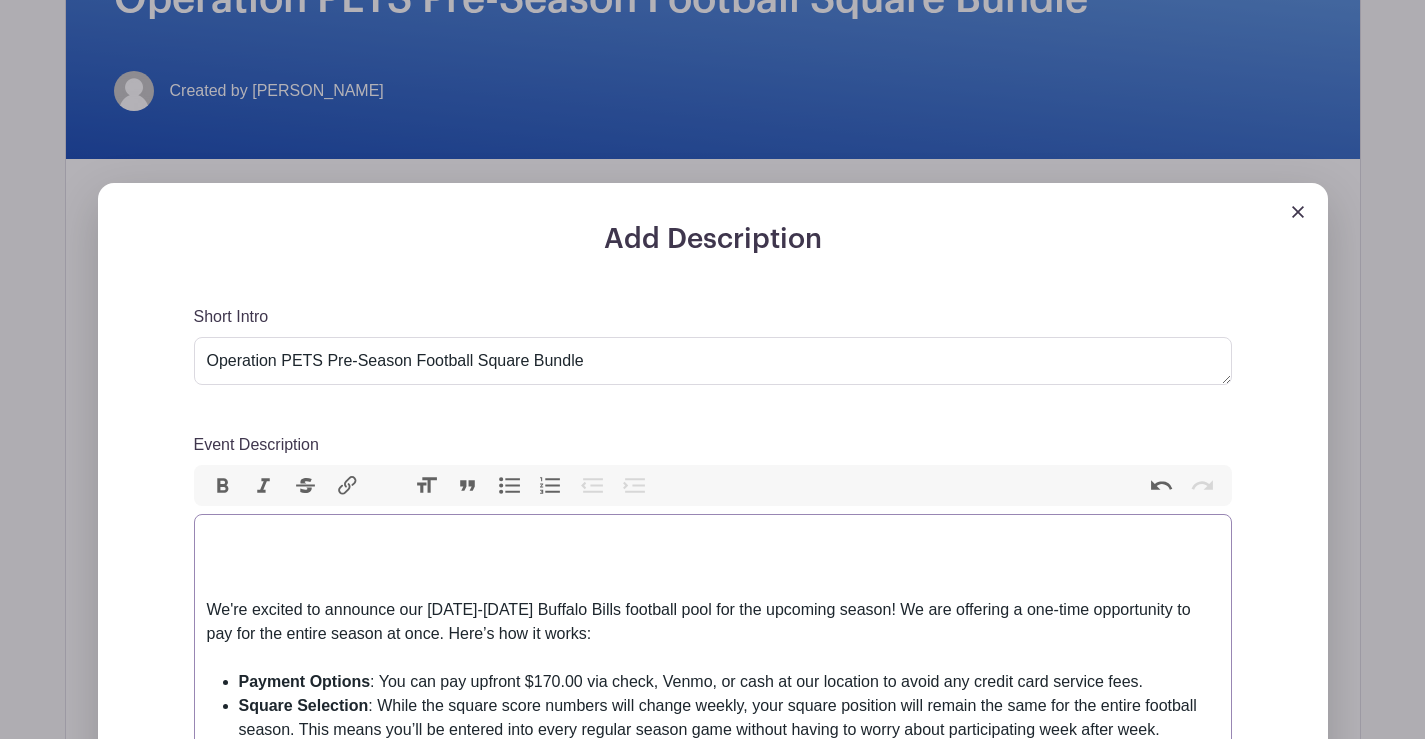 click on "Bold" at bounding box center [223, 486] 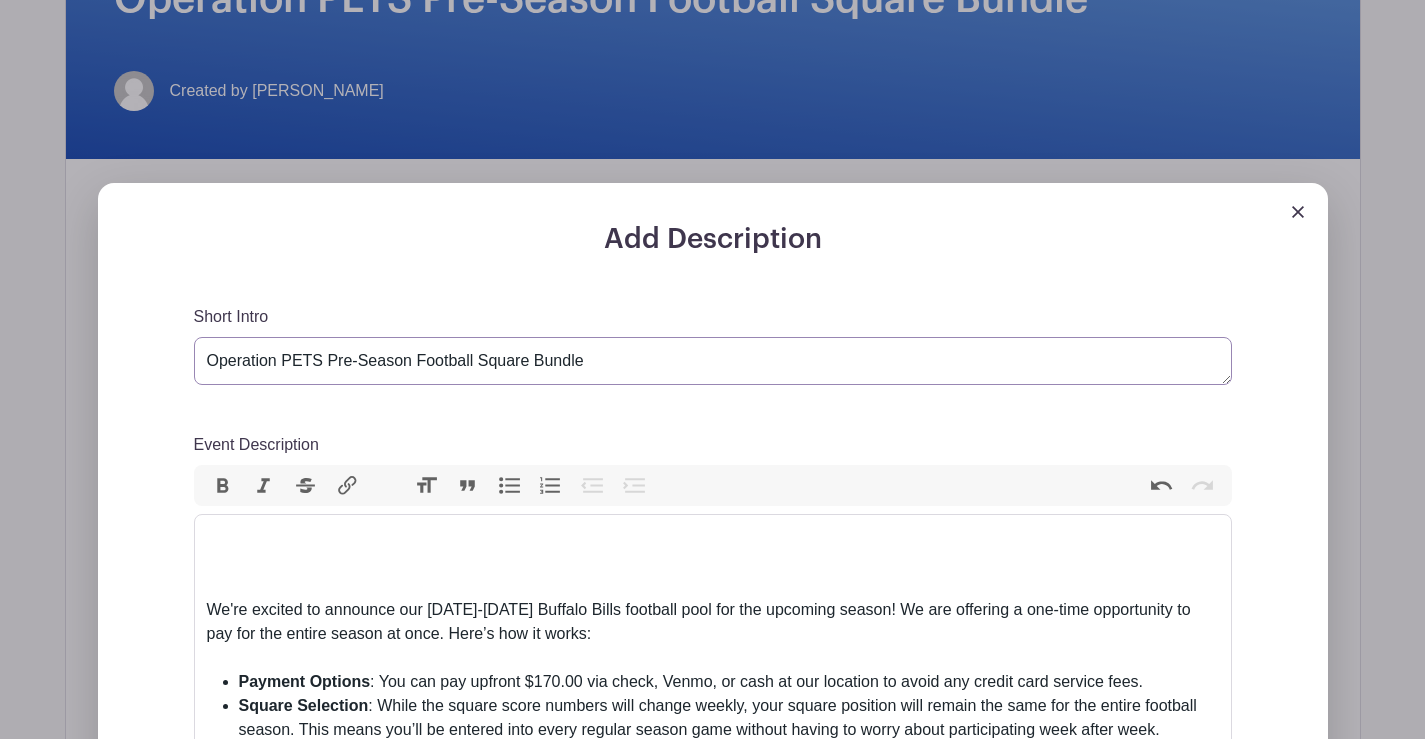 drag, startPoint x: 593, startPoint y: 362, endPoint x: 176, endPoint y: 357, distance: 417.02997 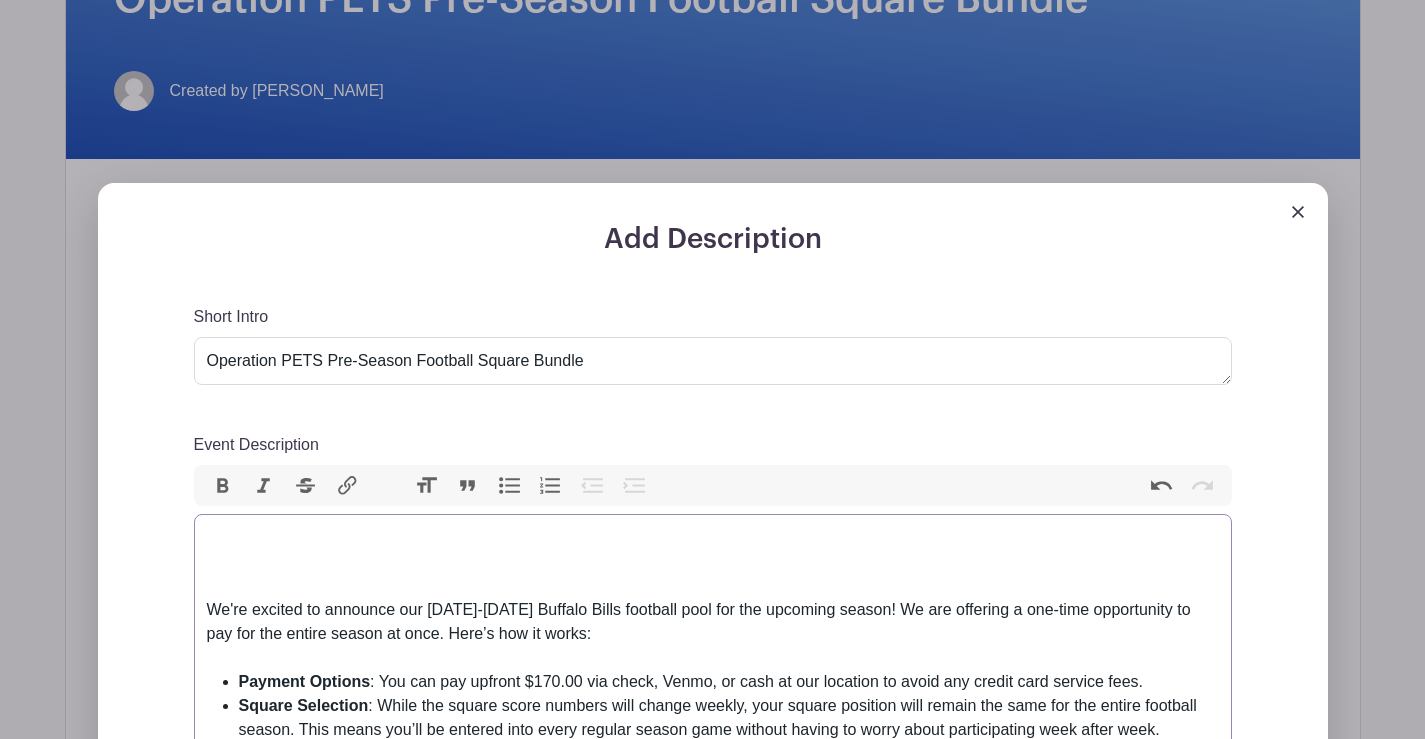 click on "Bold" at bounding box center (223, 486) 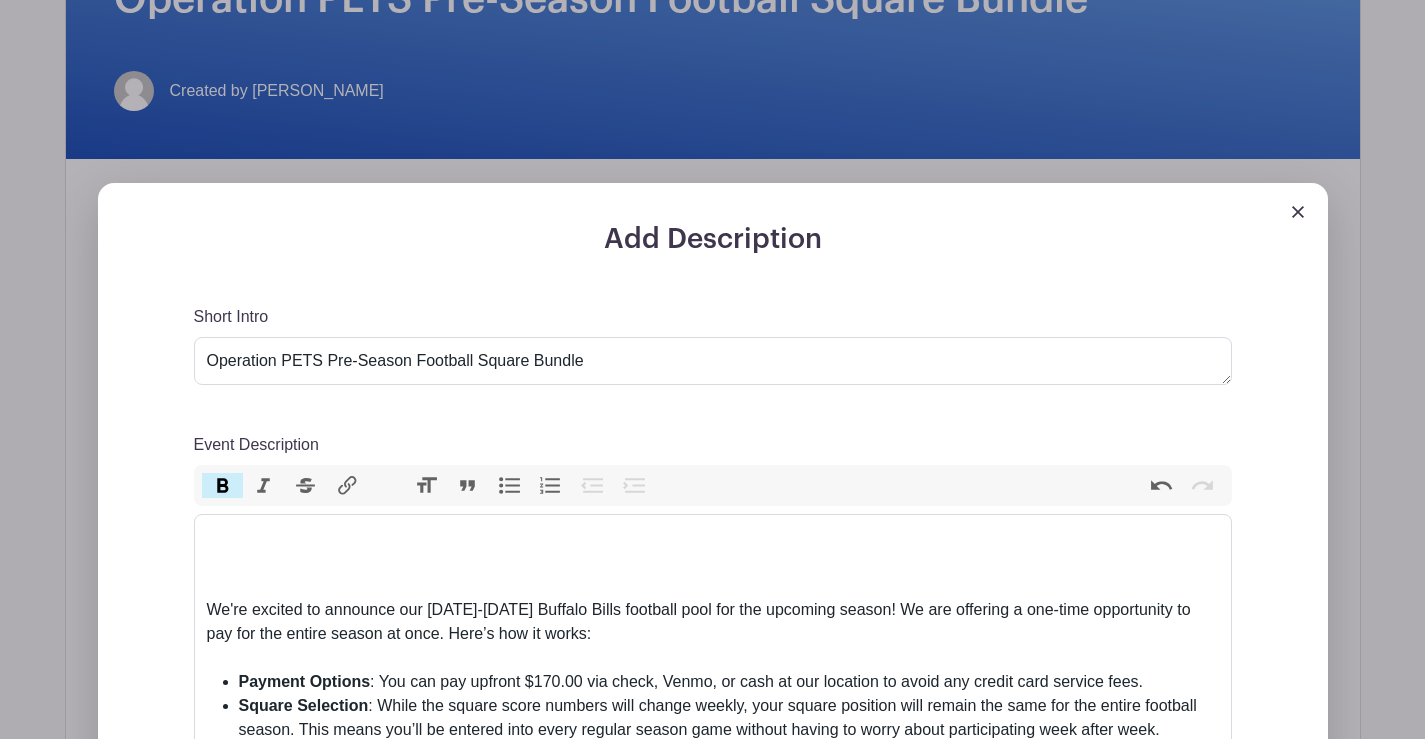 click on "Short Intro
Operation PETS Pre-Season Football Square Bundle
Event Description
Bold
Italic
Strikethrough
Link
Heading
Quote
Code
Bullets
Numbers
Decrease Level
Increase Level
Attach Files
Undo
Redo
Link
Unlink
We're excited to announce our 2024-2025 Buffalo Bills football pool for the upcoming season! We are offering a one-time opportunity to pay for the entire season at once. Here’s how it works: Payment Options : You can pay upfront $170.00 via check, Venmo, or cash at our location to avoid any credit card service fees. Square Selection Initial Choices : pick your number on the board and send you payment via the  Payment Options Above! We must receive your pre-payment by August 19th. Save Cancel" at bounding box center [713, 634] 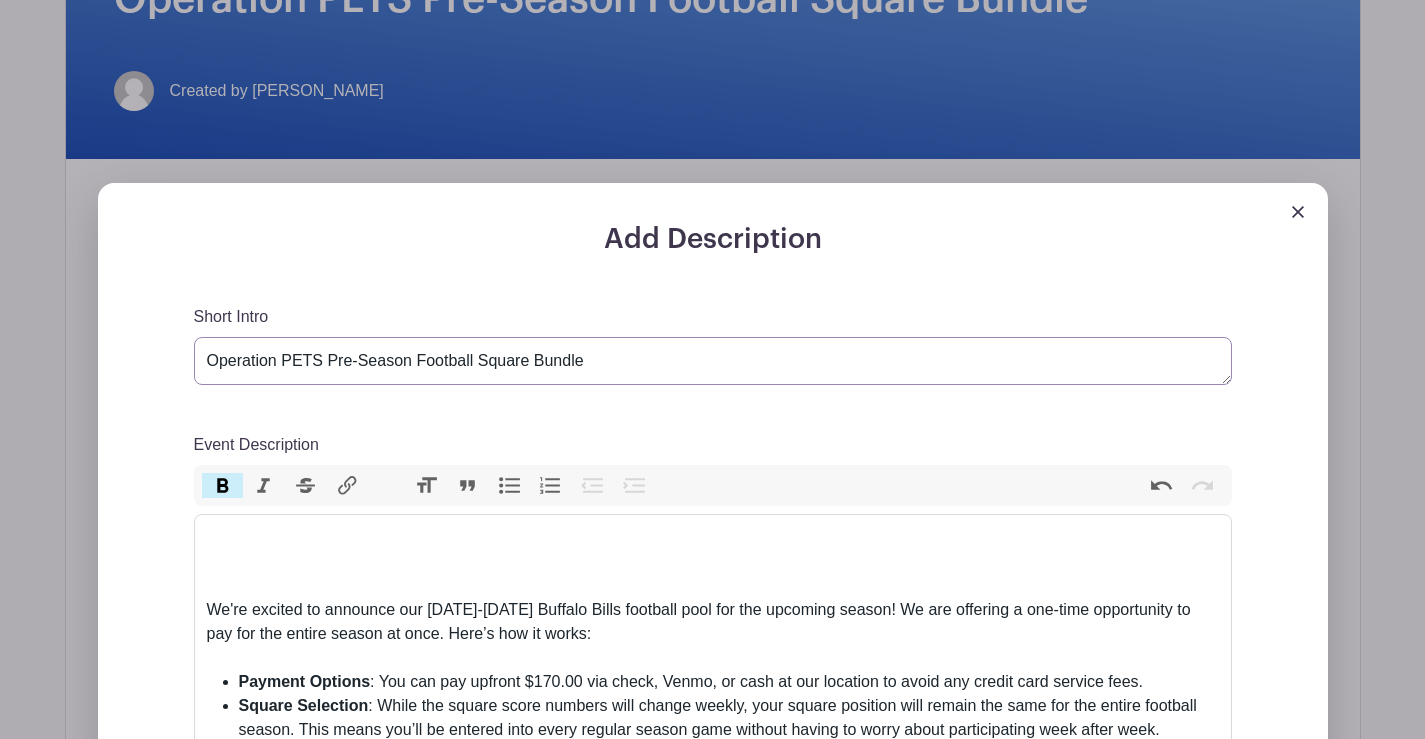 drag, startPoint x: 601, startPoint y: 357, endPoint x: 200, endPoint y: 344, distance: 401.21066 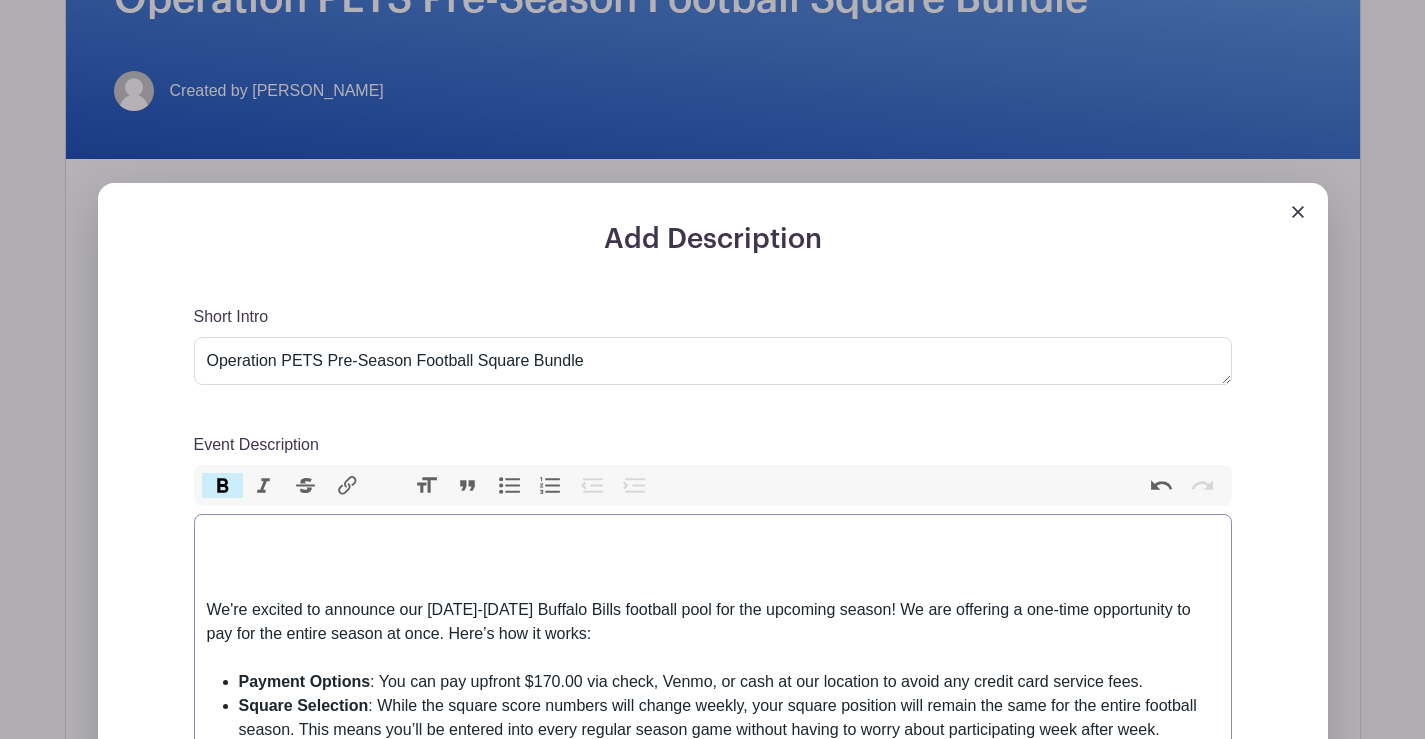 click at bounding box center (713, 562) 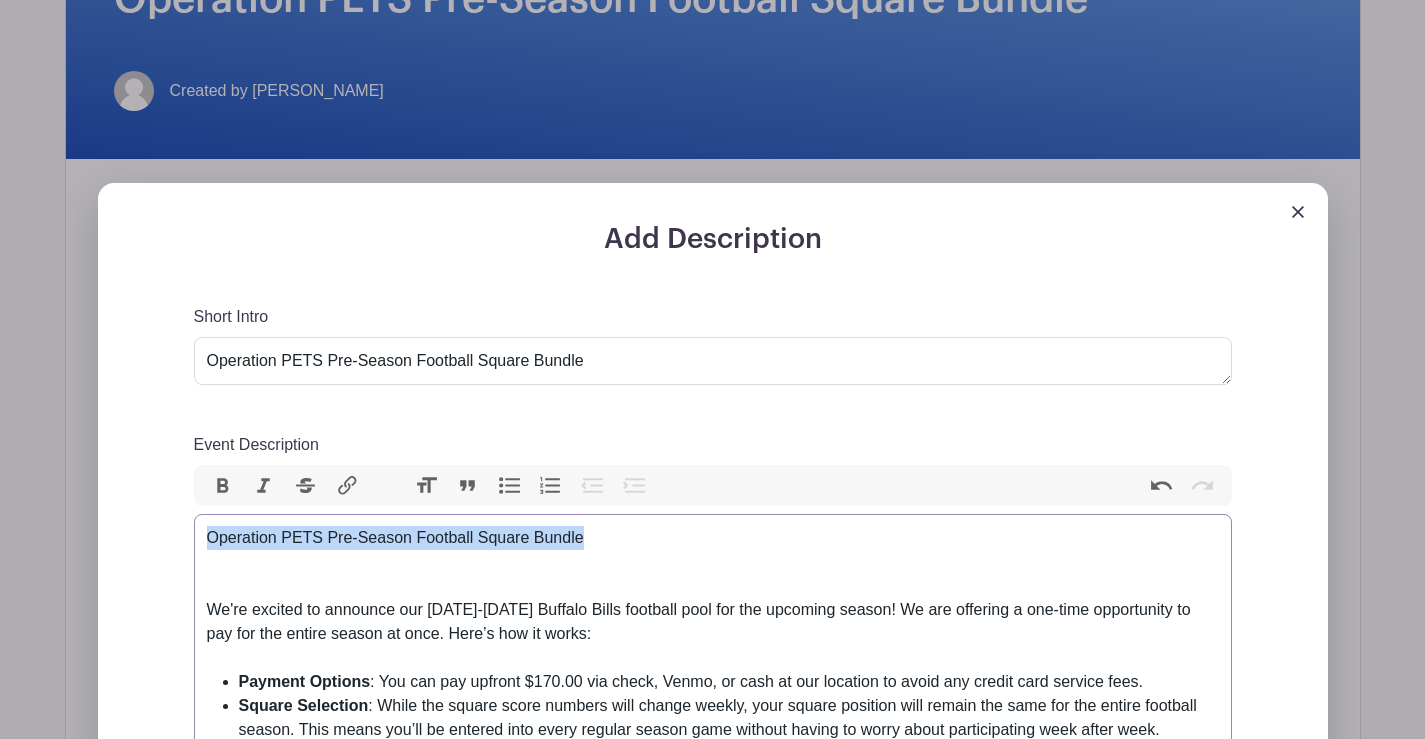 drag, startPoint x: 618, startPoint y: 533, endPoint x: 200, endPoint y: 536, distance: 418.01077 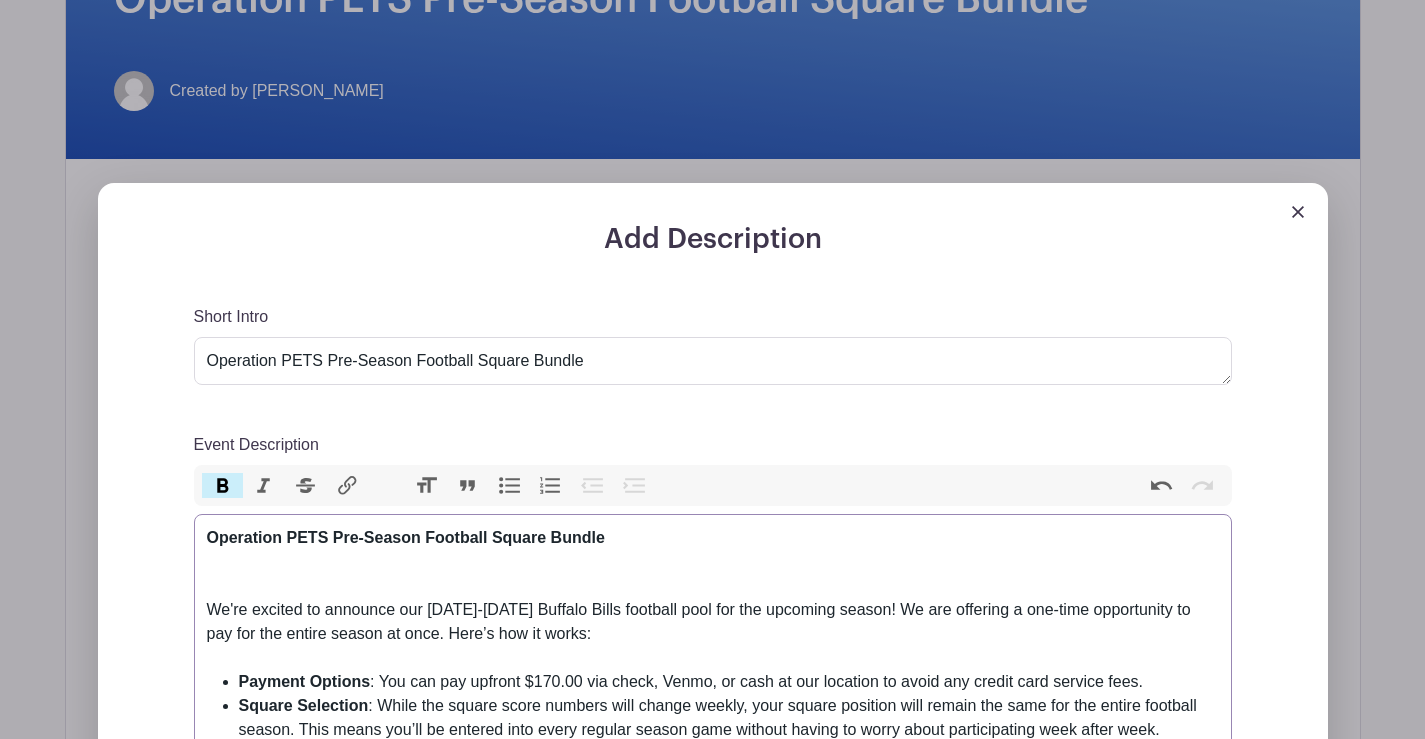 click on "Bold" at bounding box center (223, 486) 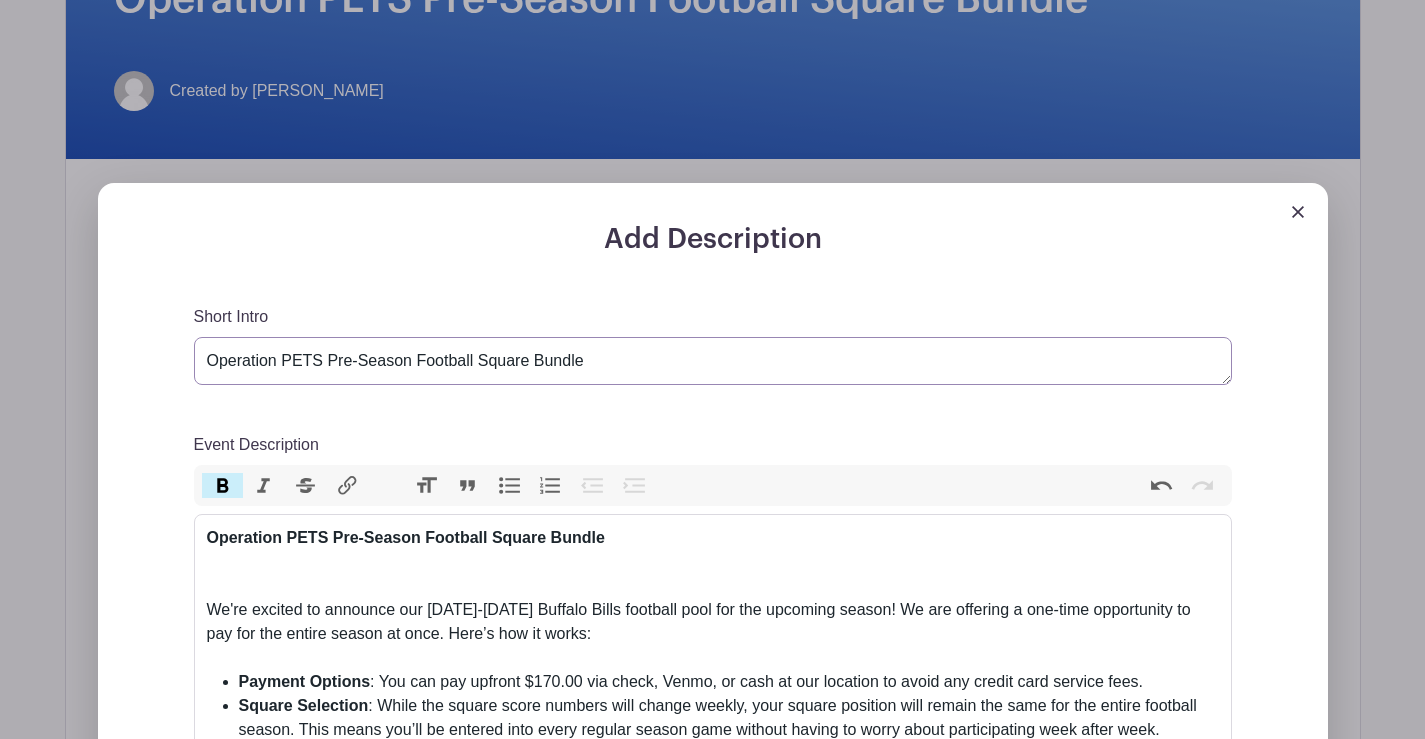drag, startPoint x: 628, startPoint y: 372, endPoint x: 151, endPoint y: 370, distance: 477.00418 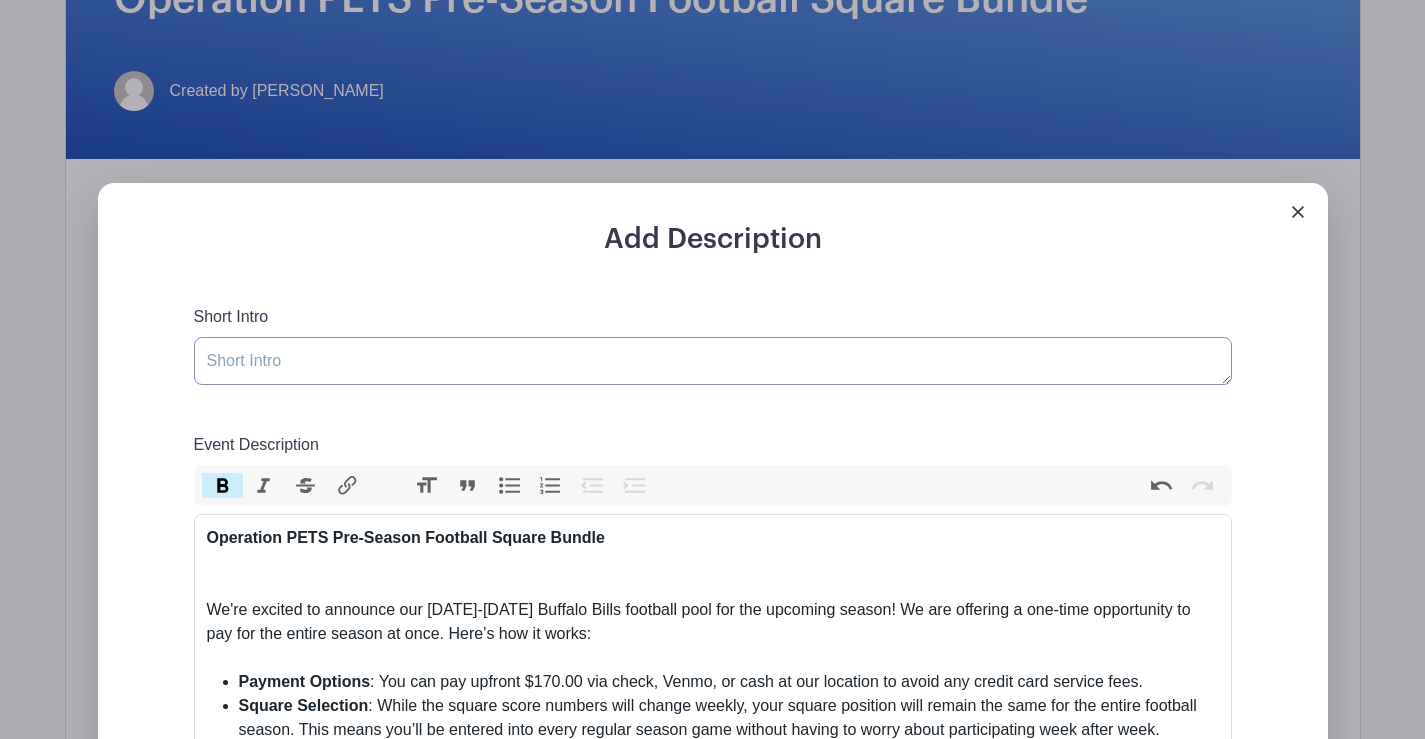 type 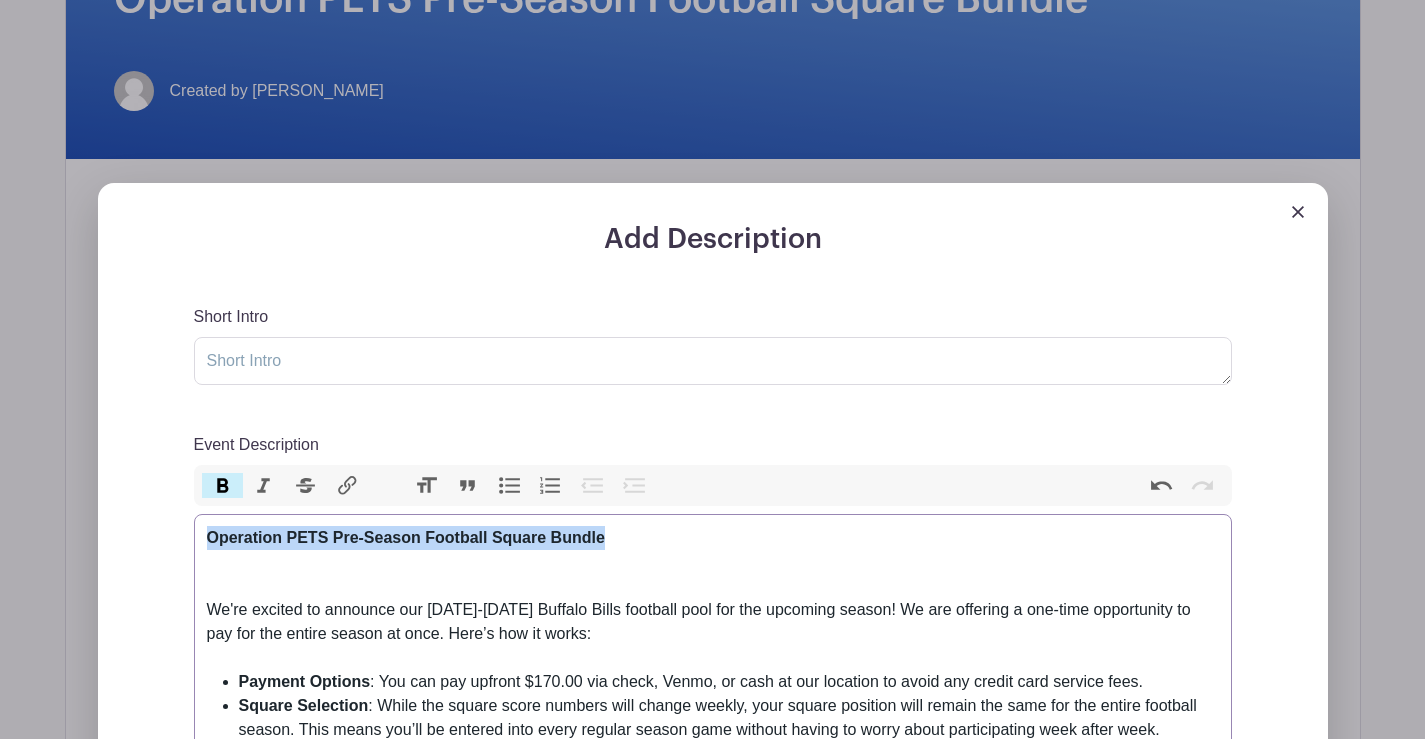 drag, startPoint x: 629, startPoint y: 547, endPoint x: 244, endPoint y: 541, distance: 385.04675 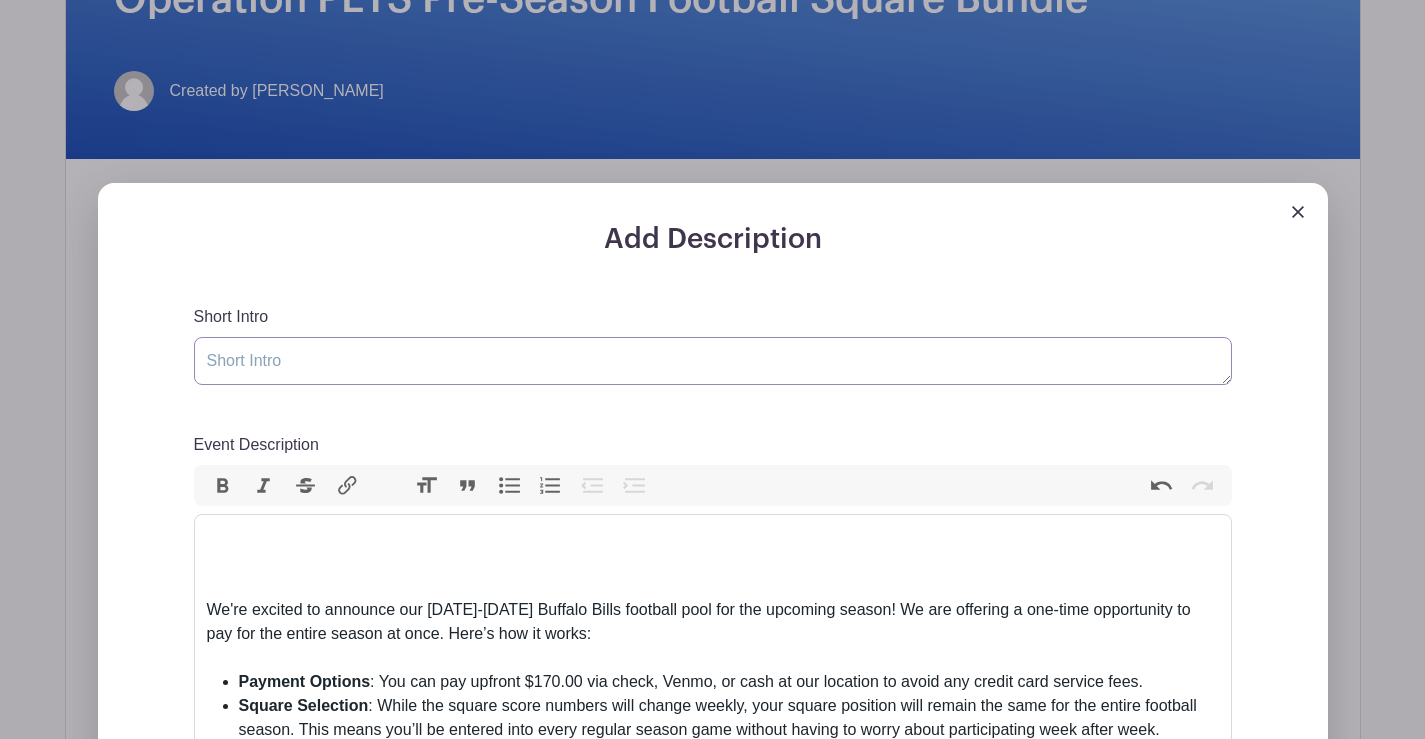 click on "Short Intro" at bounding box center (713, 361) 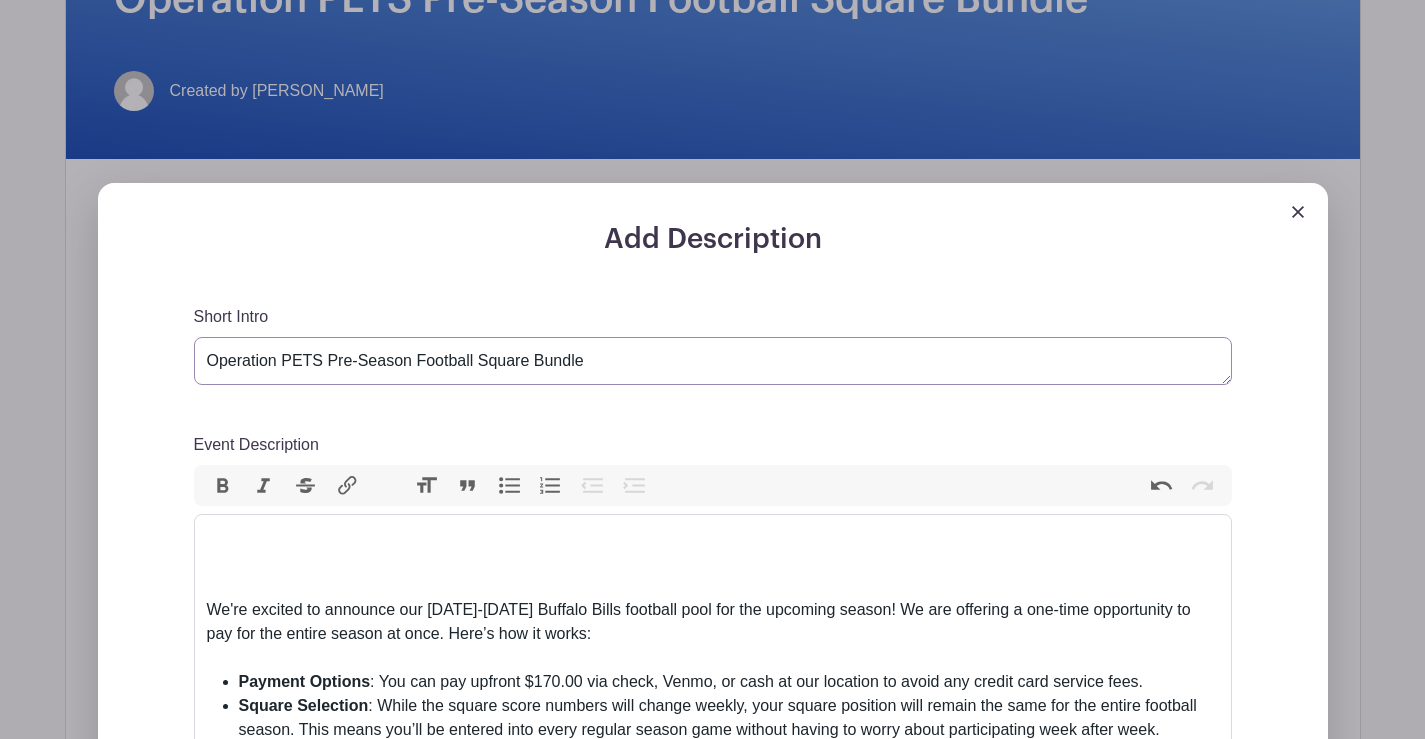 type on "Operation PETS Pre-Season Football Square Bundle" 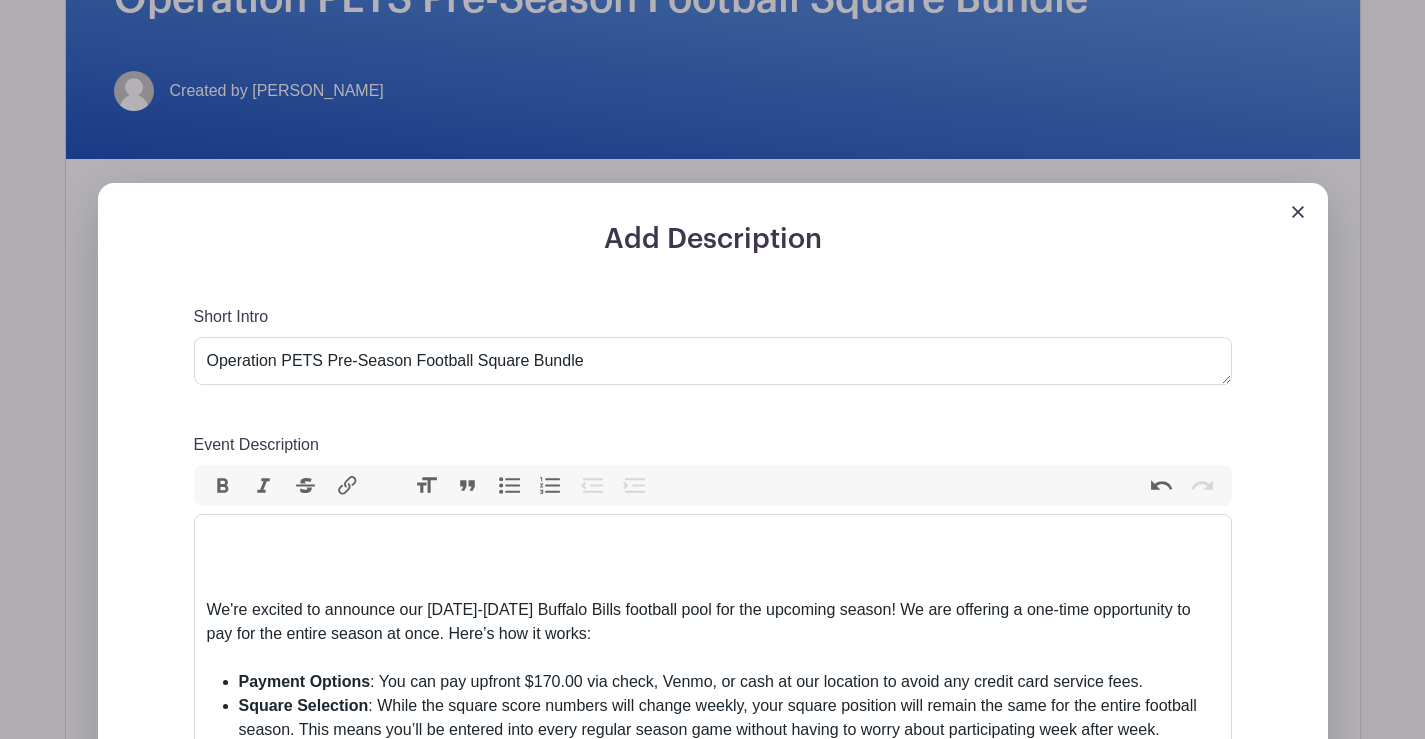 click on "Short Intro
Operation PETS Pre-Season Football Square Bundle
Event Description
Bold
Italic
Strikethrough
Link
Heading
Quote
Code
Bullets
Numbers
Decrease Level
Increase Level
Attach Files
Undo
Redo
Link
Unlink
We're excited to announce our 2024-2025 Buffalo Bills football pool for the upcoming season! We are offering a one-time opportunity to pay for the entire season at once. Here’s how it works: Payment Options : You can pay upfront $170.00 via check, Venmo, or cash at our location to avoid any credit card service fees. Square Selection Initial Choices : pick your number on the board and send you payment via the  Payment Options Above! We must receive your pre-payment by August 19th. Save Cancel" at bounding box center (713, 634) 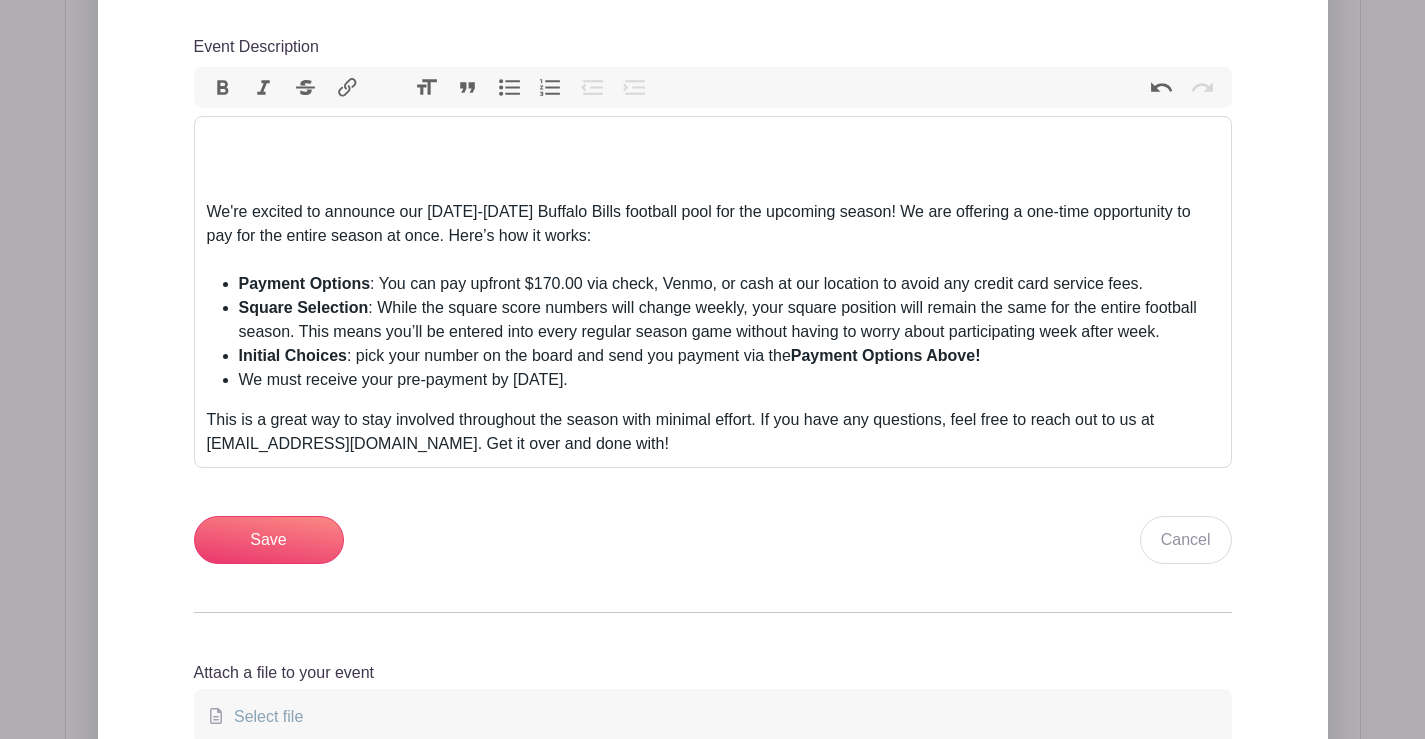 scroll, scrollTop: 900, scrollLeft: 0, axis: vertical 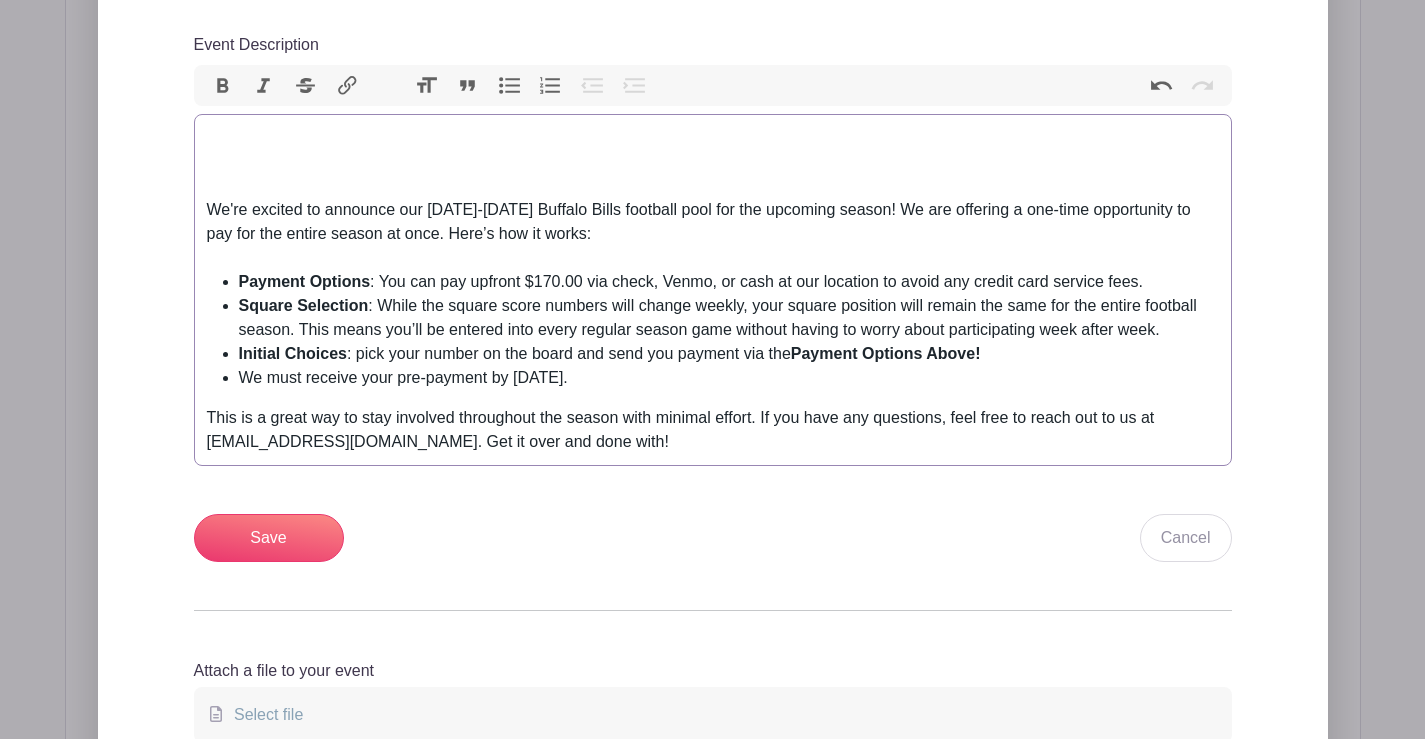 click on "We're excited to announce our 2024-2025 Buffalo Bills football pool for the upcoming season! We are offering a one-time opportunity to pay for the entire season at once. Here’s how it works:" at bounding box center [713, 234] 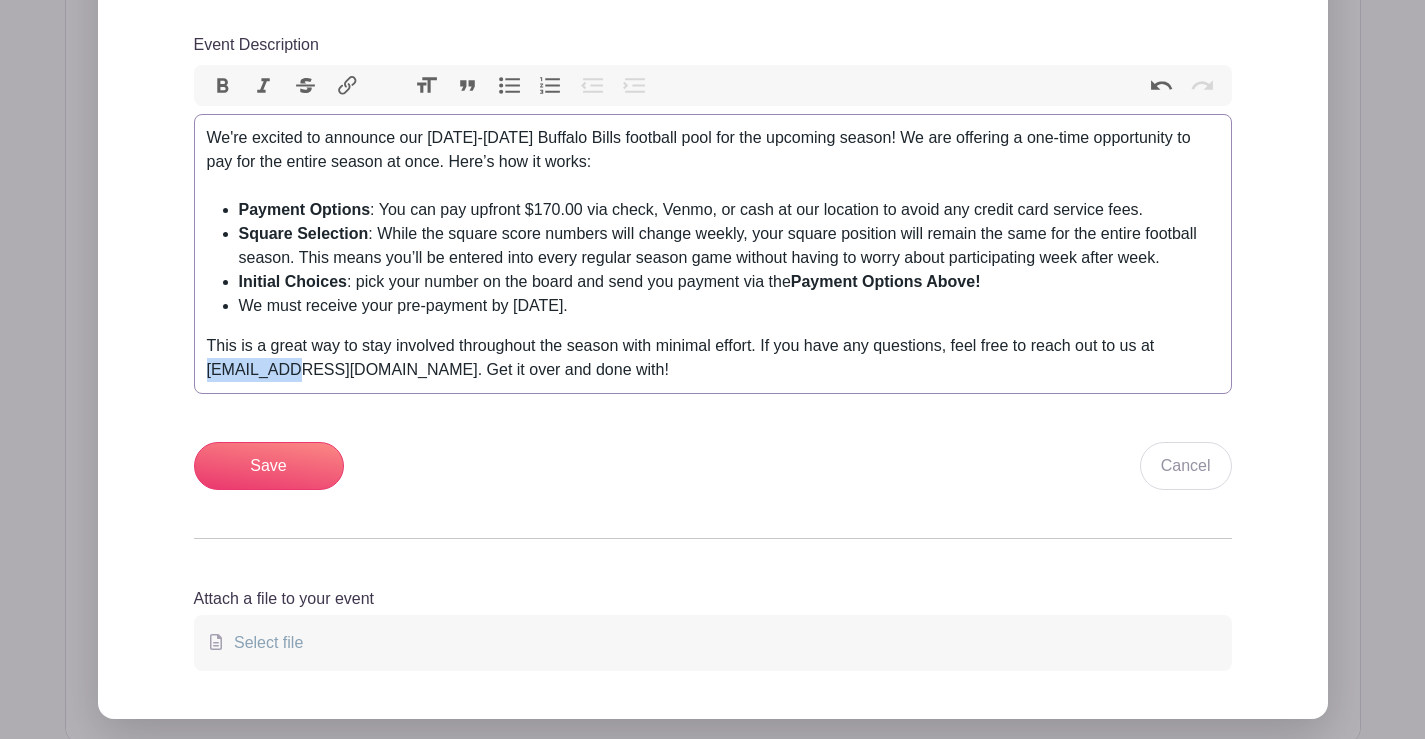 drag, startPoint x: 284, startPoint y: 370, endPoint x: 207, endPoint y: 366, distance: 77.10383 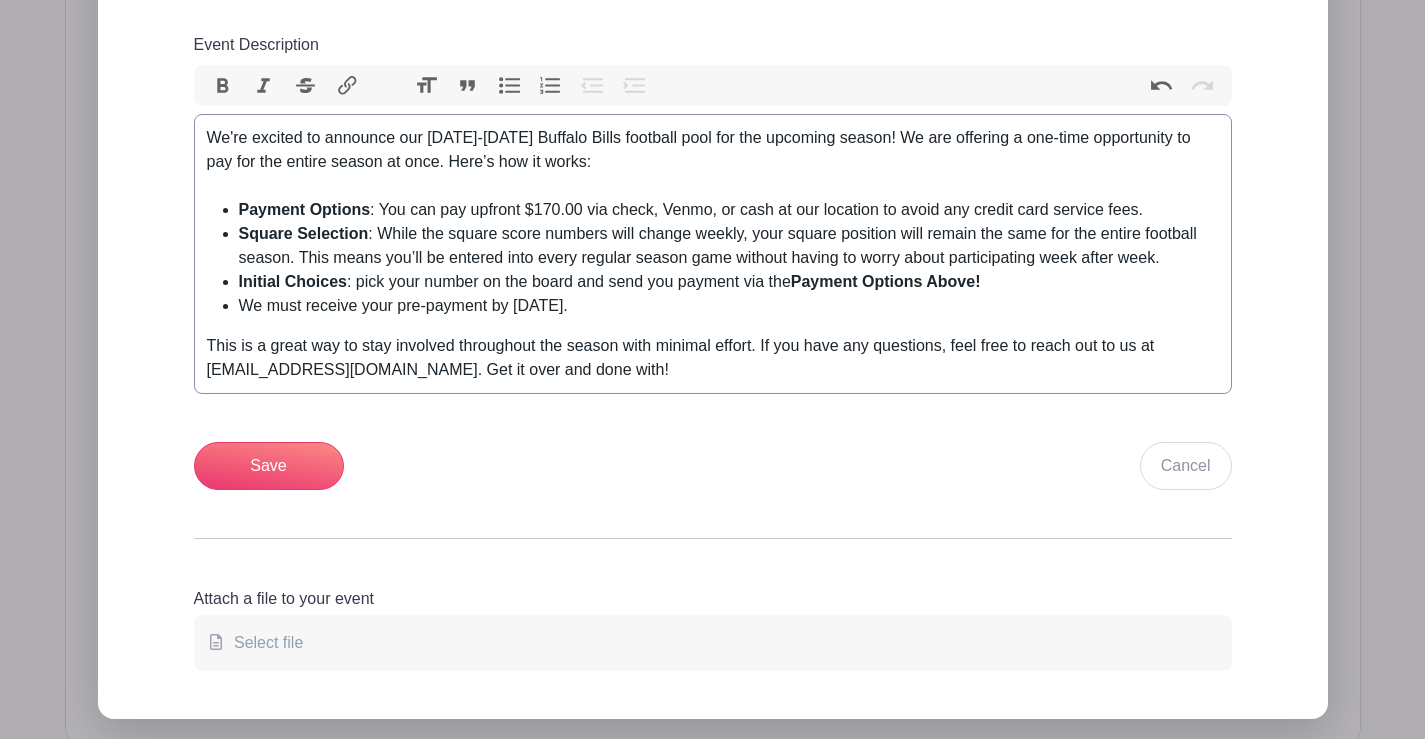 type on "<div>We're excited to announce our 2024-2025 Buffalo Bills football pool for the upcoming season! We are offering a one-time opportunity to pay for the entire season at once. Here’s how it works:<br><br></div><ul><li><strong>Payment Options</strong>: You can pay upfront $170.00 via check, Venmo, or cash at our location to avoid any credit card service fees.</li><li><strong>Square Selection</strong>: While the square score numbers will change weekly, your square position will remain the same for the entire football season. This means you’ll be entered into every regular season game without having to worry about participating week after week.</li><li><strong>Initial Choices</strong>: pick your number on the board and send you payment via the <strong>Payment Options Above!</strong></li><li>We must receive your pre-payment by August 19th.</li></ul><div>This is a great way to stay involved throughout the season with minimal effort. If you have any questions, feel free to reach out to us at fundraising@gmail.com..." 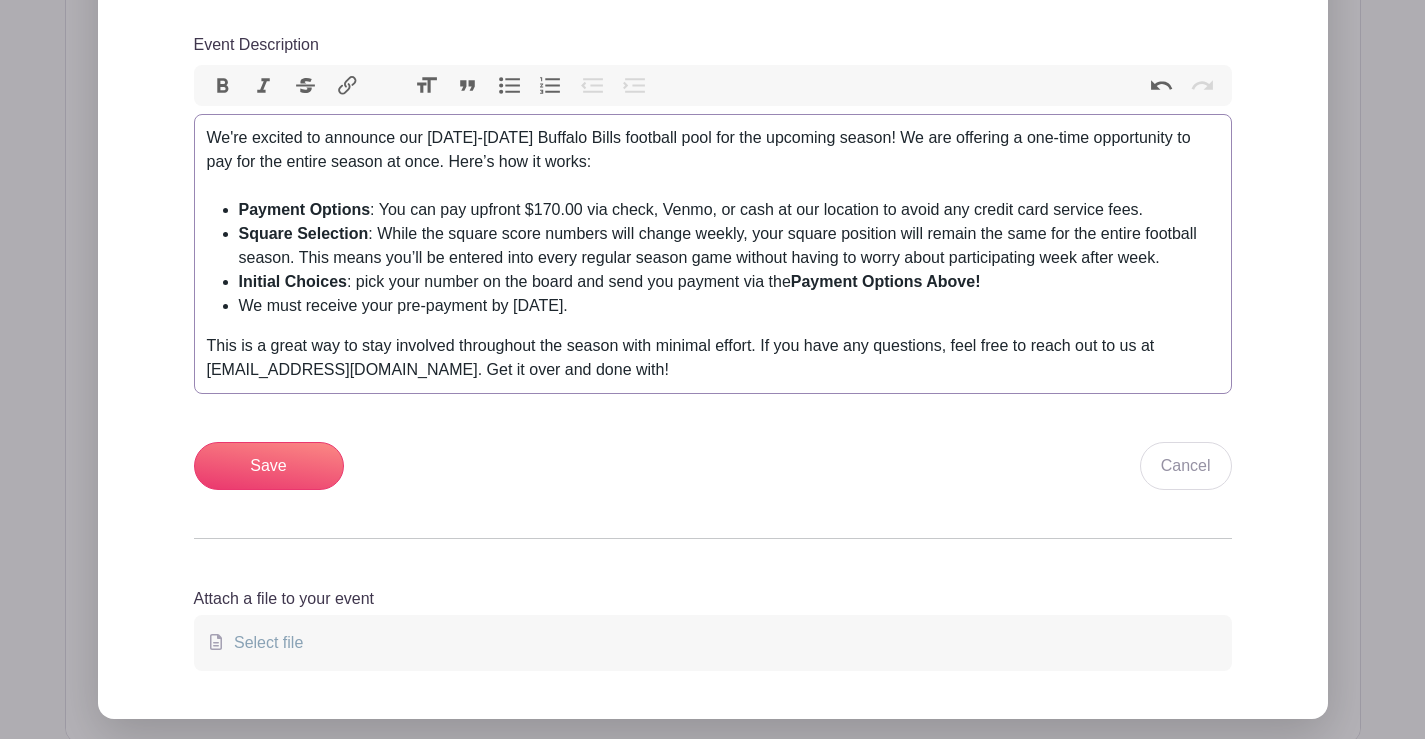 click on "This is a great way to stay involved throughout the season with minimal effort. If you have any questions, feel free to reach out to us at fundraising@gmail.com. Get it over and done with!" at bounding box center [713, 358] 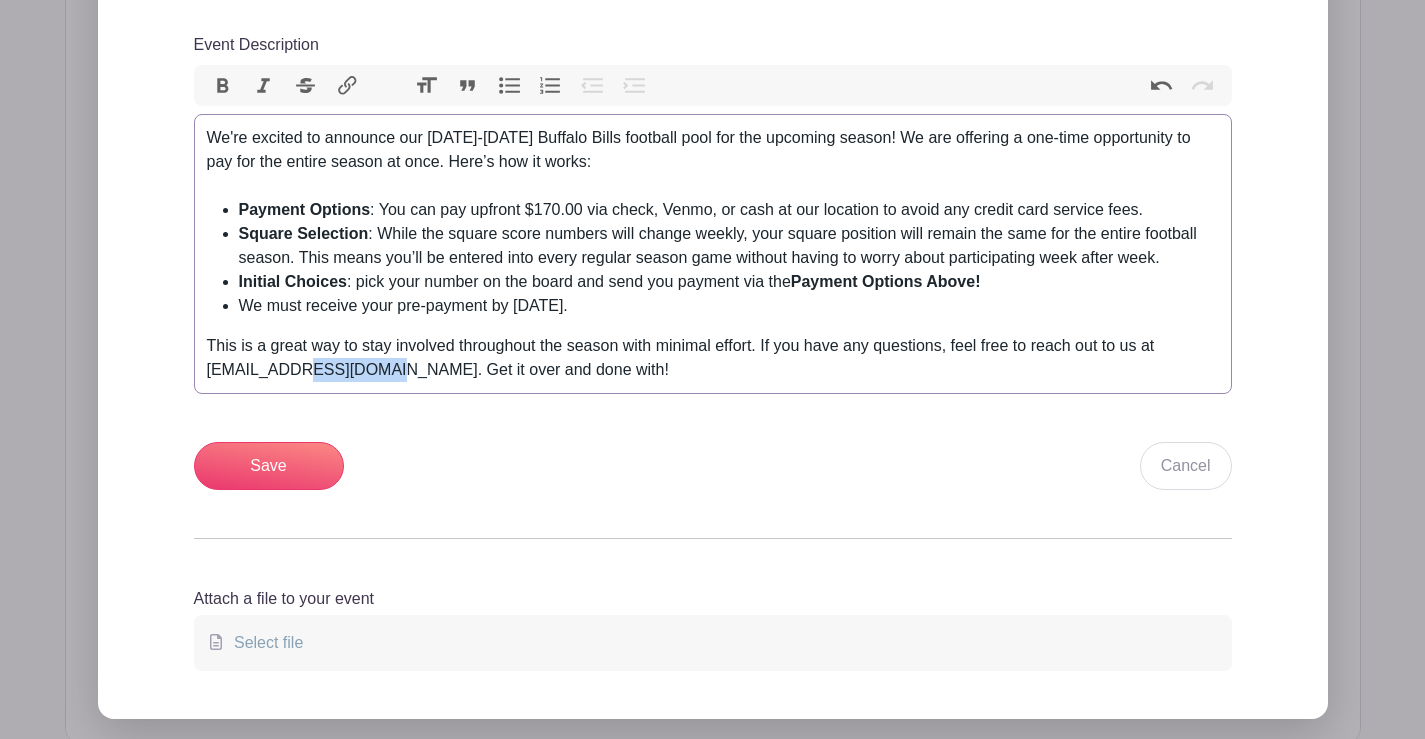 drag, startPoint x: 371, startPoint y: 371, endPoint x: 289, endPoint y: 372, distance: 82.006096 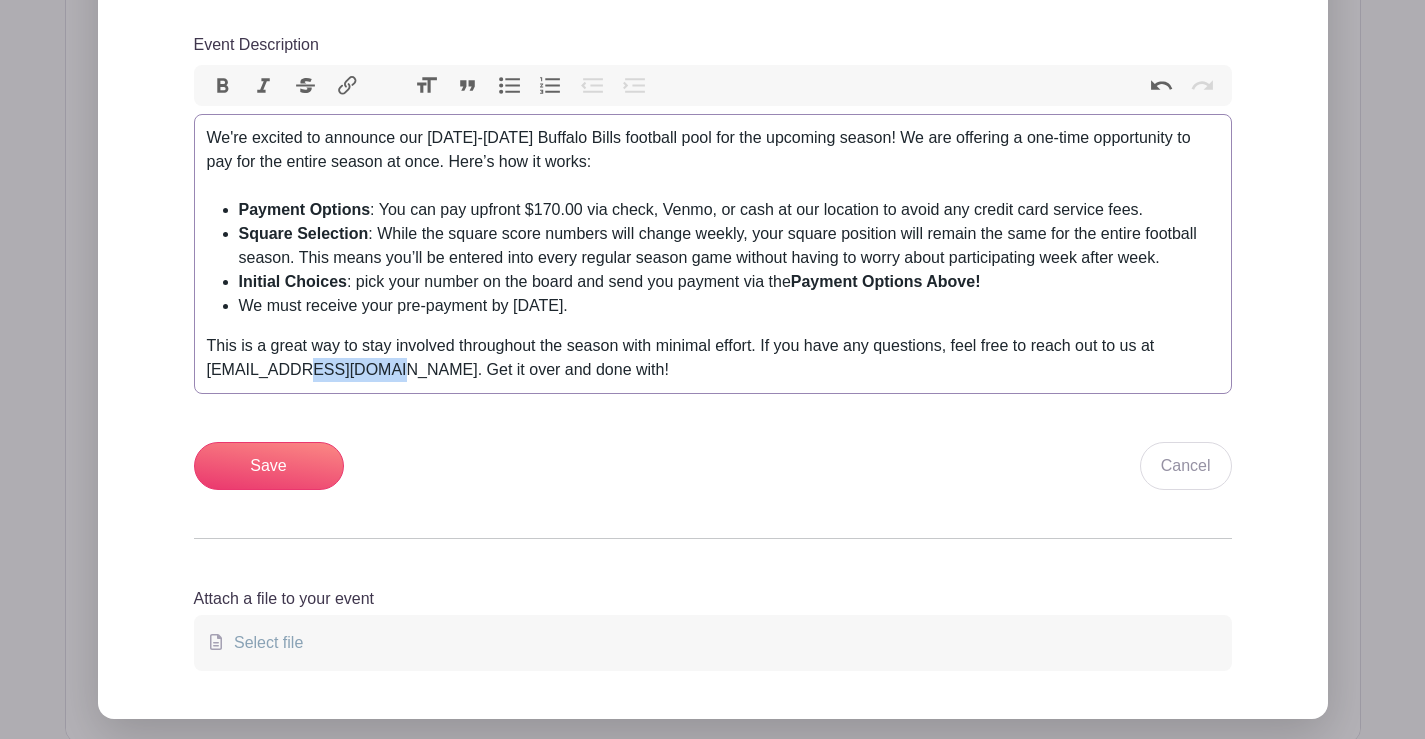 click on "This is a great way to stay involved throughout the season with minimal effort. If you have any questions, feel free to reach out to us at fundraising@gmail.com. Get it over and done with!" at bounding box center [713, 358] 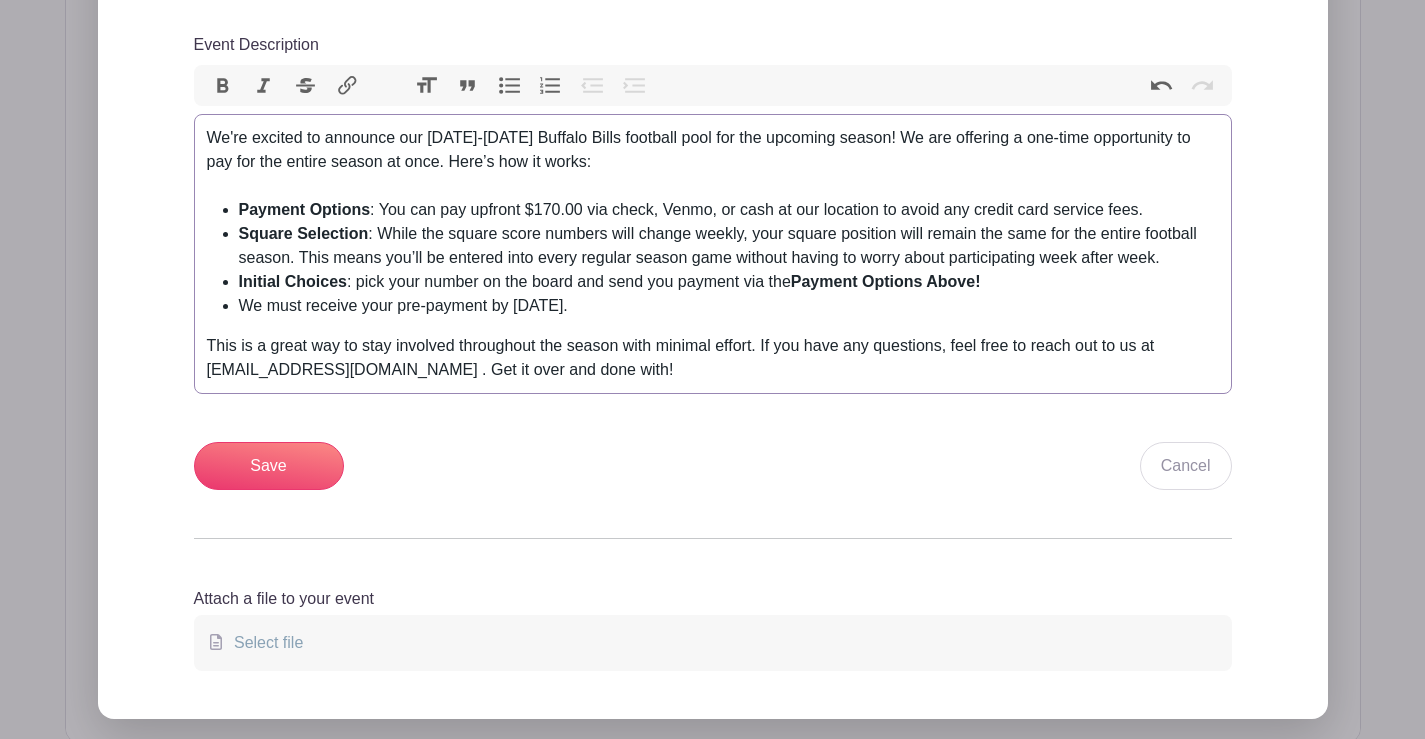 click on "This is a great way to stay involved throughout the season with minimal effort. If you have any questions, feel free to reach out to us at fundraising@operationpets.org . Get it over and done with!" at bounding box center [713, 358] 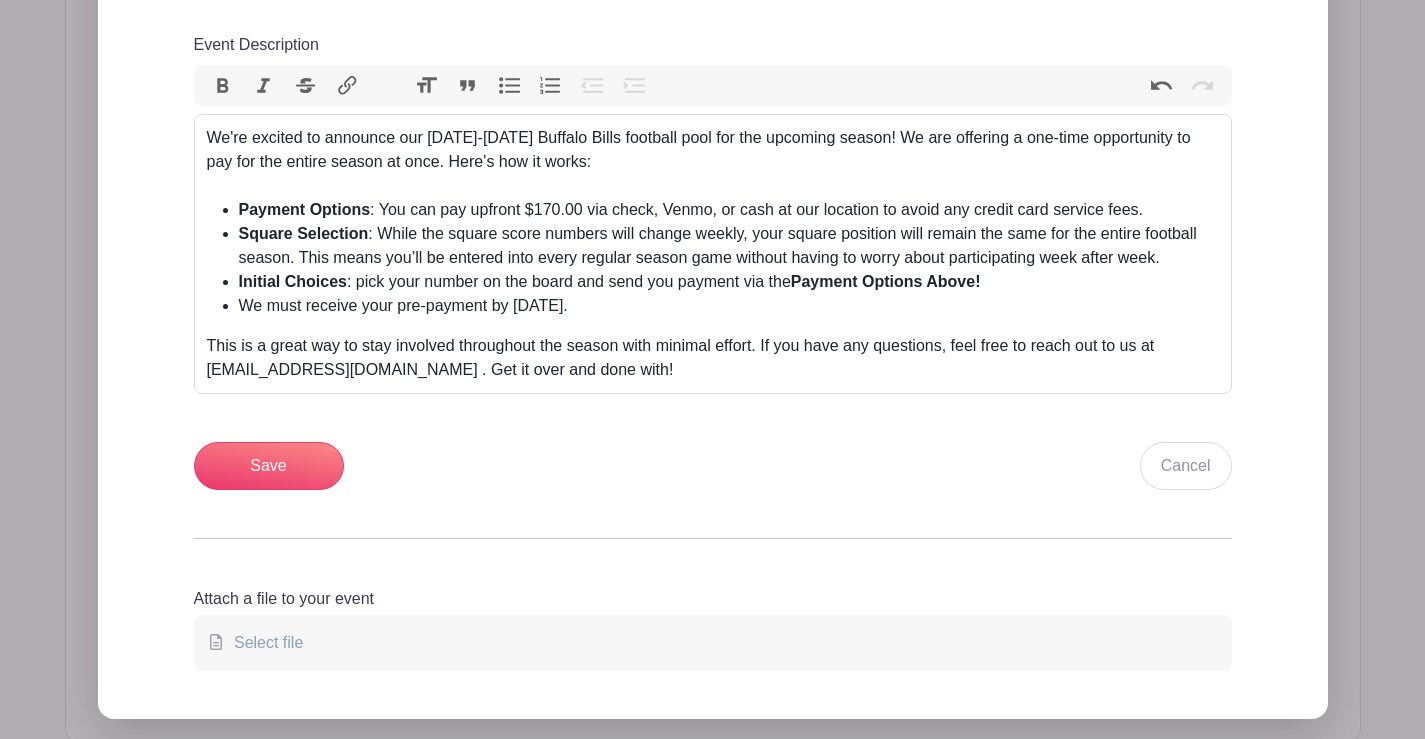 click on "Short Intro
Operation PETS Pre-Season Football Square Bundle
Event Description
Bold
Italic
Strikethrough
Link
Heading
Quote
Code
Bullets
Numbers
Decrease Level
Increase Level
Attach Files
Undo
Redo
Link
Unlink
We're excited to announce our 2024-2025 Buffalo Bills football pool for the upcoming season! We are offering a one-time opportunity to pay for the entire season at once. Here’s how it works: Payment Options : You can pay upfront $170.00 via check, Venmo, or cash at our location to avoid any credit card service fees. Square Selection Initial Choices : pick your number on the board and send you payment via the  Payment Options Above! We must receive your pre-payment by August 19th. Save Cancel" at bounding box center (713, 198) 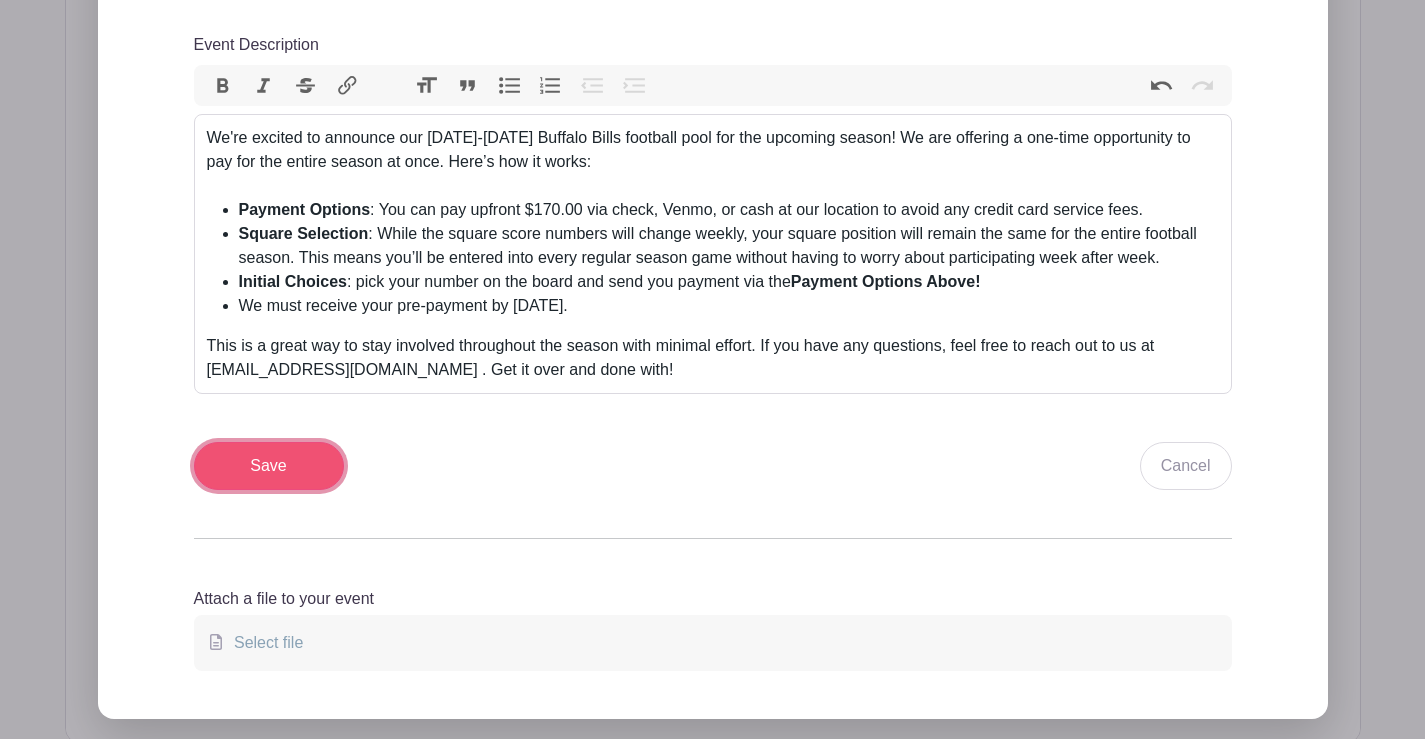 click on "Save" at bounding box center [269, 466] 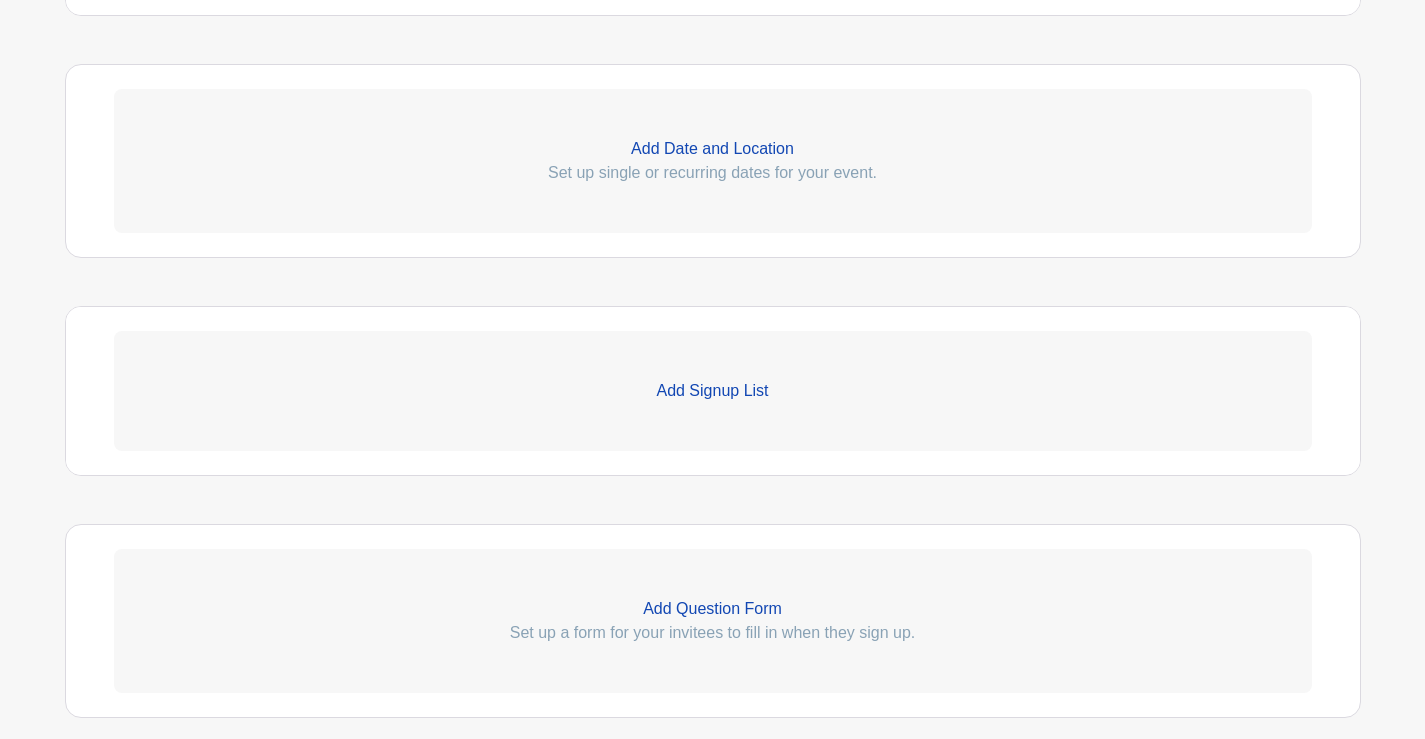 scroll, scrollTop: 1455, scrollLeft: 0, axis: vertical 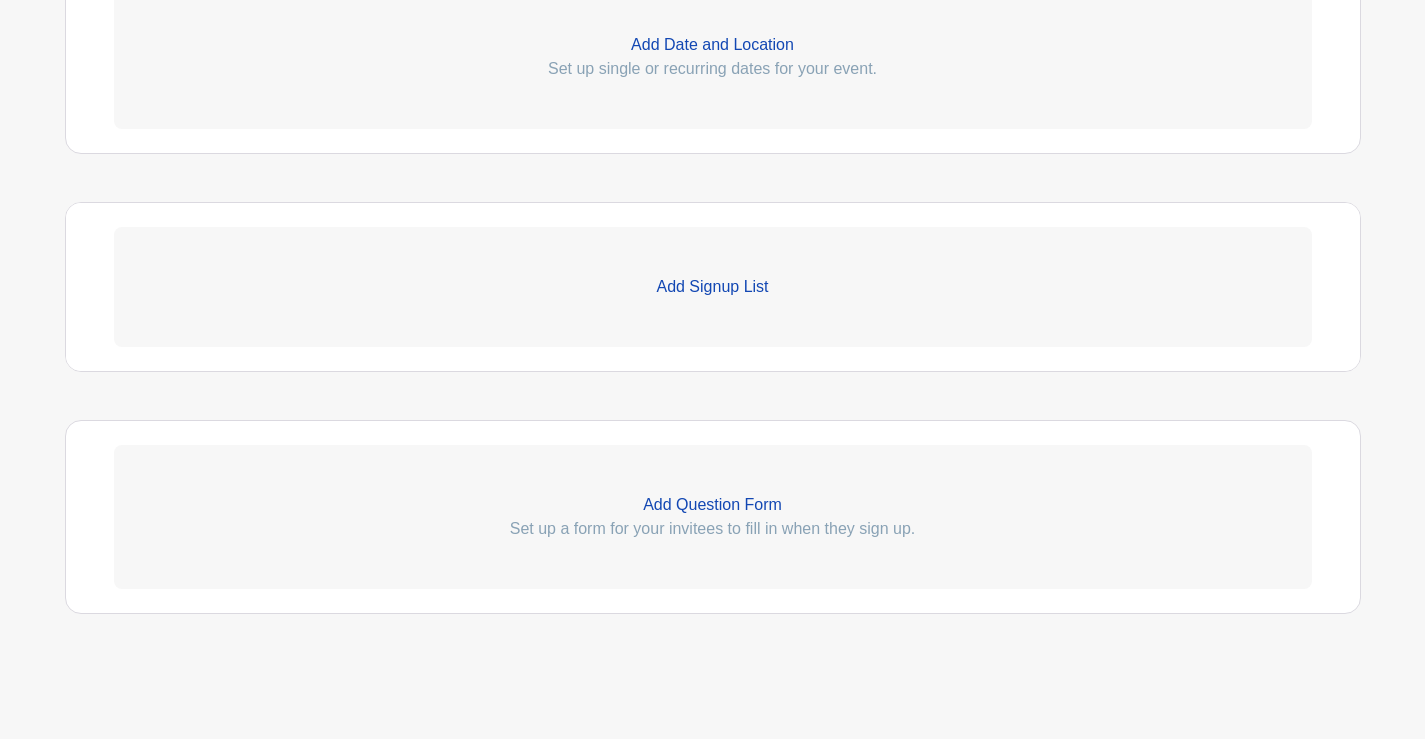 click on "Add Signup List" at bounding box center (713, 287) 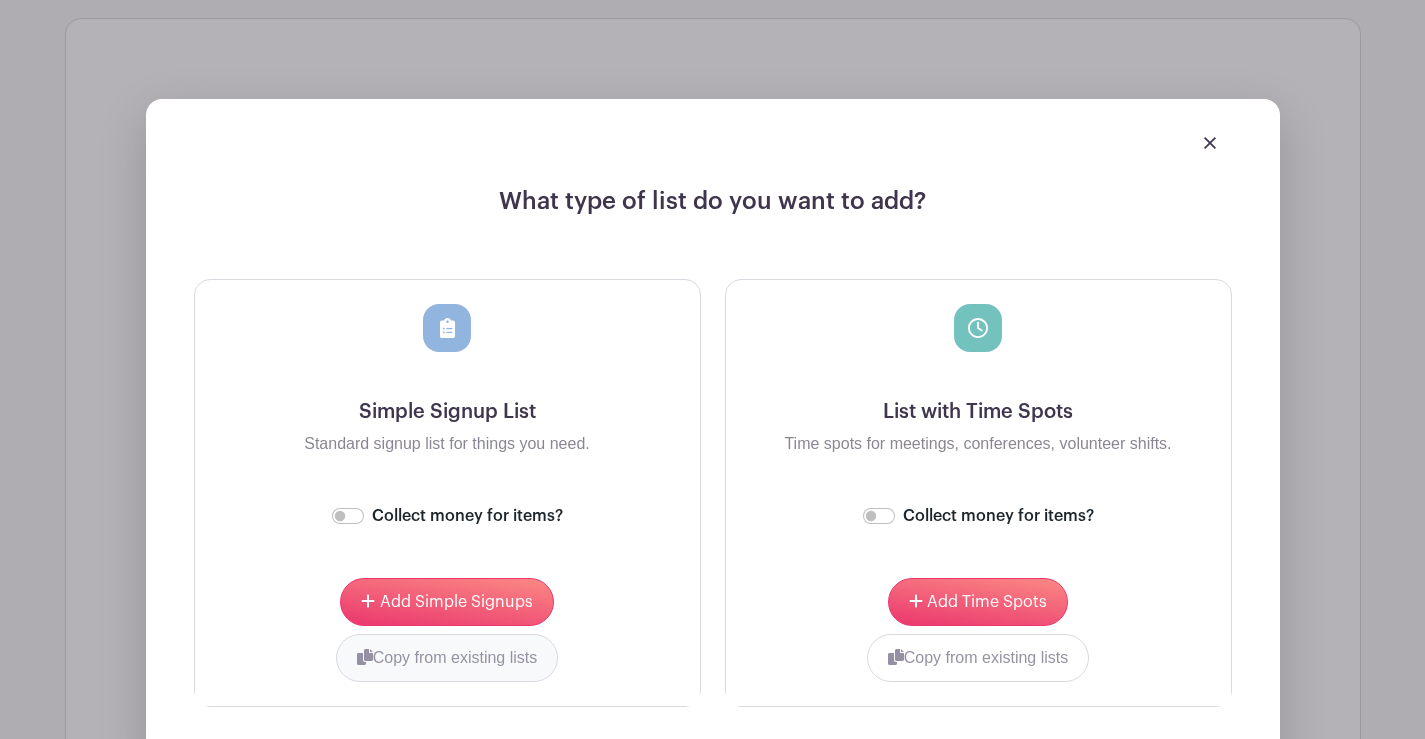scroll, scrollTop: 1855, scrollLeft: 0, axis: vertical 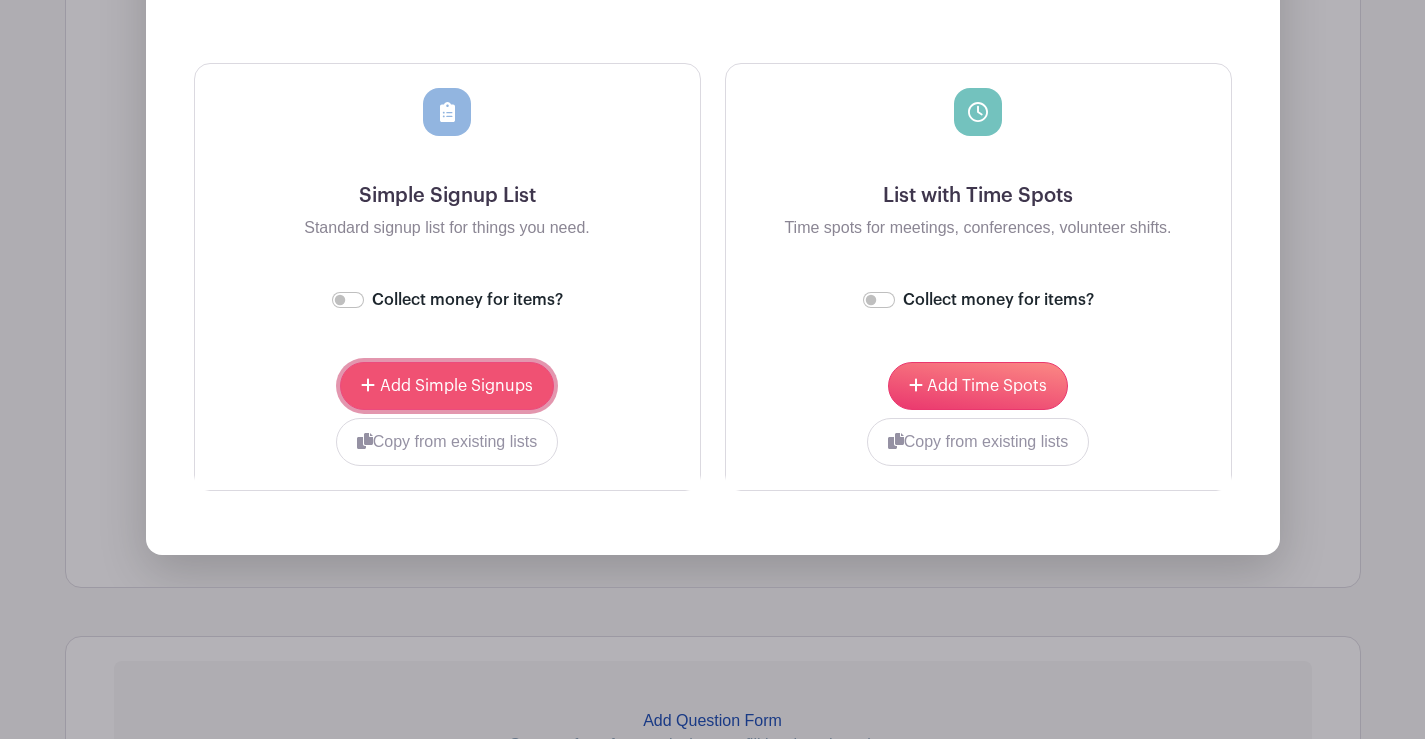 click on "Add Simple Signups" at bounding box center [446, 386] 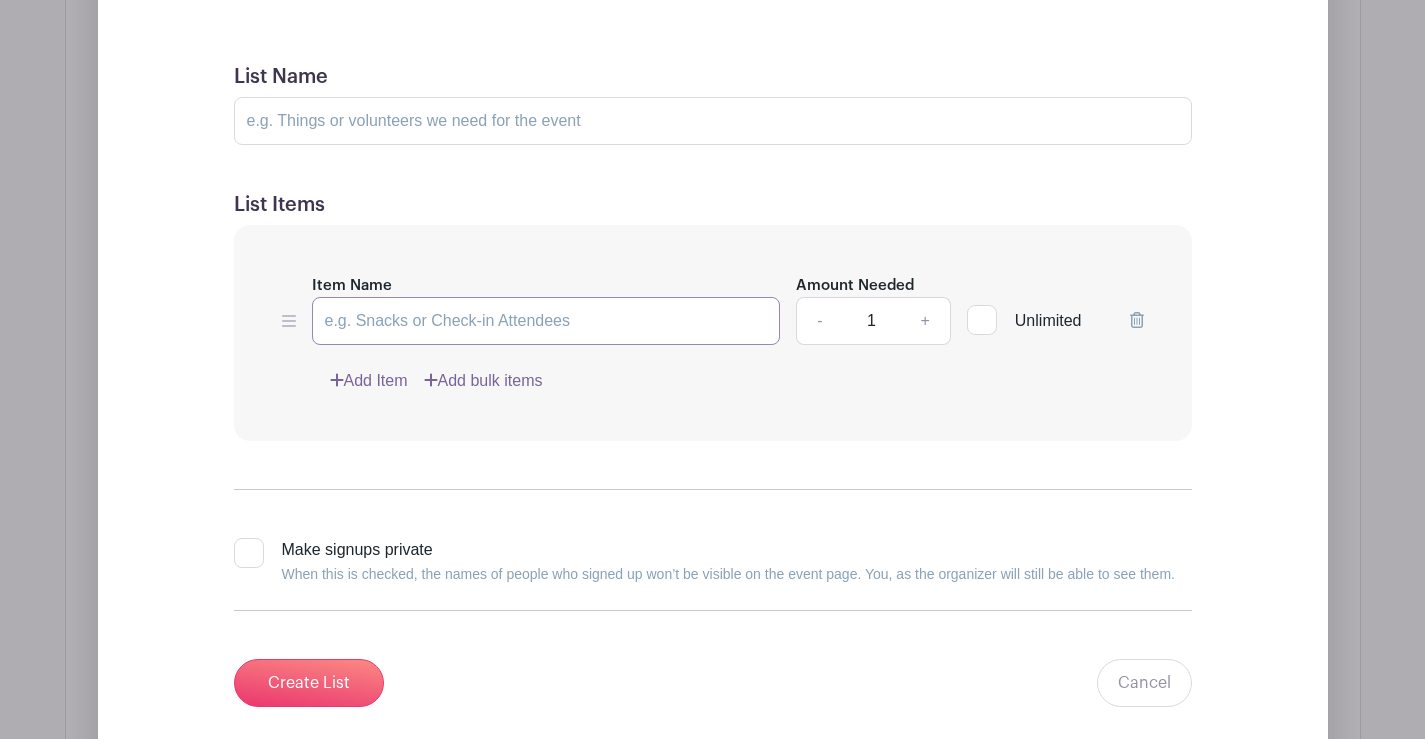 click on "Item Name" at bounding box center [546, 321] 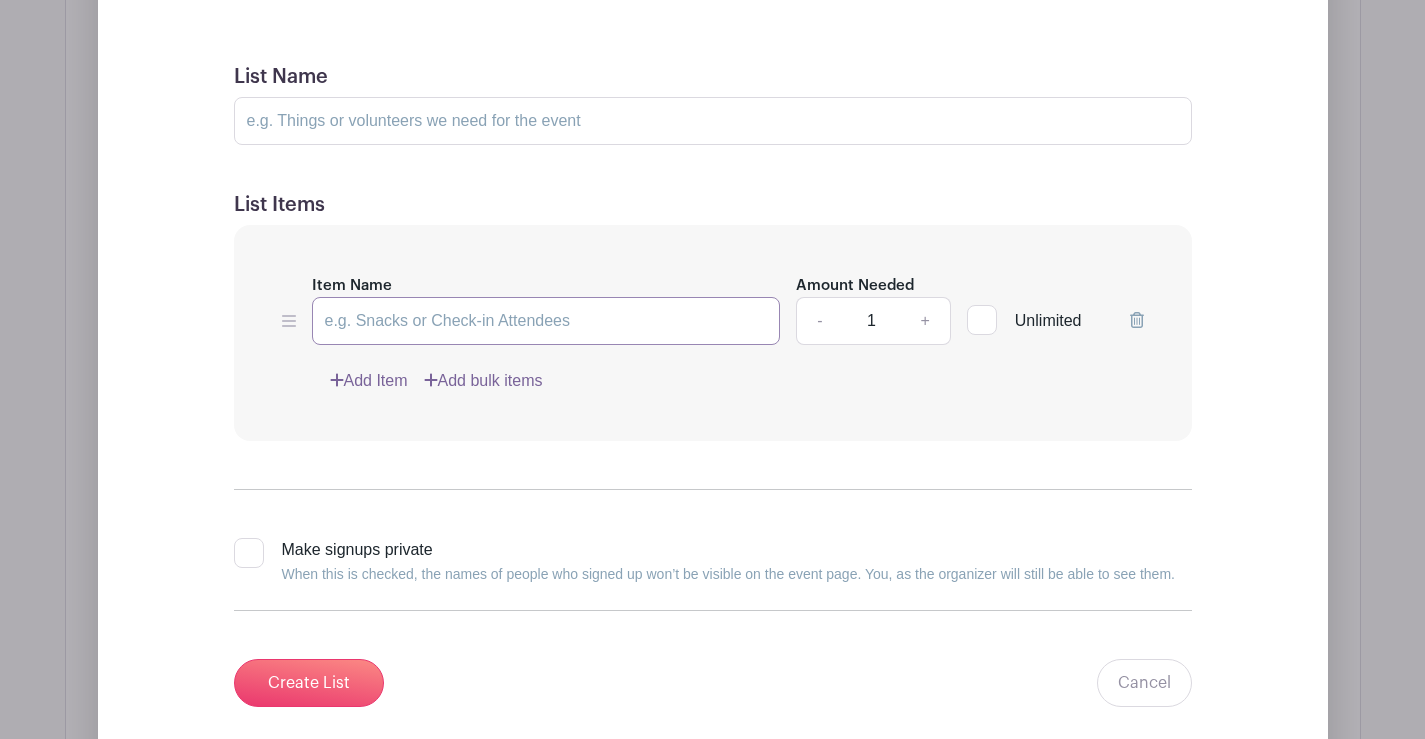 paste on "Slot 1 Slot 2 Slot 3 Slot 4 Slot 5 Slot 6 Slot 7 Slot 8 Slot 9 Slot 10 Slot 11 Slot 12 Slot 13 Slot 14 Slot 15 Slot 16 Slot 17 Slot 18 Slot 19 Slot 20 Slot 21 Slot 22 Slot 23 Slot 24 Slot 25 Slot 26 Slot 27 Slot 28 Slot 29 Slot 30 Slot 31 Slot 32 Slot 33 Slot 34 Slot 35 Slot 36 Slot 37 Slot 38 Slot 39 Slot 40 Slot 41 Slot 42 Slot 43 Slot 44 Slot 45 Slot 46 Slot 47 Slot 48 Slot 49 Slot 50 Slot 51 Slot 52 Slot 53 Slot 54 Slot 55 Slot 56 Slot 57 Slot 58 Slot 59 Slot 60 Slot 61 Slot 62 Slot 63 Slot 64 Slot 65 Slot 66 Slot 67 Slot 68 Slot 69 Slot 70 Slot 71 Slot 72 Slot 73 Slot 74 Slot 75 Slot 76 Slot 77 Slot 78 Slot 79 Slot 80 Slot 81 Slot 82 Slot 83 Slot 84 Slot 85 Slot 86 Slot 87 Slot 88 Slot 89 Slot 90 Slot 91 Slot 92 Slot 93 Slot 94 Slot 95 Slot 96 Slot 97 Slot 98 Slot 99 Slot 100" 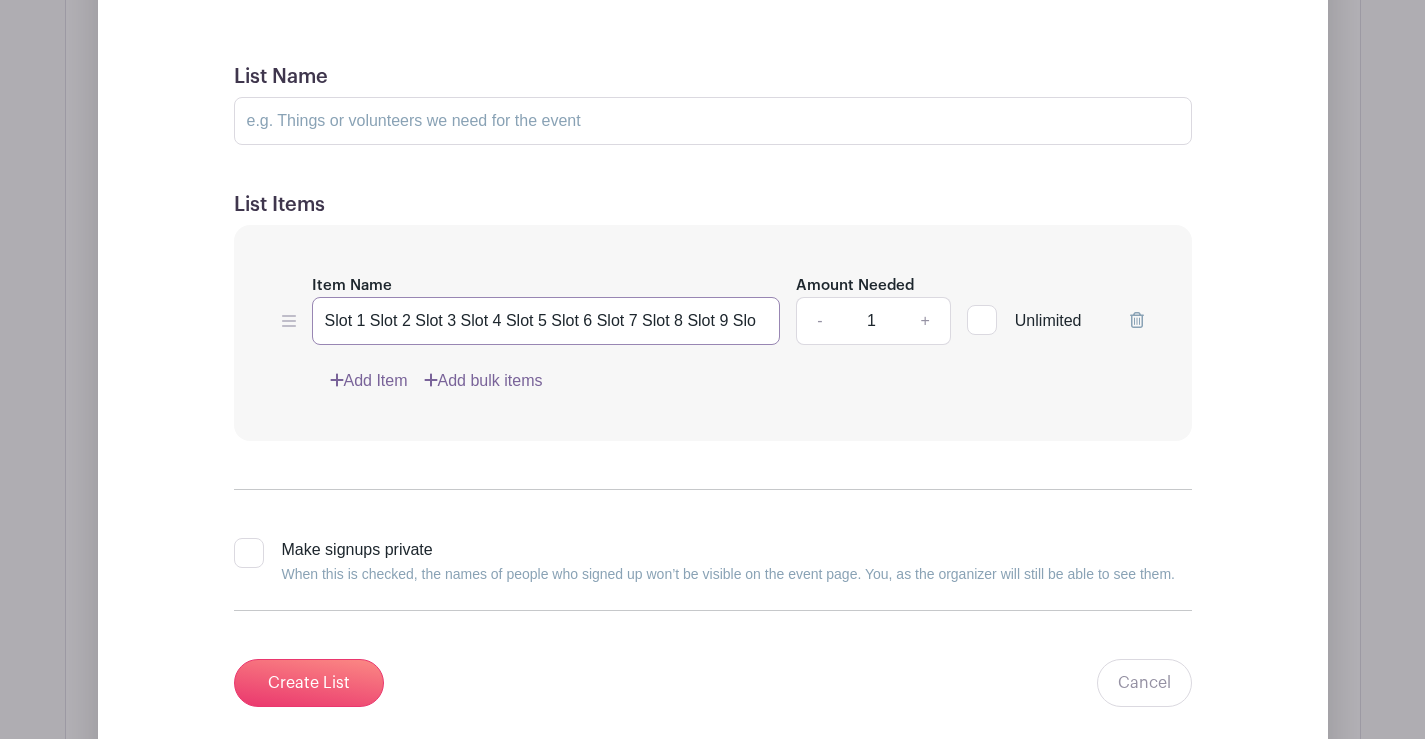 scroll, scrollTop: 0, scrollLeft: 0, axis: both 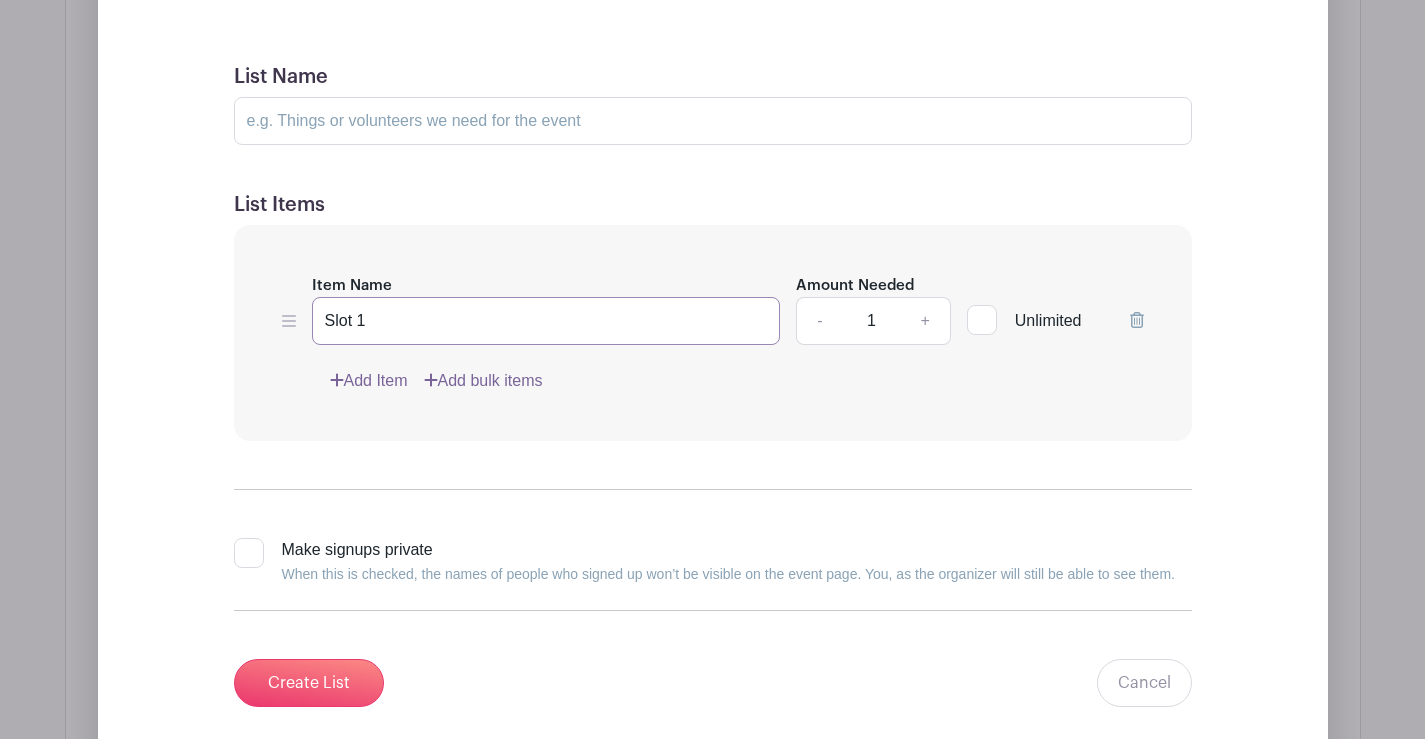 type on "Slot 1" 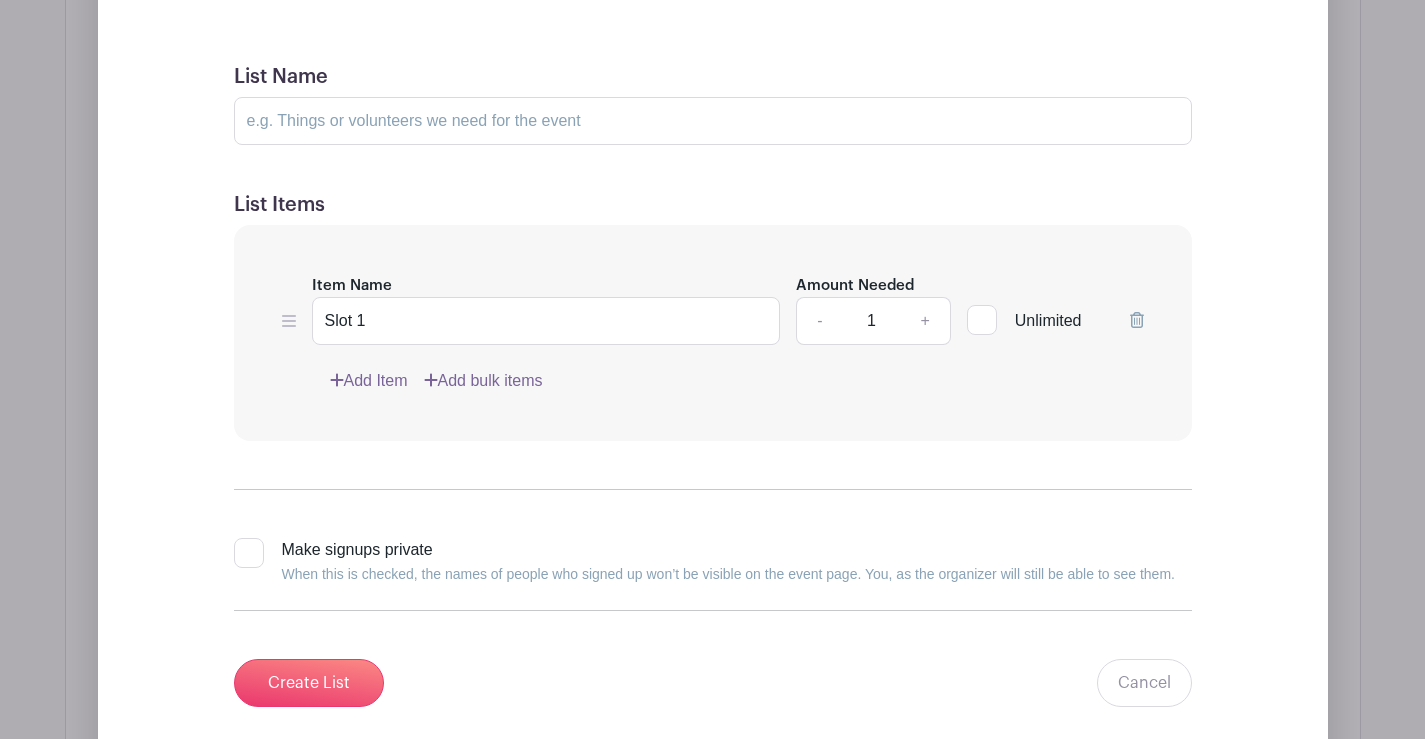 click on "Add Item" at bounding box center [369, 381] 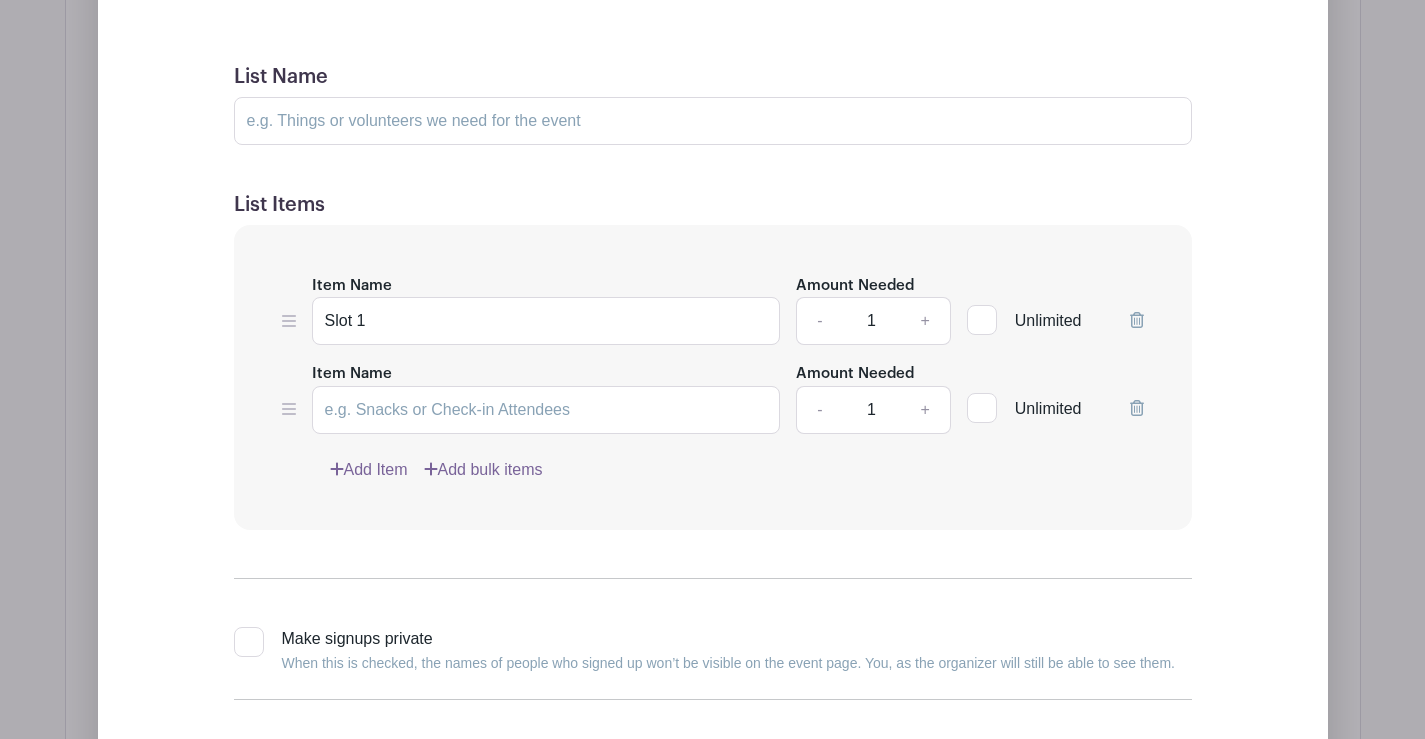click 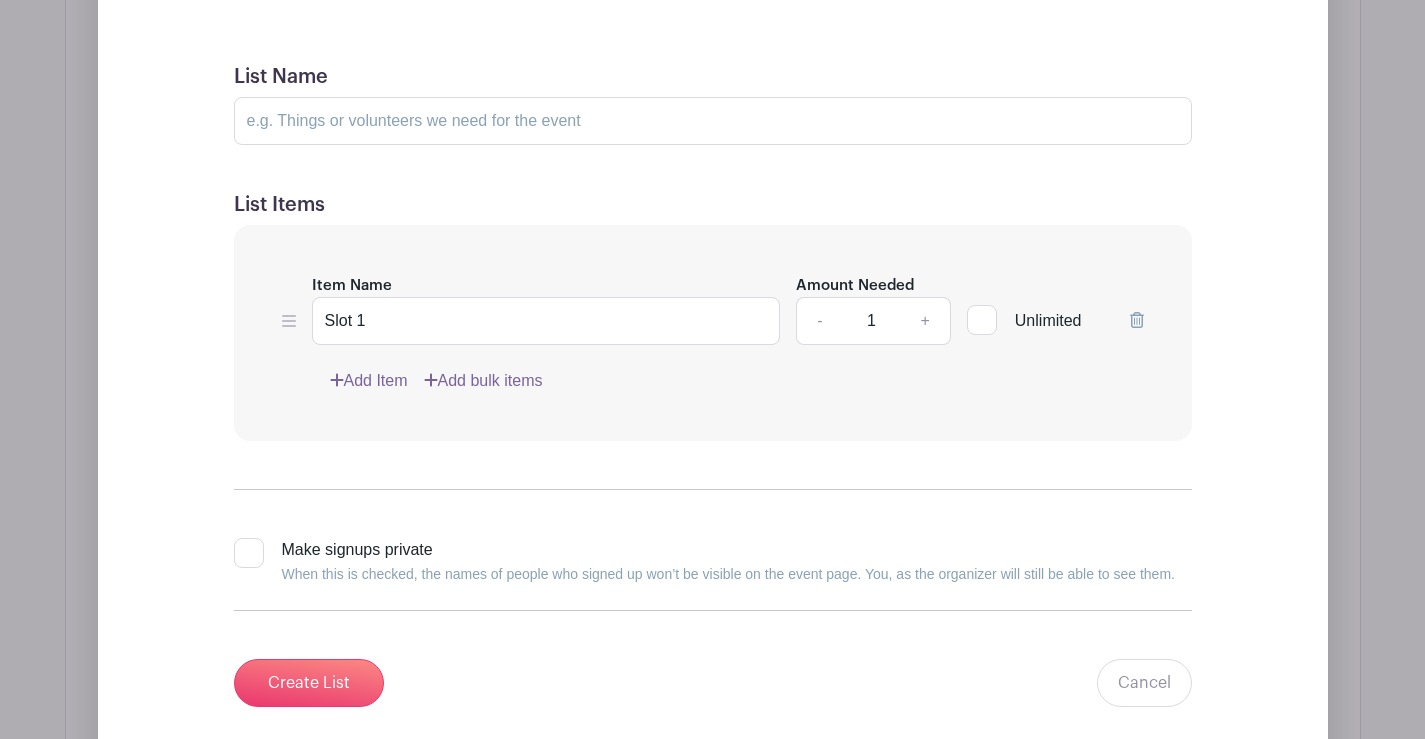 click on "Item Name
Slot 1
Amount Needed
-
1
+
Unlimited
Add Item
Add bulk items" at bounding box center (713, 333) 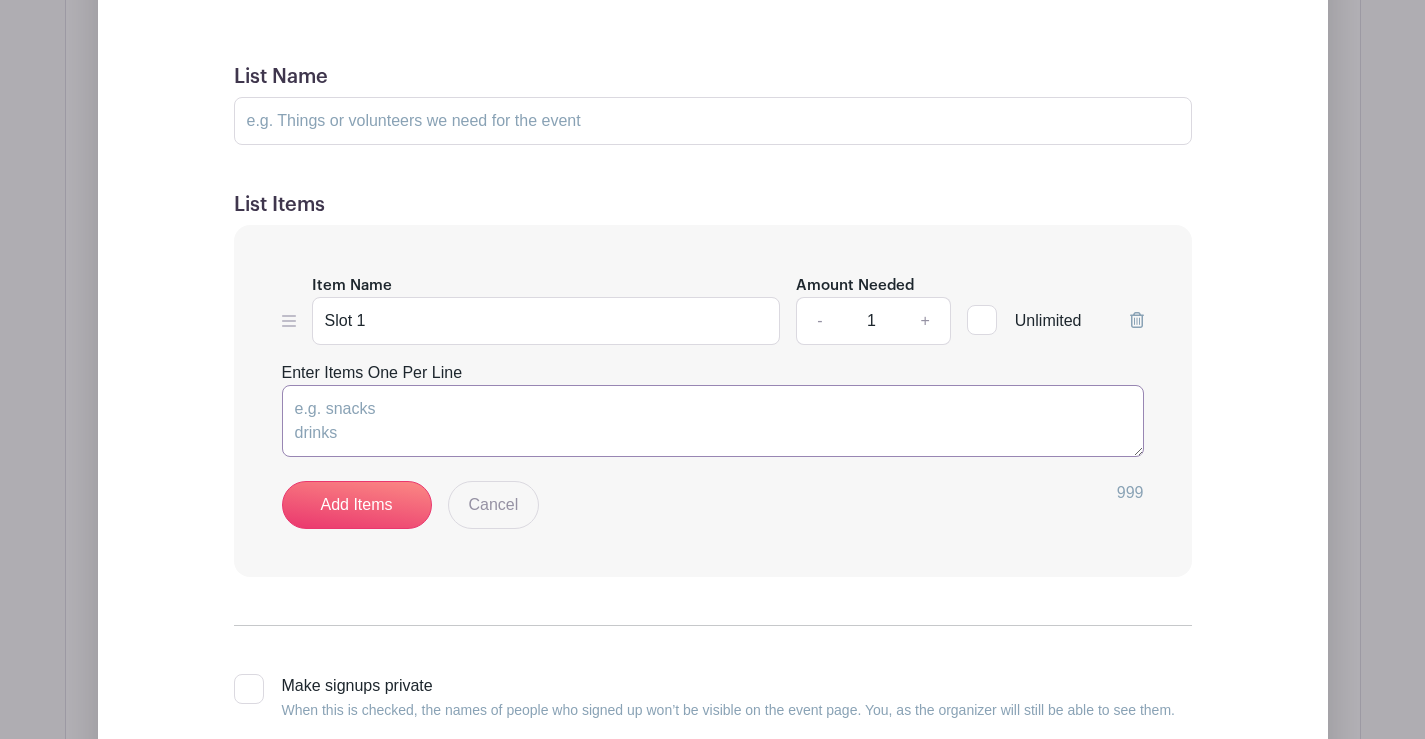 paste on "Slot 1
Slot 2
Slot 3
Slot 4
Slot 5
Slot 6
Slot 7
Slot 8
Slot 9
Slot 10
Slot 11
Slot 12
Slot 13
Slot 14
Slot 15
Slot 16
Slot 17
Slot 18
Slot 19
Slot 20
Slot 21
Slot 22
Slot 23
Slot 24
Slot 25
Slot 26
Slot 27
Slot 28
Slot 29
Slot 30
Slot 31
Slot 32
Slot 33
Slot 34
Slot 35
Slot 36
Slot 37
Slot 38
Slot 39
Slot 40
Slot 41
Slot 42
Slot 43
Slot 44
Slot 45
Slot 46
Slot 47
Slot 48
Slot 49
Slot 50
Slot 51
Slot 52
Slot 53
Slot 54
Slot 55
Slot 56
Slot 57
Slot 58
Slot 59
Slot 60
Slot 61
Slot 62
Slot 63
Slot 64
Slot 65
Slot 66
Slot 67
Slot 68
Slot 69
Slot 70
Slot 71
Slot 72
Slot 73
Slot 74
Slot 75
Slot 76
Slot 77
Slot 78
Slot 79
Slot 80
Slot 81
Slot 82
Slot 83
Slot 84
Slot 85
Slot 86
Slot 87
Slot 88
Slot 89
Slot 90
Slot 91
Slot 92
Slot 93
Slot 94
Slot 95
Slot 96
Slot 97
Slot 98
Slot 99
Slot 100" 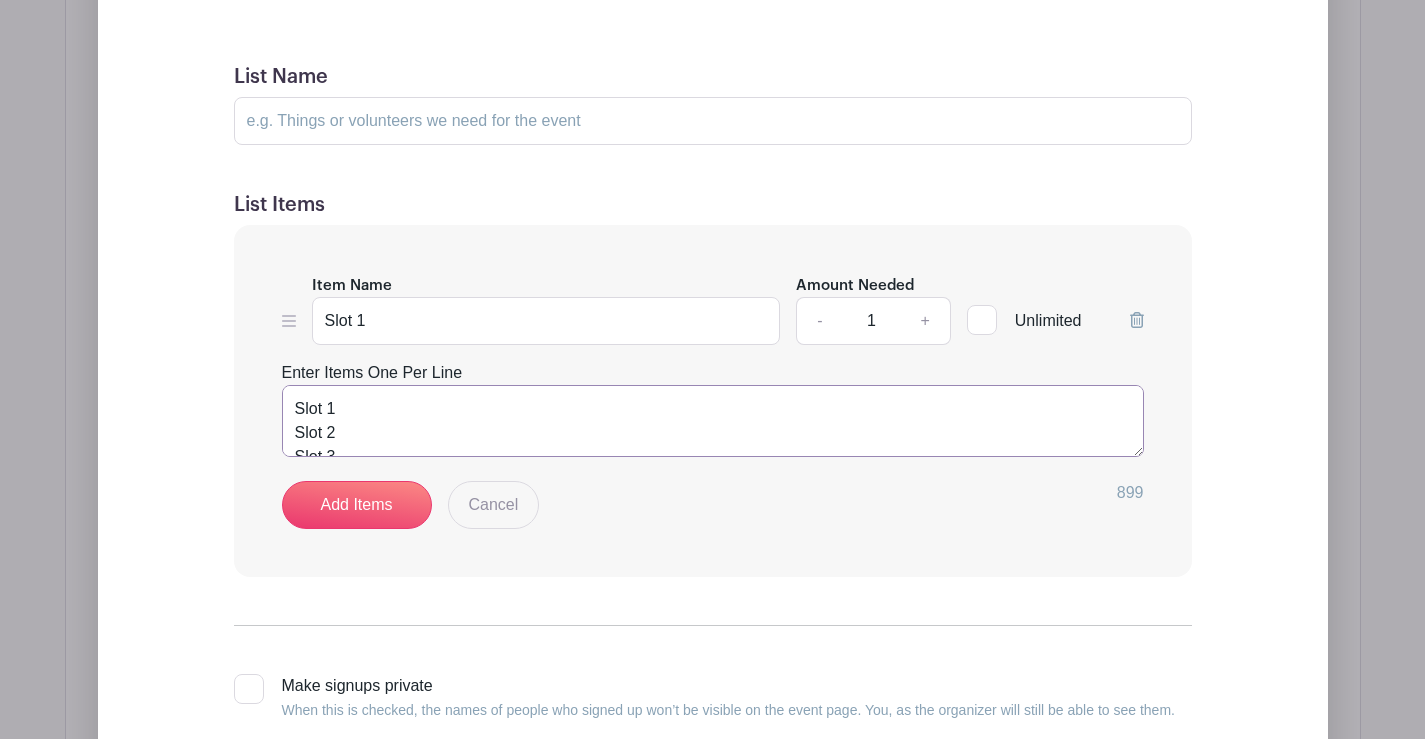 scroll, scrollTop: 2362, scrollLeft: 0, axis: vertical 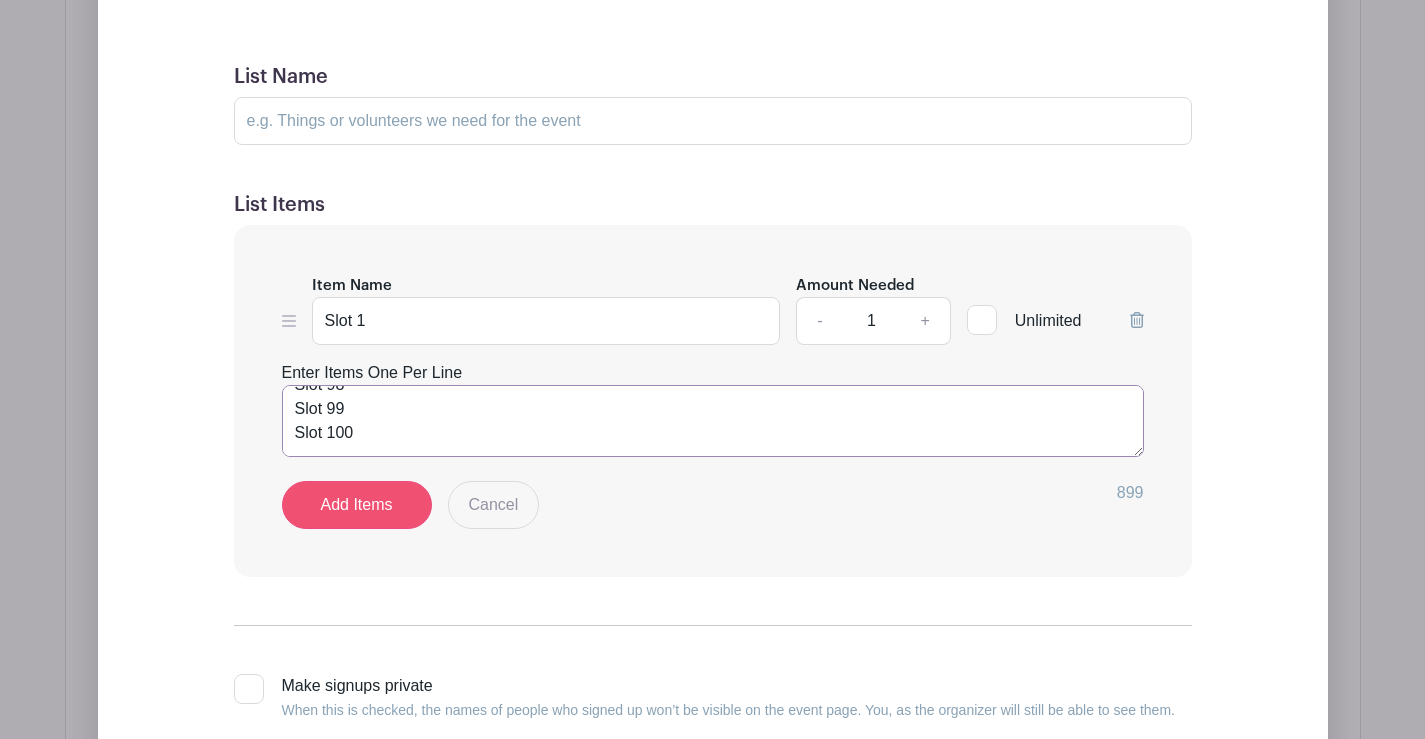 type on "Slot 1
Slot 2
Slot 3
Slot 4
Slot 5
Slot 6
Slot 7
Slot 8
Slot 9
Slot 10
Slot 11
Slot 12
Slot 13
Slot 14
Slot 15
Slot 16
Slot 17
Slot 18
Slot 19
Slot 20
Slot 21
Slot 22
Slot 23
Slot 24
Slot 25
Slot 26
Slot 27
Slot 28
Slot 29
Slot 30
Slot 31
Slot 32
Slot 33
Slot 34
Slot 35
Slot 36
Slot 37
Slot 38
Slot 39
Slot 40
Slot 41
Slot 42
Slot 43
Slot 44
Slot 45
Slot 46
Slot 47
Slot 48
Slot 49
Slot 50
Slot 51
Slot 52
Slot 53
Slot 54
Slot 55
Slot 56
Slot 57
Slot 58
Slot 59
Slot 60
Slot 61
Slot 62
Slot 63
Slot 64
Slot 65
Slot 66
Slot 67
Slot 68
Slot 69
Slot 70
Slot 71
Slot 72
Slot 73
Slot 74
Slot 75
Slot 76
Slot 77
Slot 78
Slot 79
Slot 80
Slot 81
Slot 82
Slot 83
Slot 84
Slot 85
Slot 86
Slot 87
Slot 88
Slot 89
Slot 90
Slot 91
Slot 92
Slot 93
Slot 94
Slot 95
Slot 96
Slot 97
Slot 98
Slot 99
Slot 100" 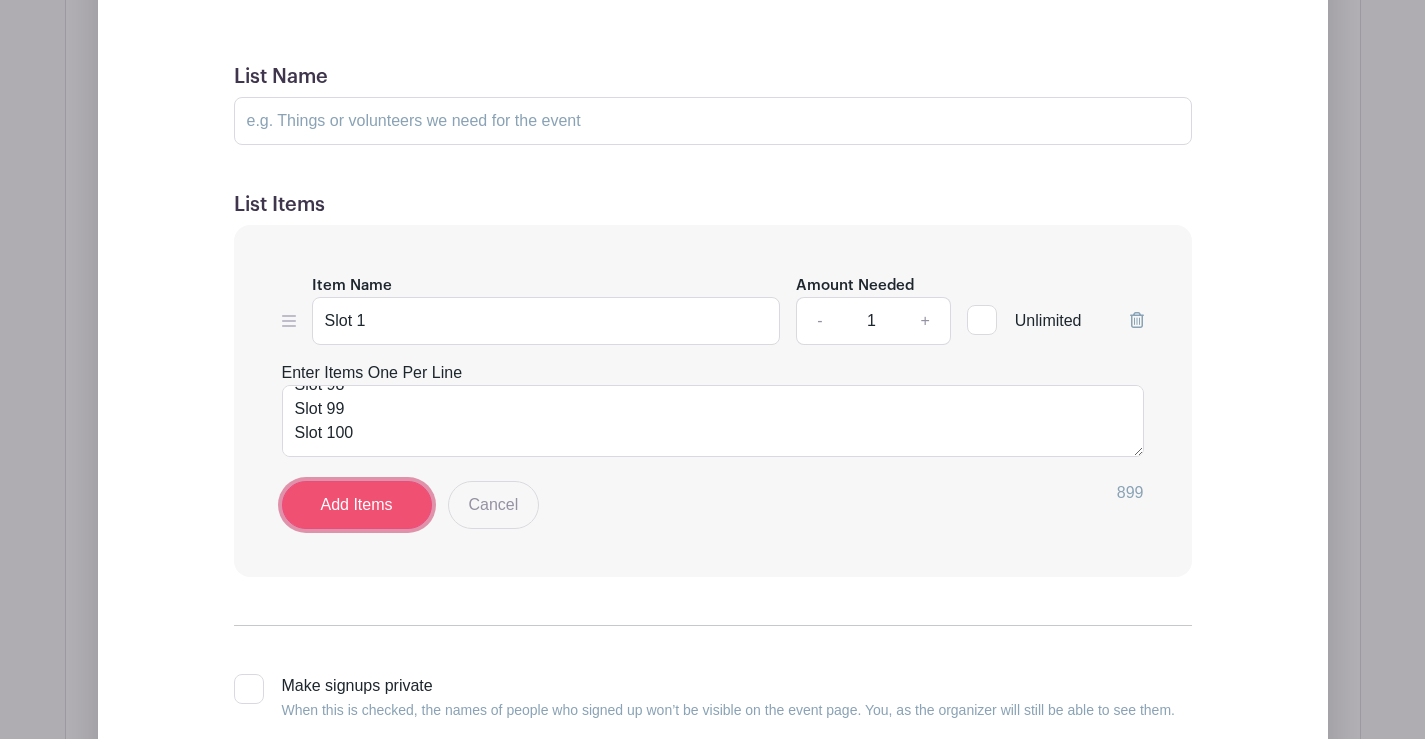 click on "Add Items" at bounding box center [357, 505] 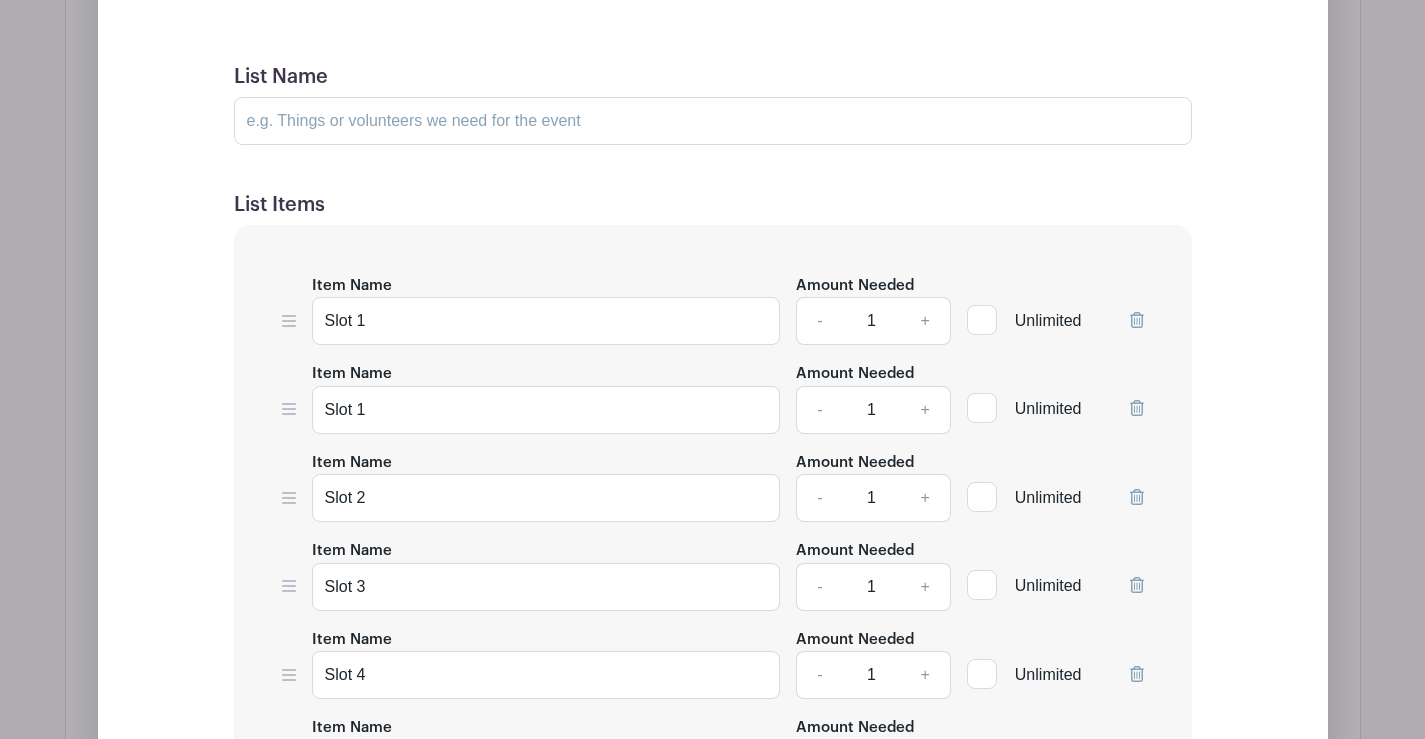 click 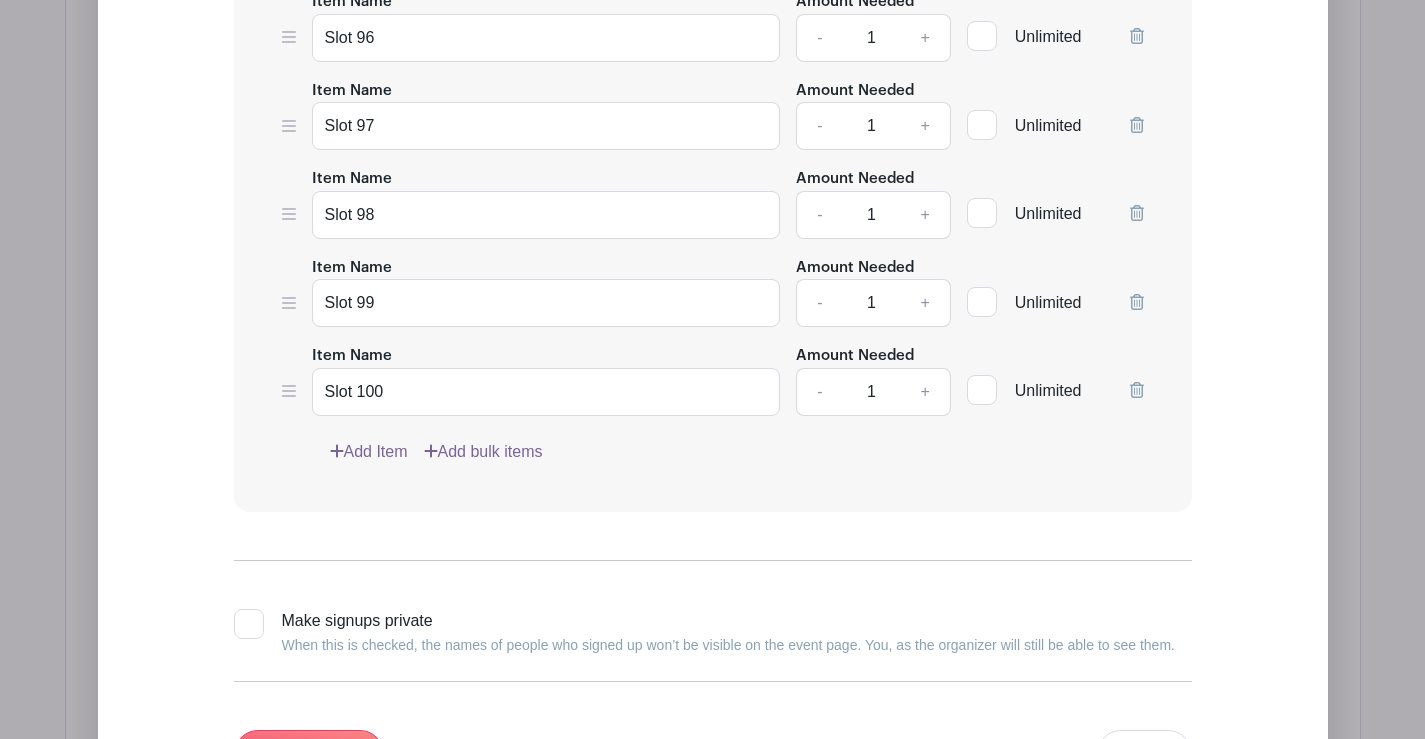 scroll, scrollTop: 10913, scrollLeft: 0, axis: vertical 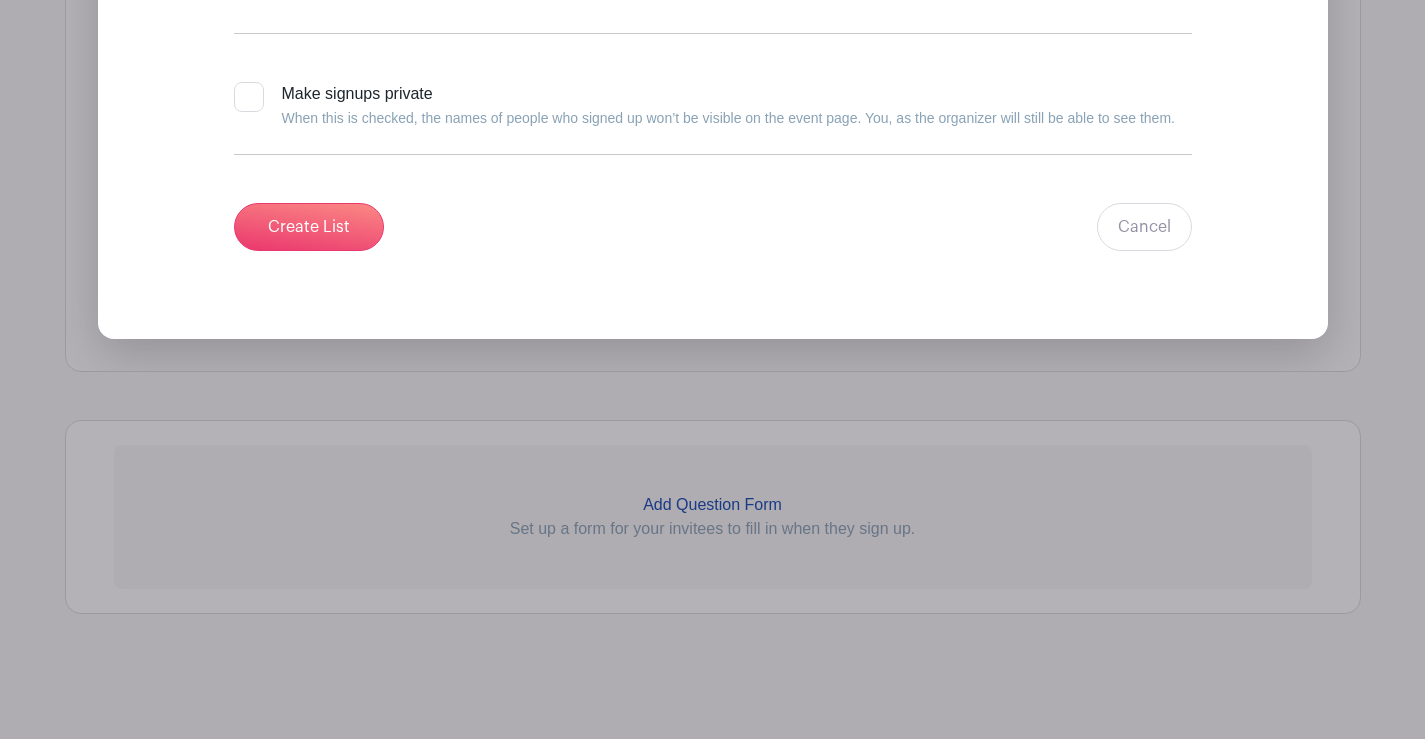 click at bounding box center [249, 97] 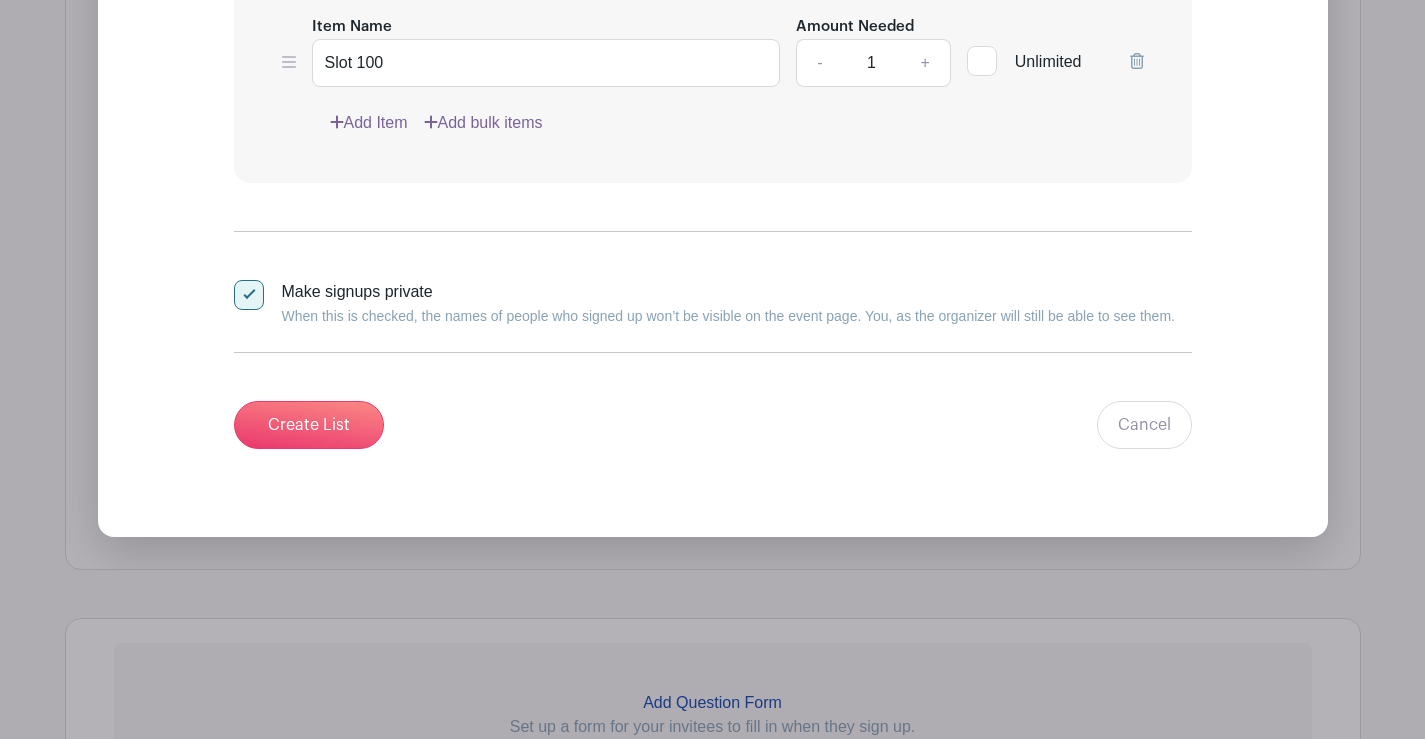 scroll, scrollTop: 10713, scrollLeft: 0, axis: vertical 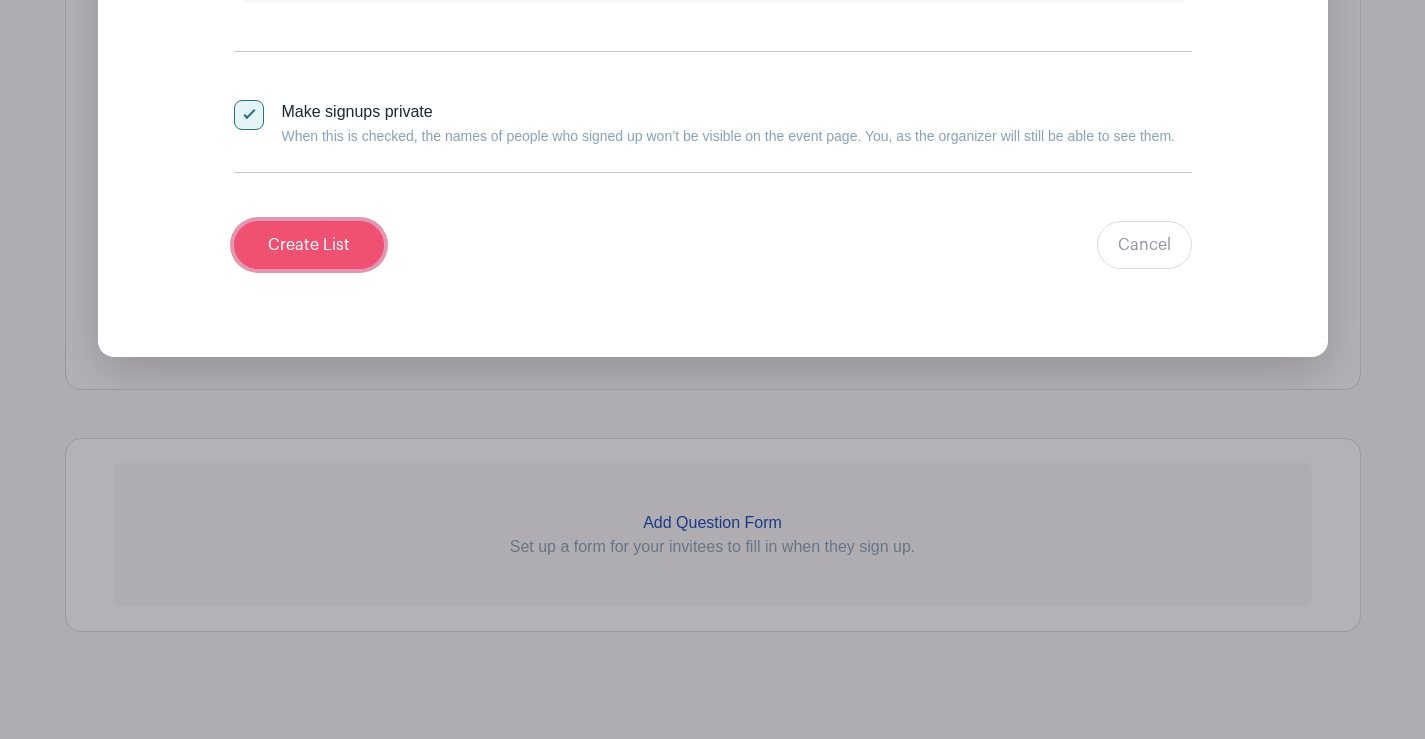 click on "Create List" at bounding box center [309, 245] 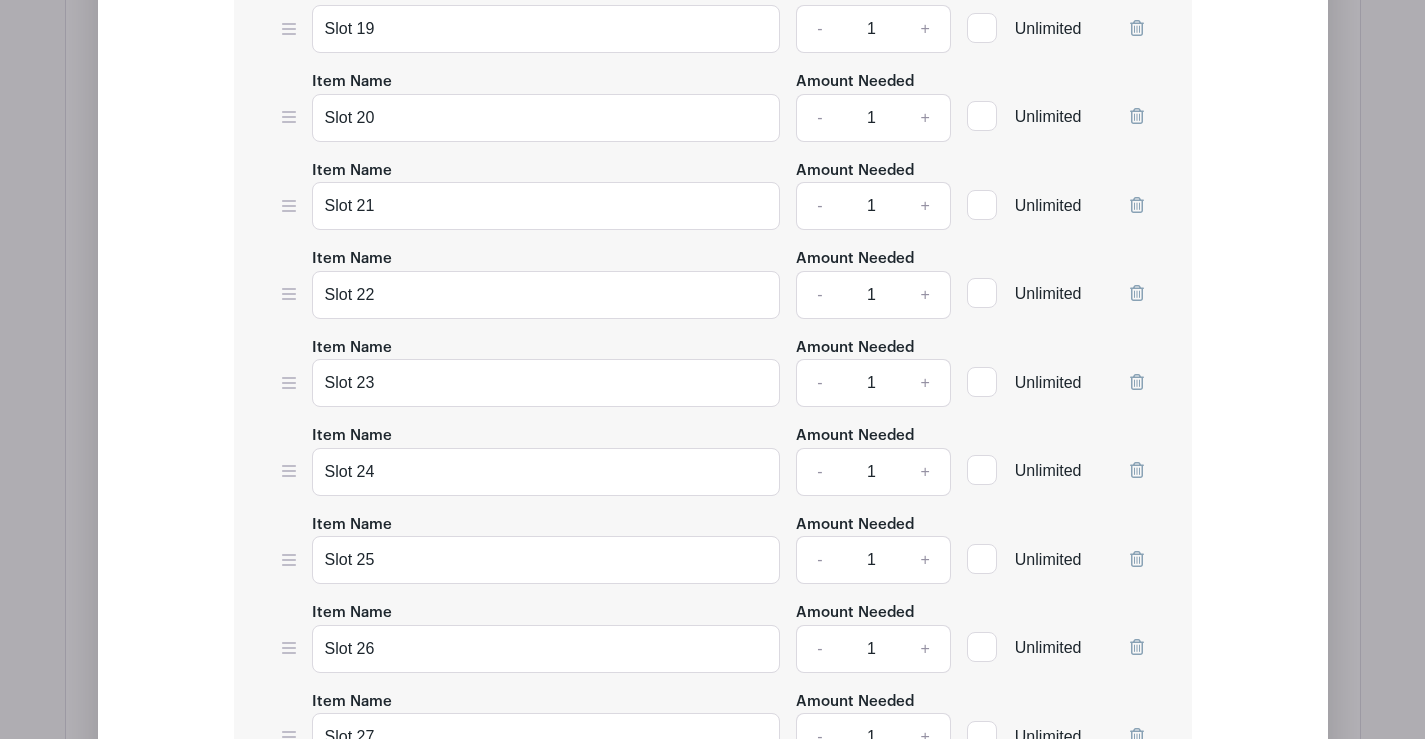 scroll, scrollTop: 1952, scrollLeft: 0, axis: vertical 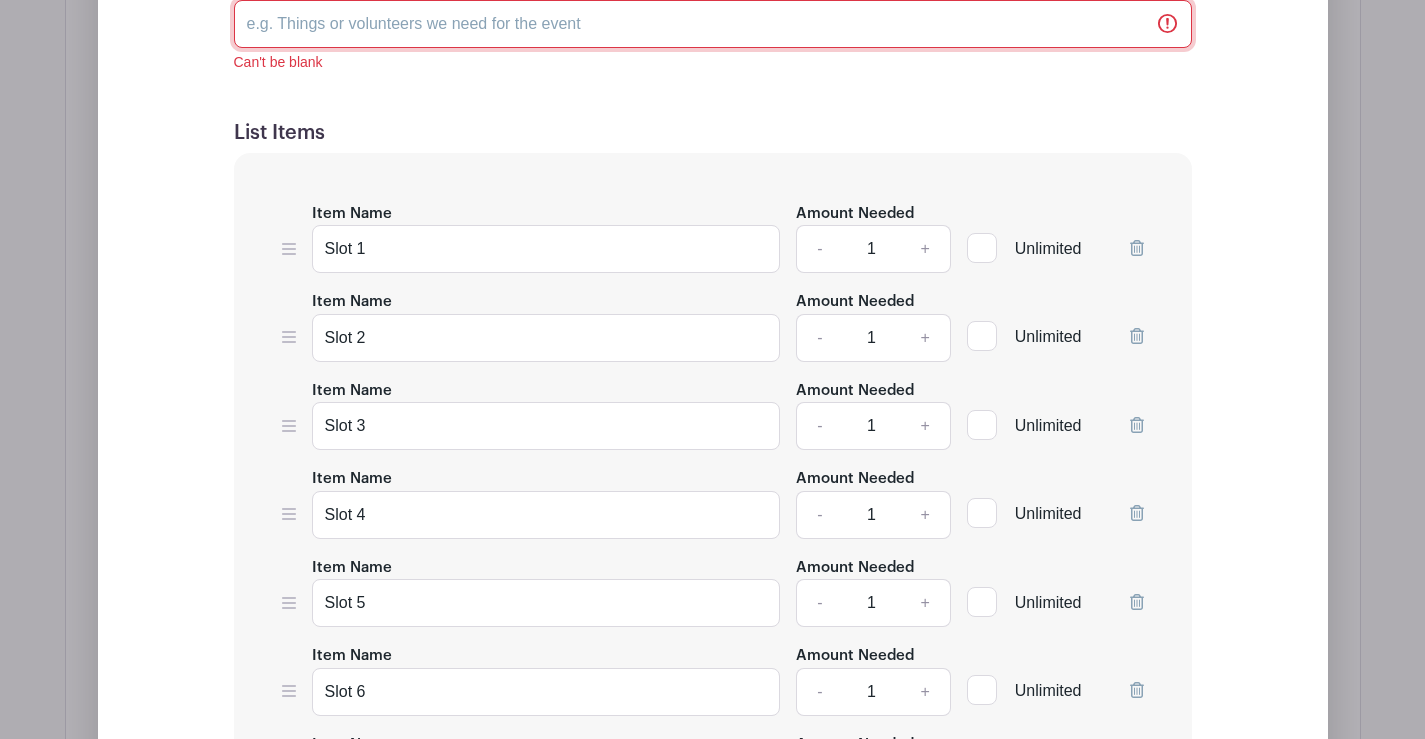 click on "List Name" at bounding box center (713, 24) 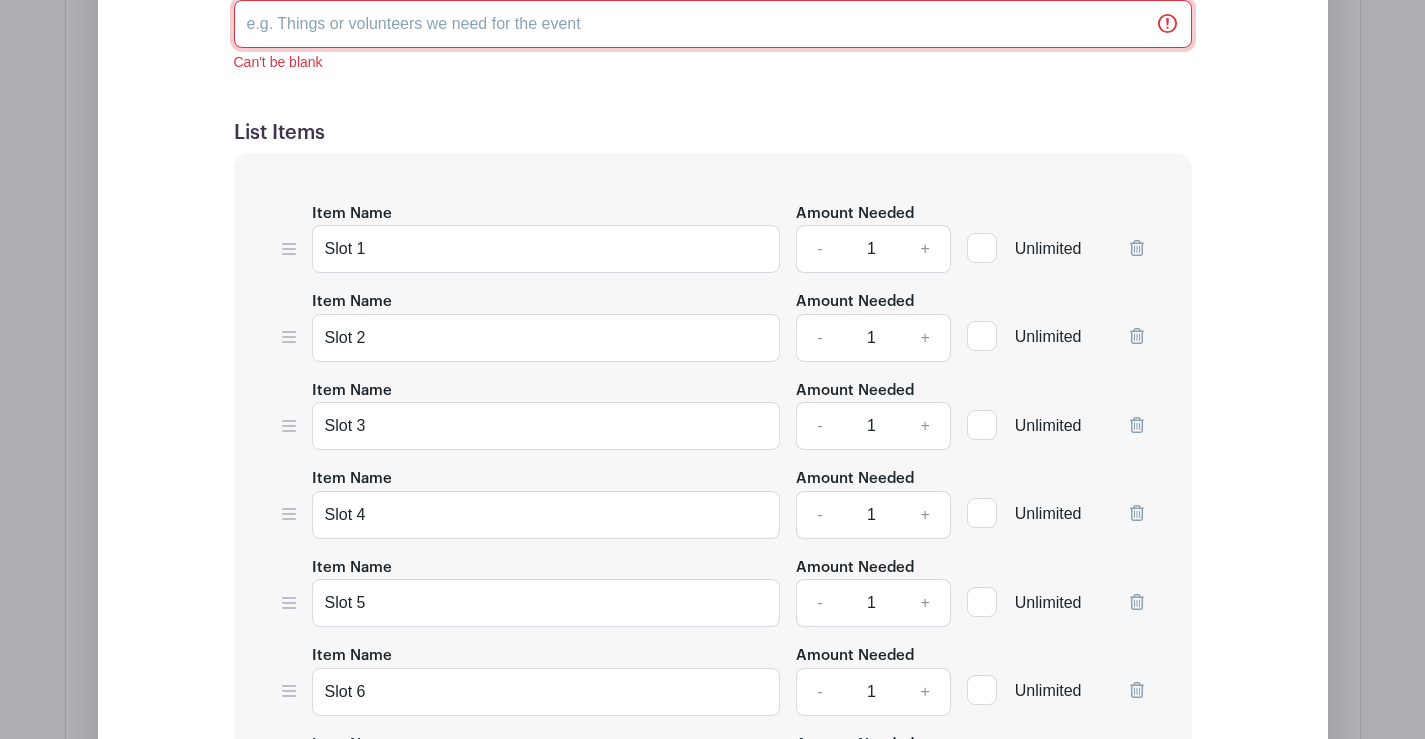 click on "List Name" at bounding box center [713, 24] 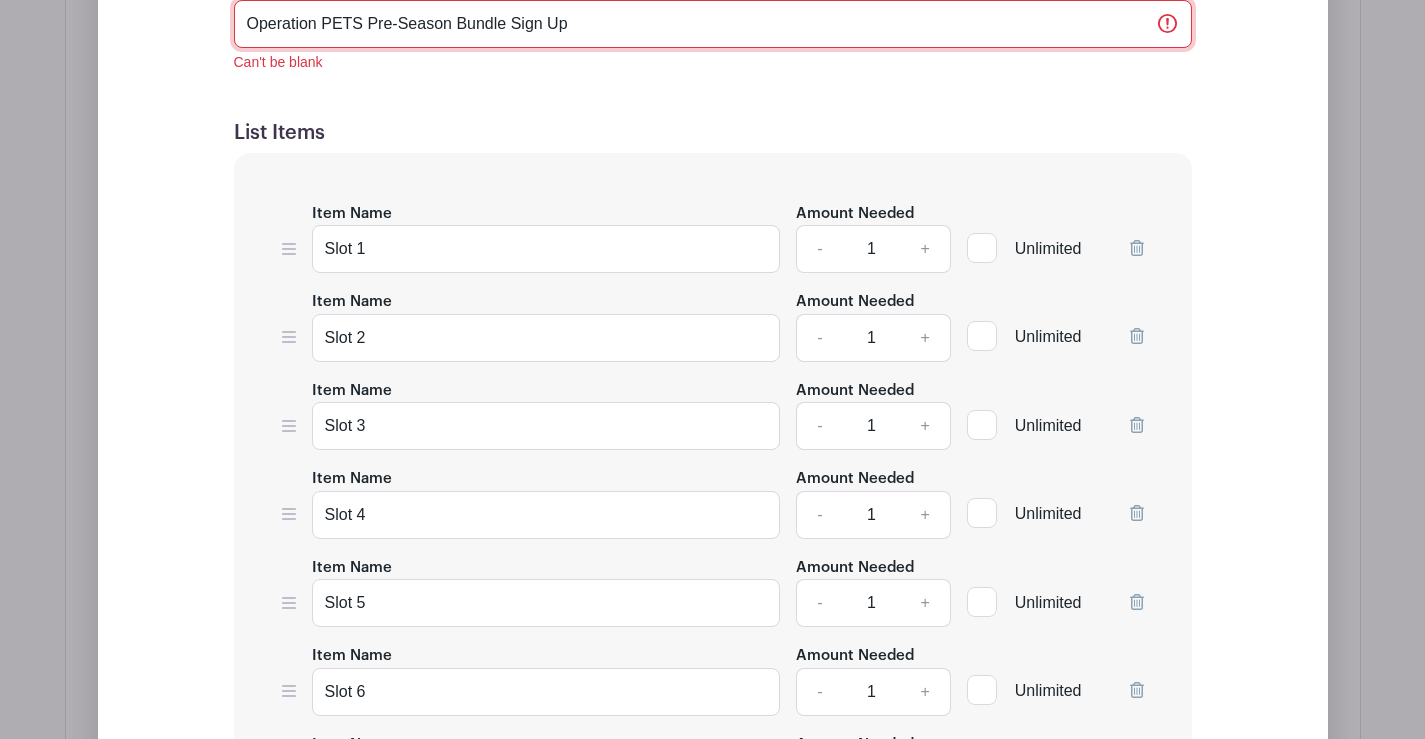 type on "Operation PETS Pre-Season Bundle Sign Up" 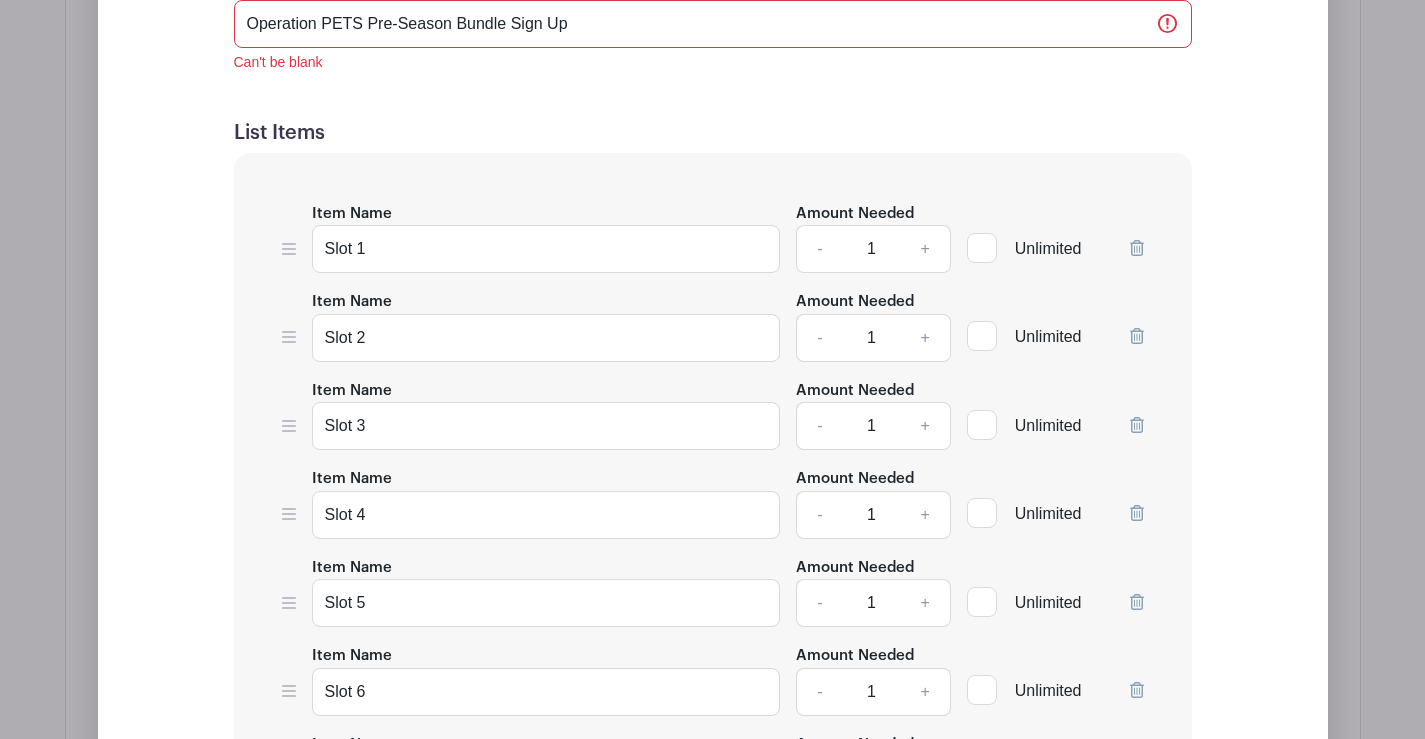 click on "List Name
Operation PETS Pre-Season Bundle Sign Up Can't be blank
List Items
Item Name
Slot 1
Amount Needed
-
1
+
Unlimited
Item Name
Slot 2
Amount Needed
-
1
+
Unlimited" at bounding box center [713, 4682] 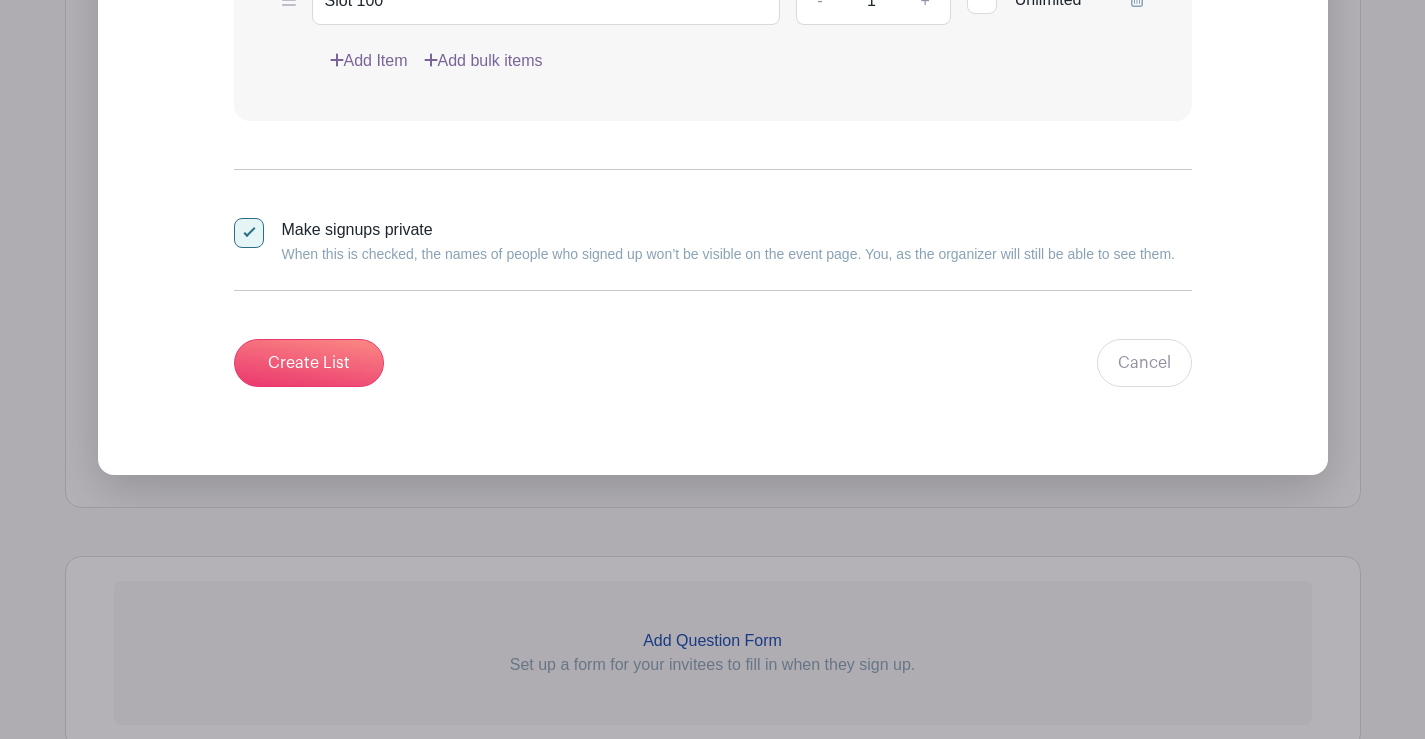 scroll, scrollTop: 11098, scrollLeft: 0, axis: vertical 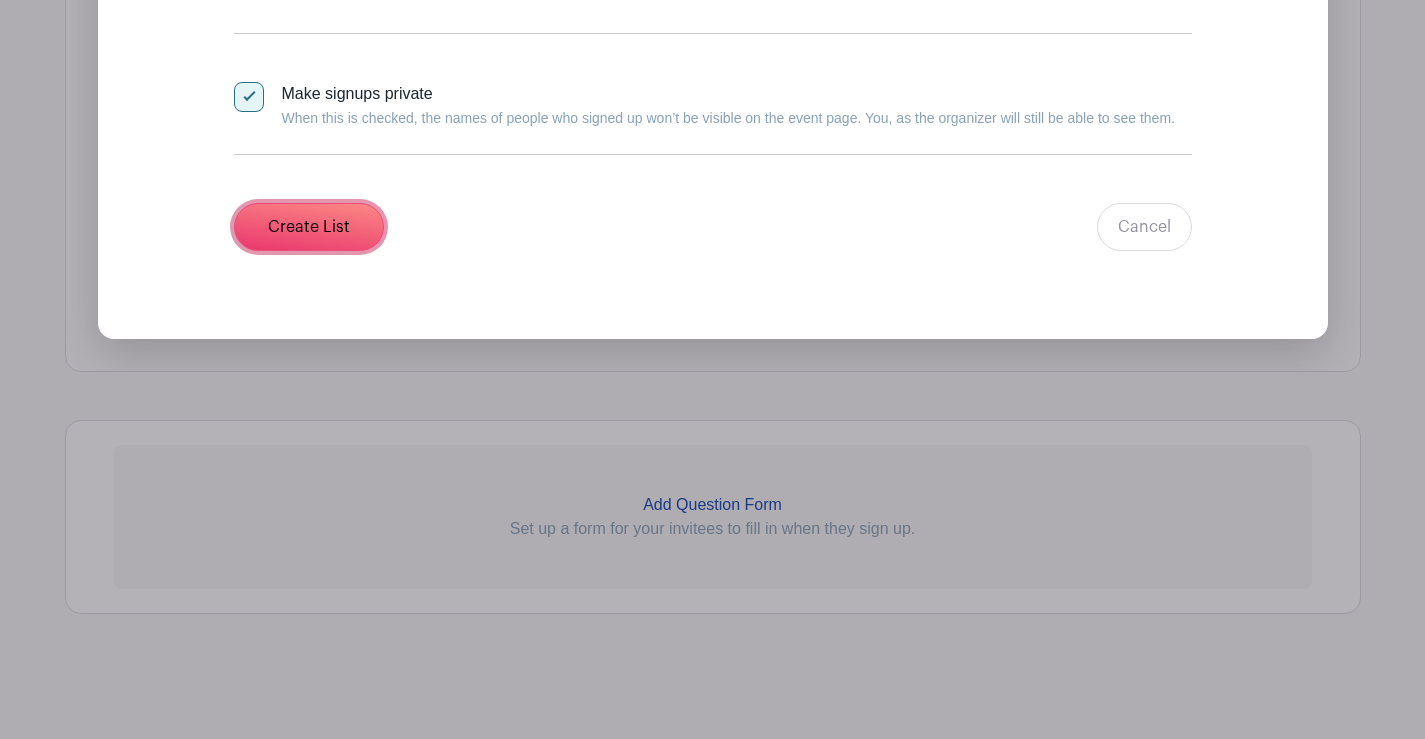 click on "Create List" at bounding box center (309, 227) 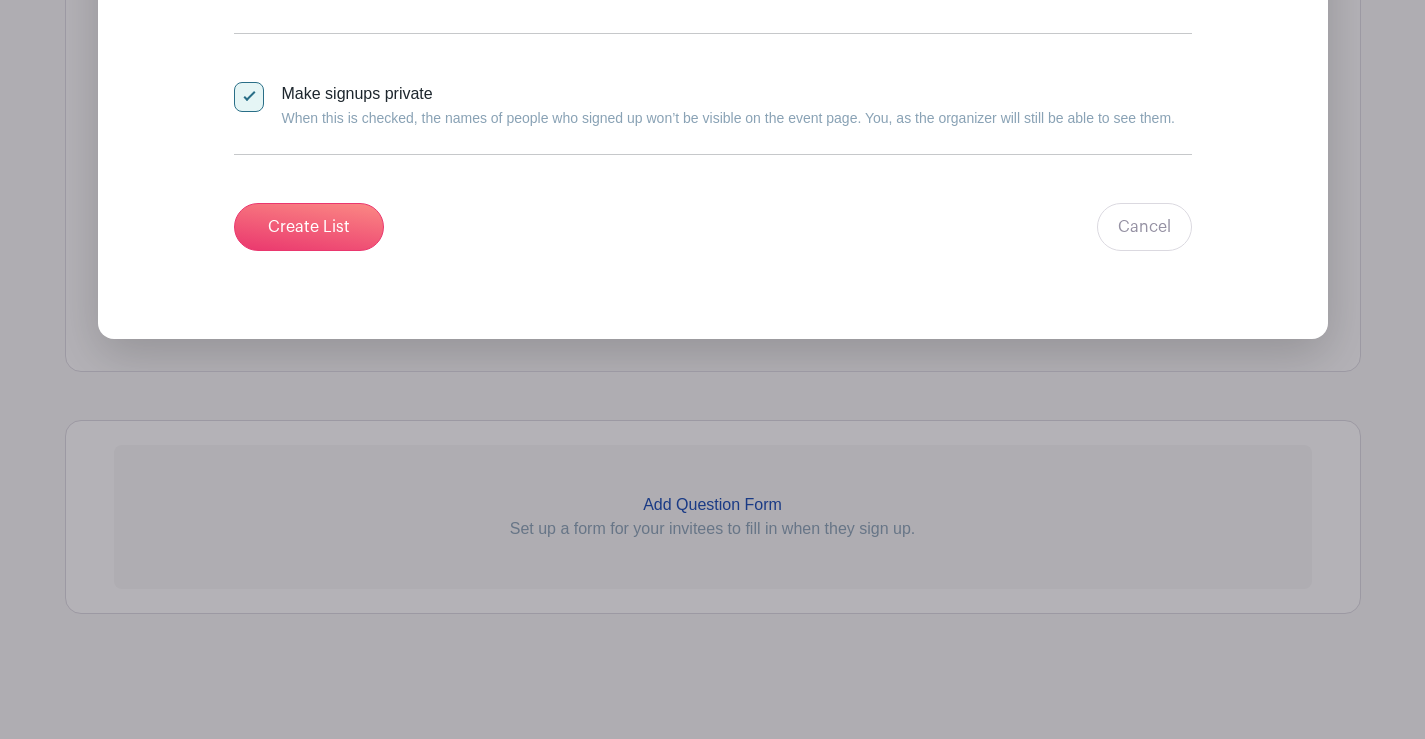 scroll, scrollTop: 8703, scrollLeft: 0, axis: vertical 